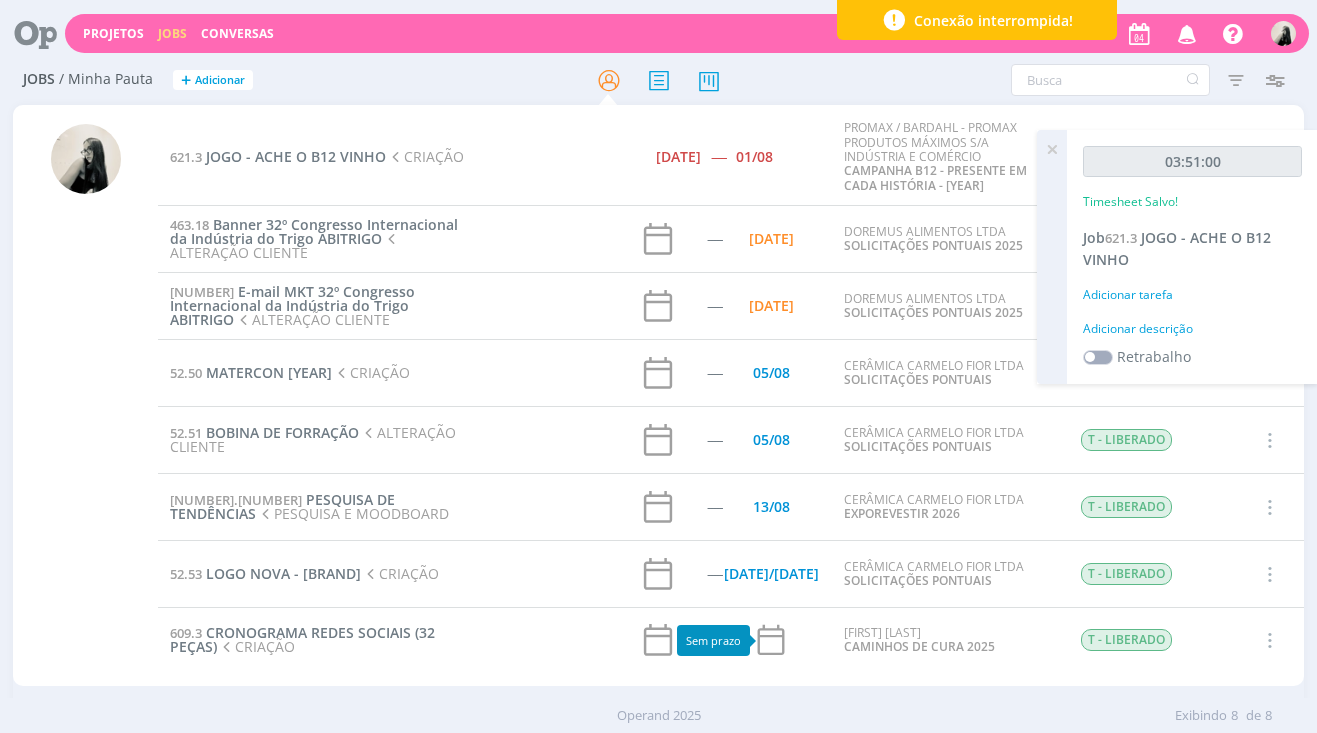 scroll, scrollTop: 0, scrollLeft: 0, axis: both 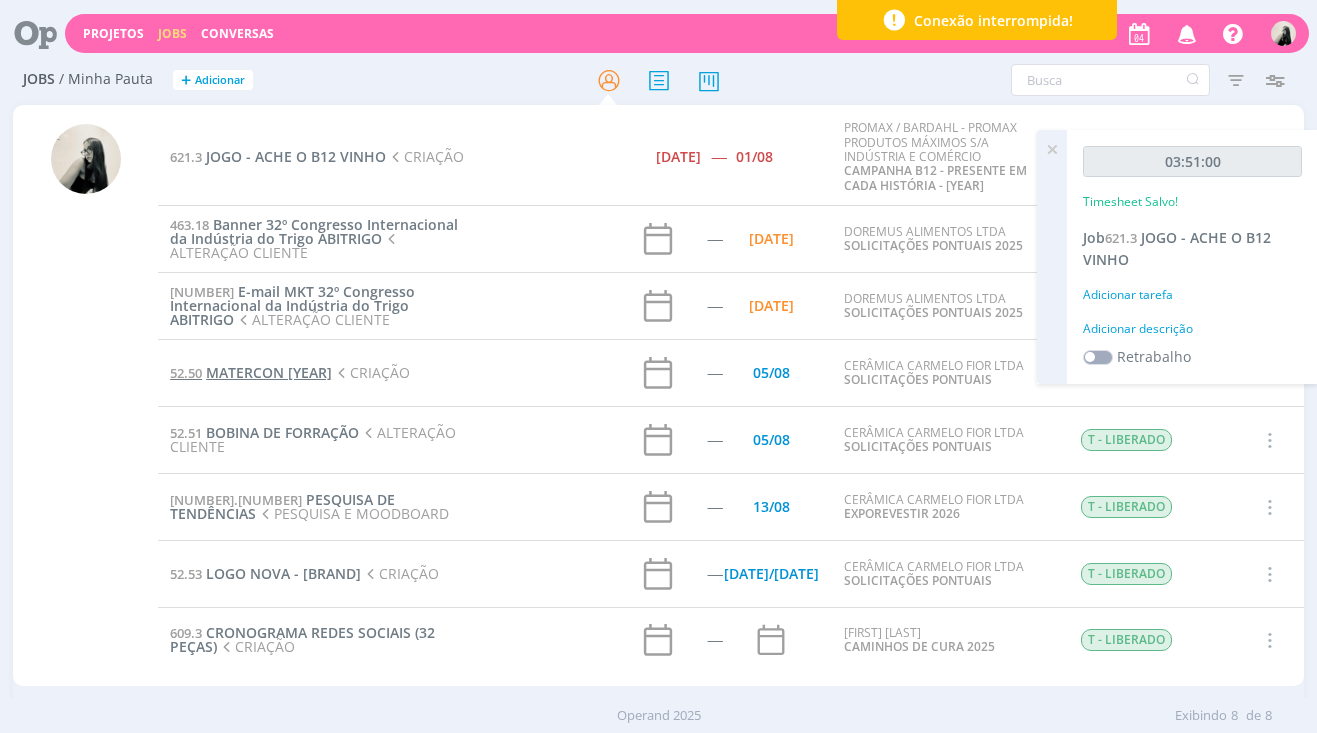 click on "MATERCON [YEAR]" at bounding box center (269, 372) 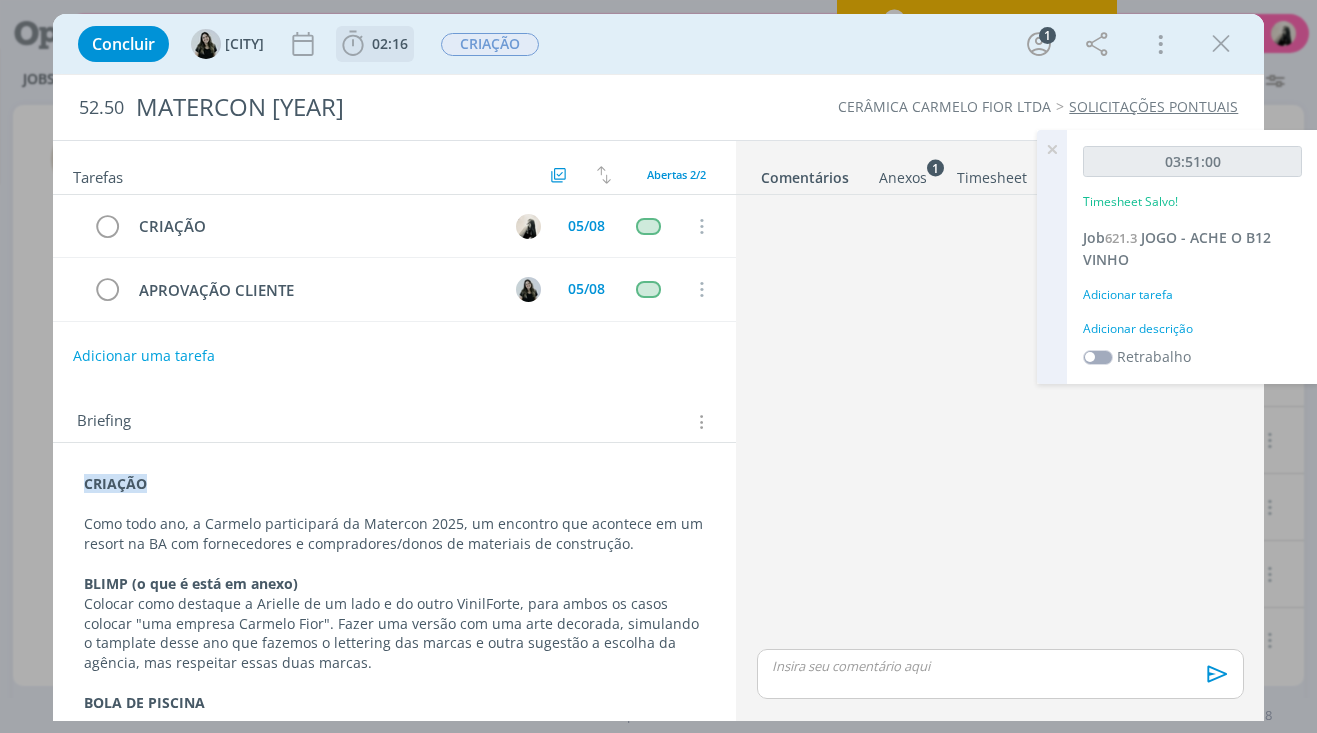 click on "02:16" at bounding box center [390, 43] 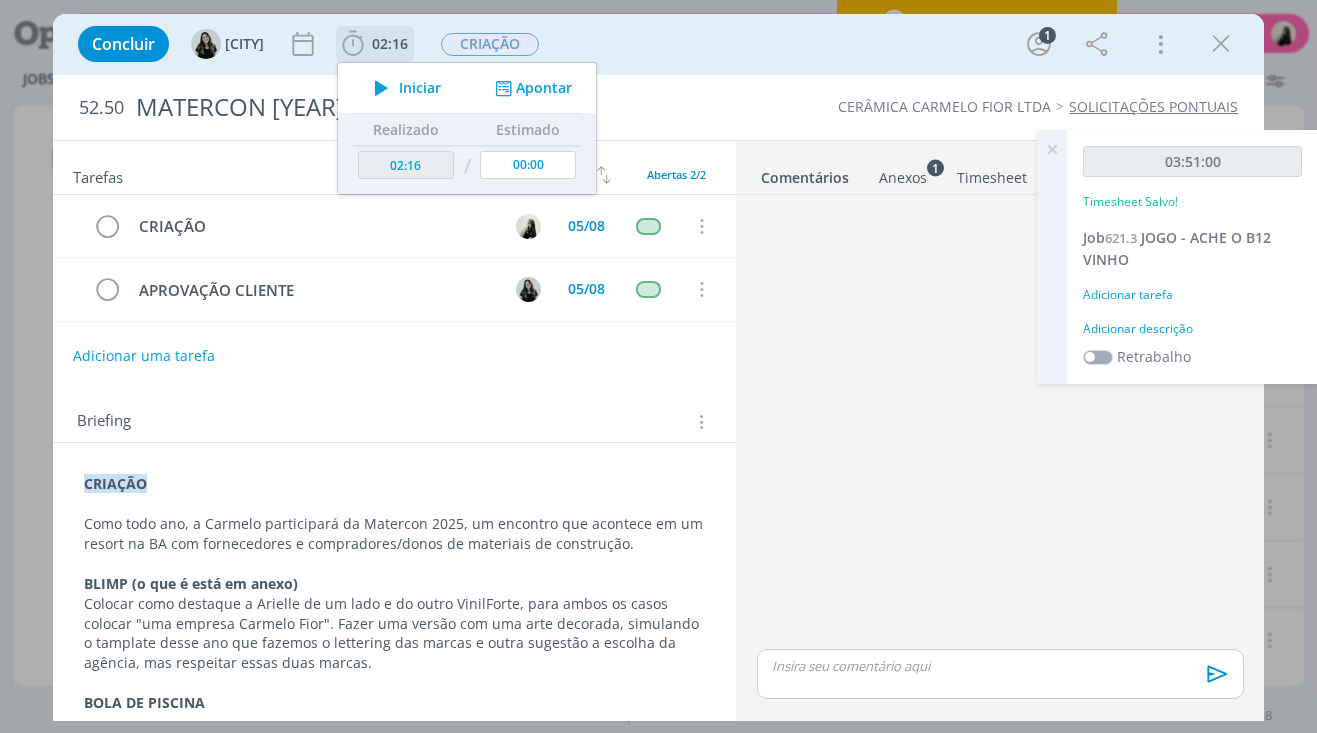click at bounding box center [381, 88] 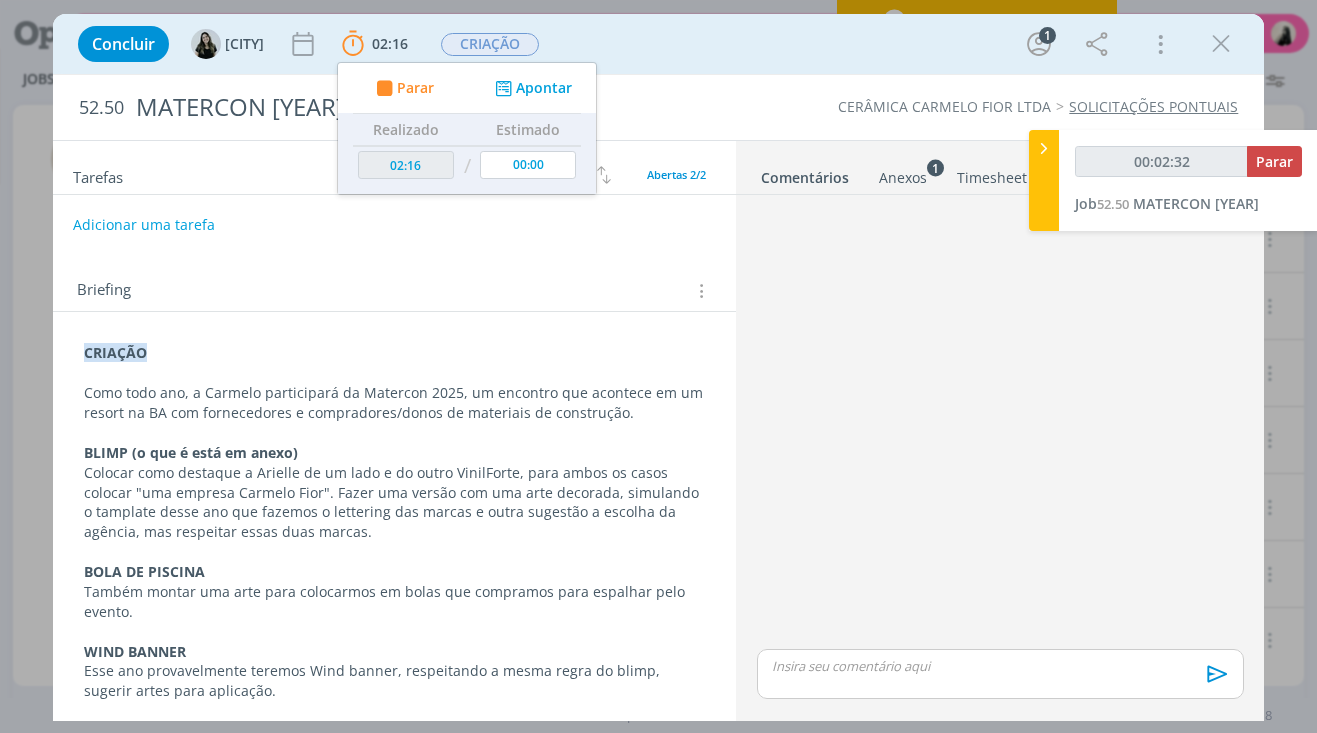 scroll, scrollTop: 137, scrollLeft: 0, axis: vertical 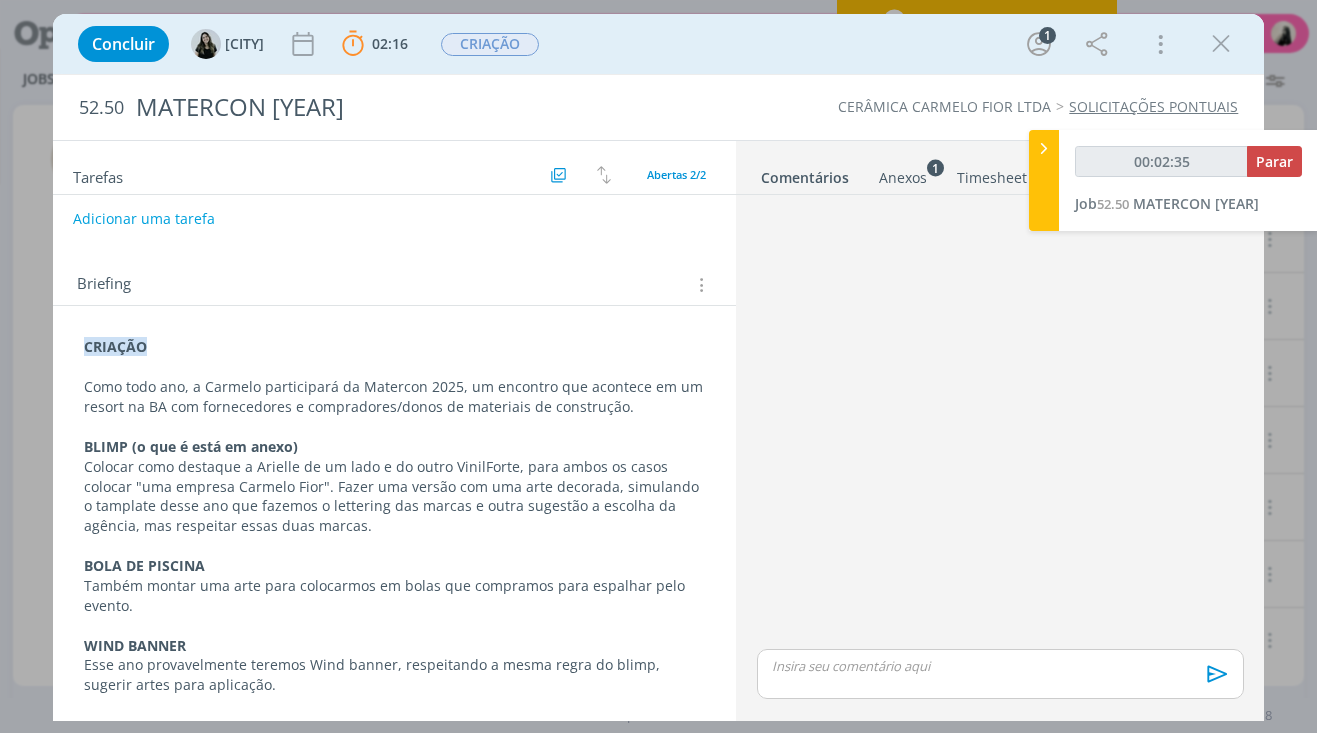 click on "Também montar uma arte para colocarmos em bolas que compramos para espalhar pelo evento." at bounding box center [395, 596] 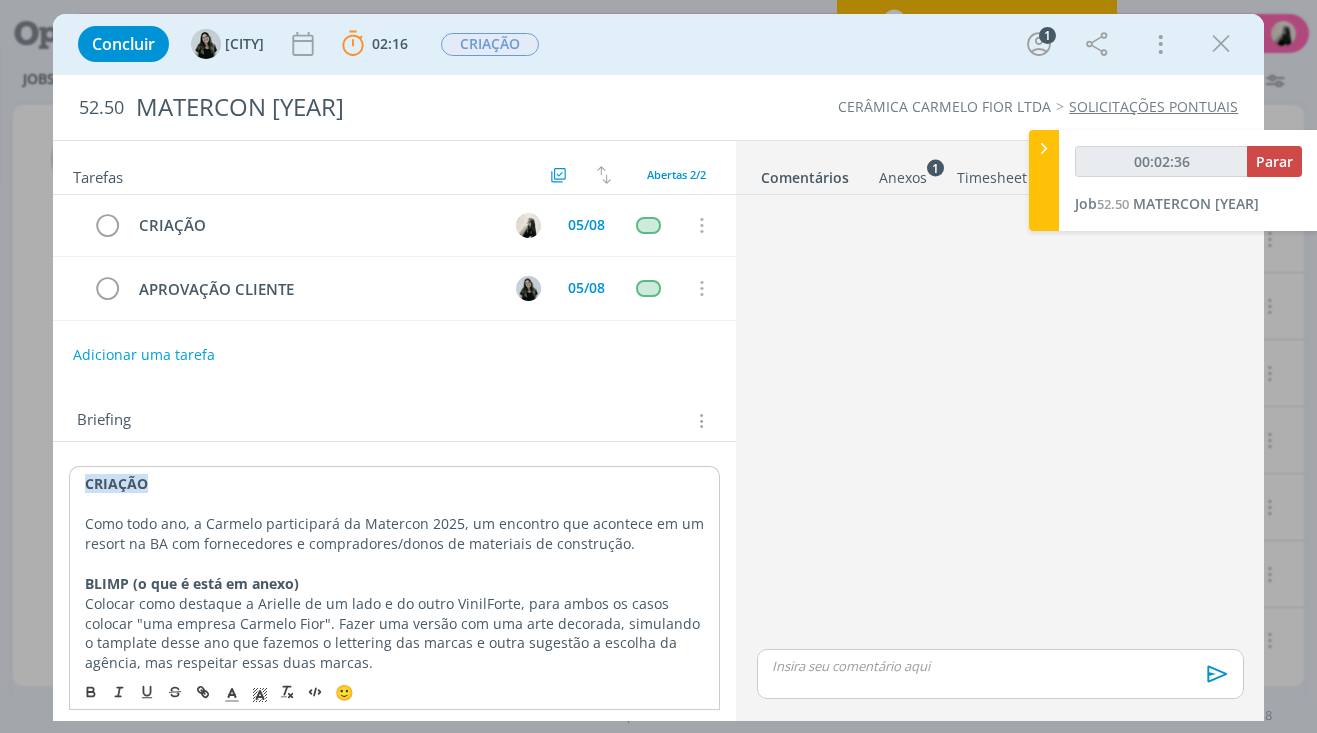 scroll, scrollTop: 0, scrollLeft: 0, axis: both 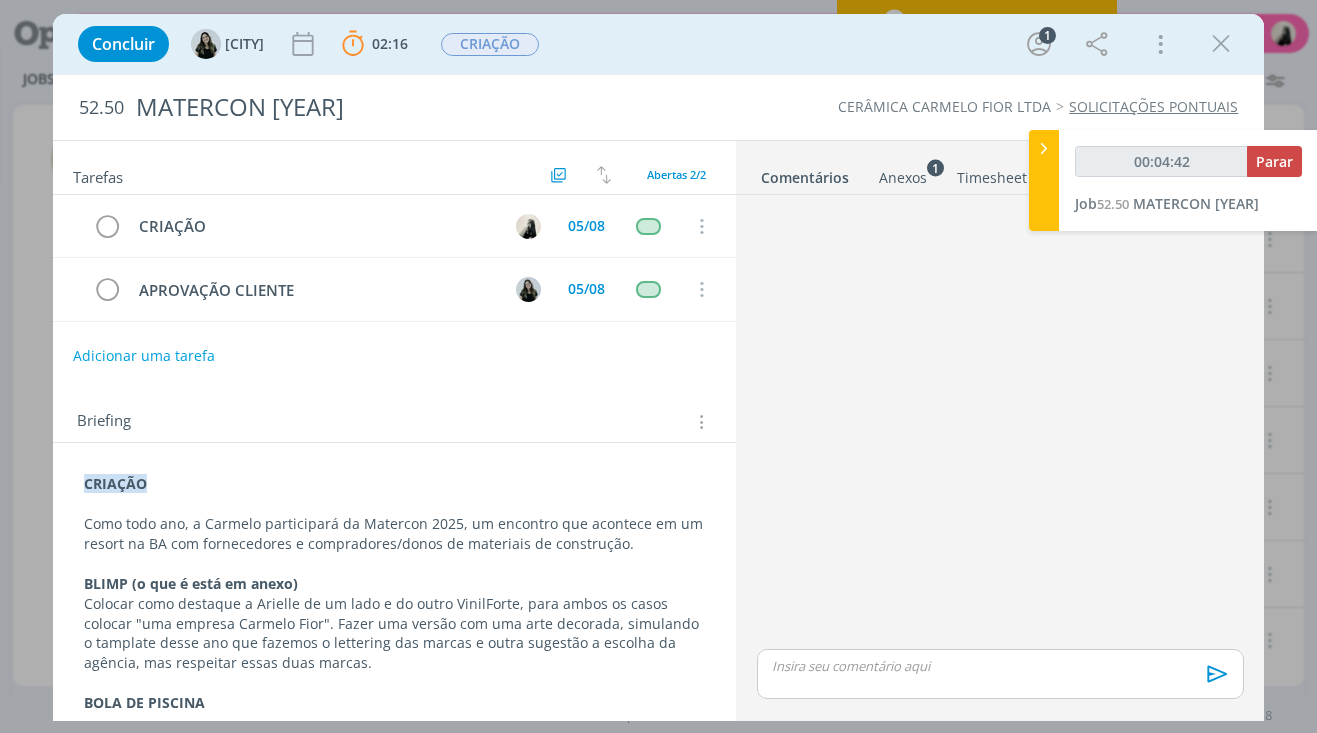 type on "00:04:43" 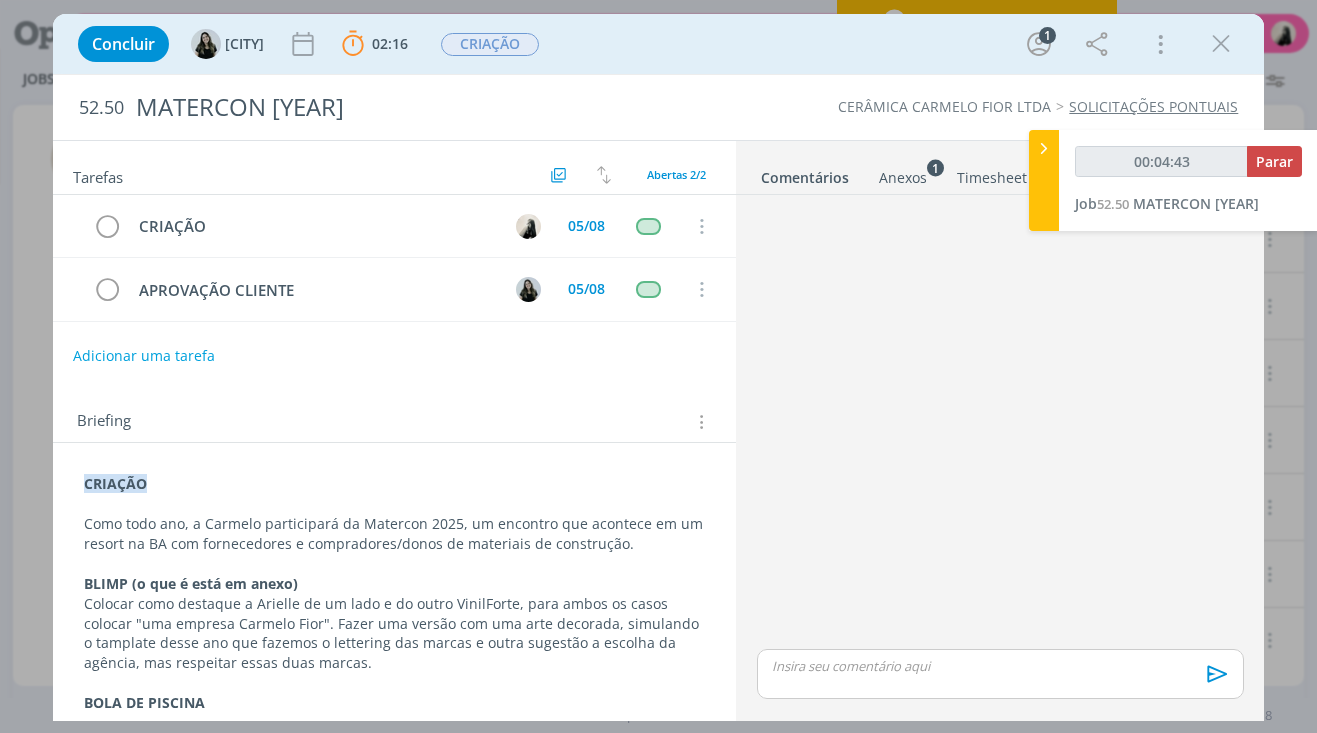 click at bounding box center (1000, 666) 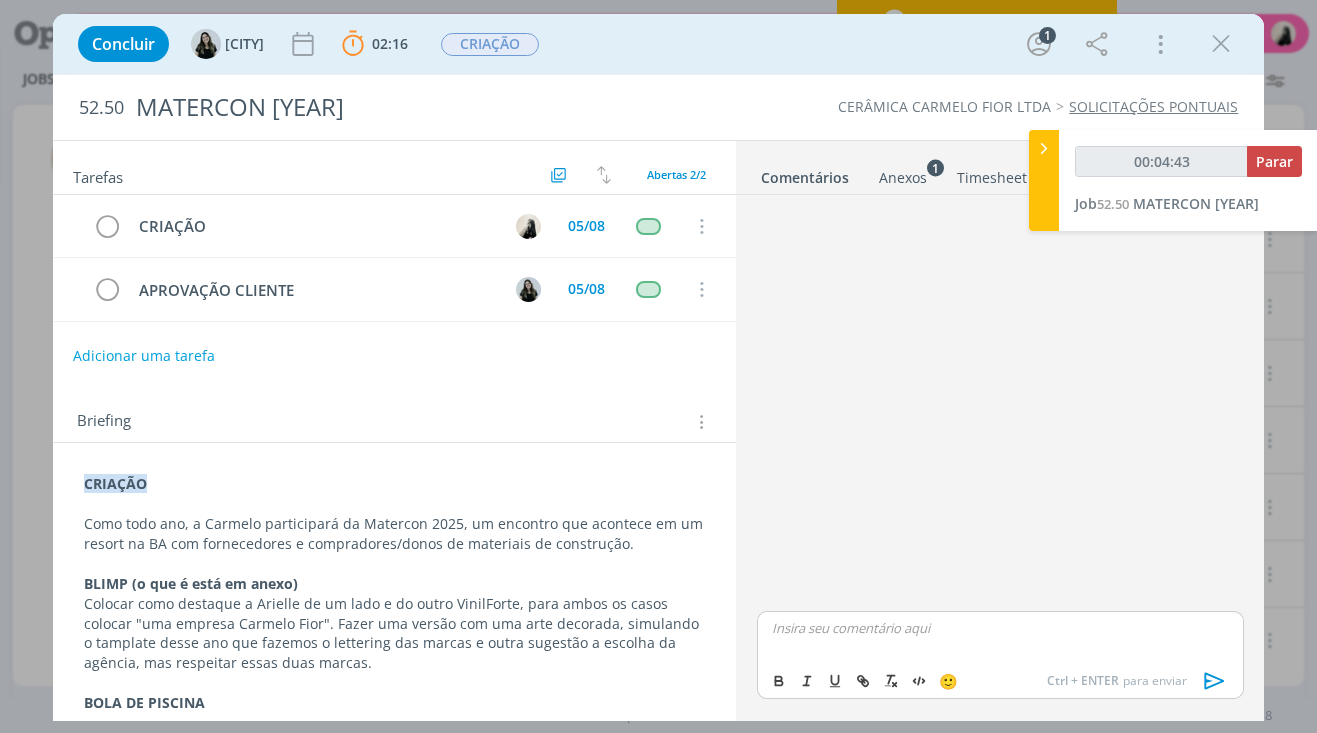type 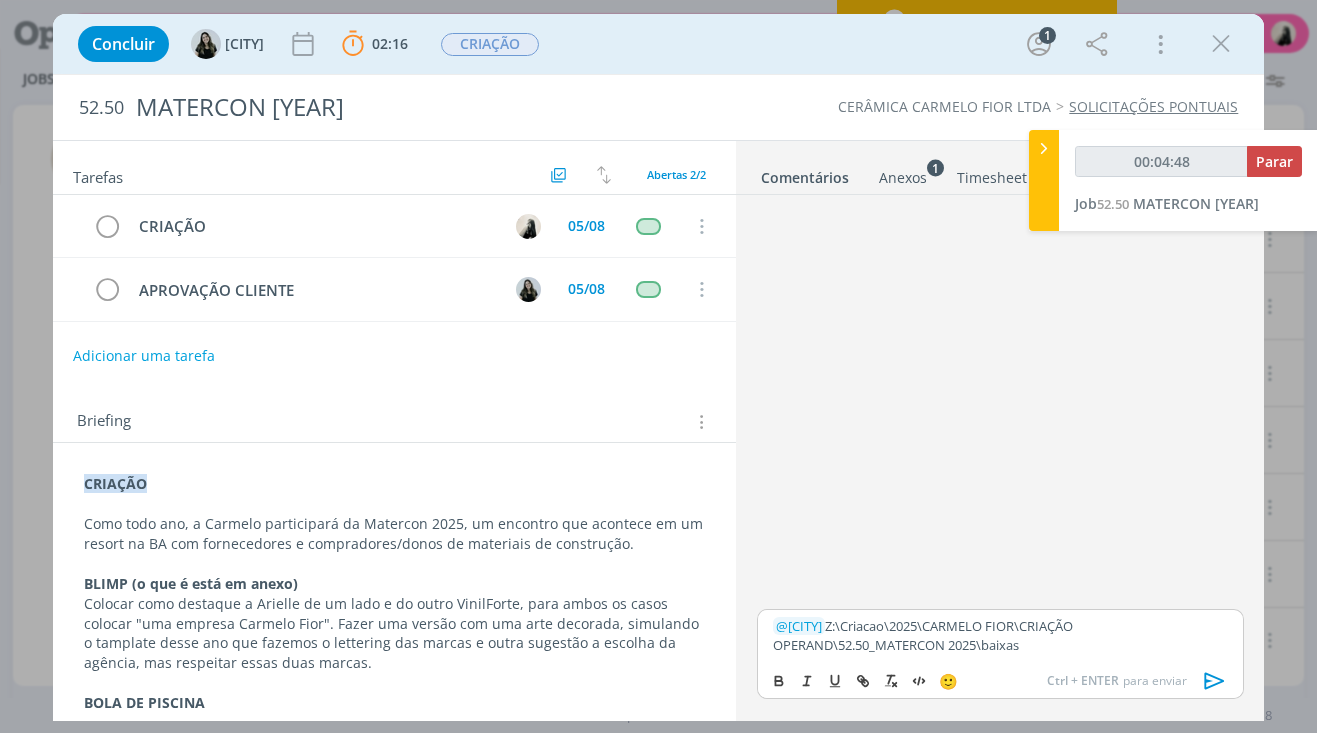 click 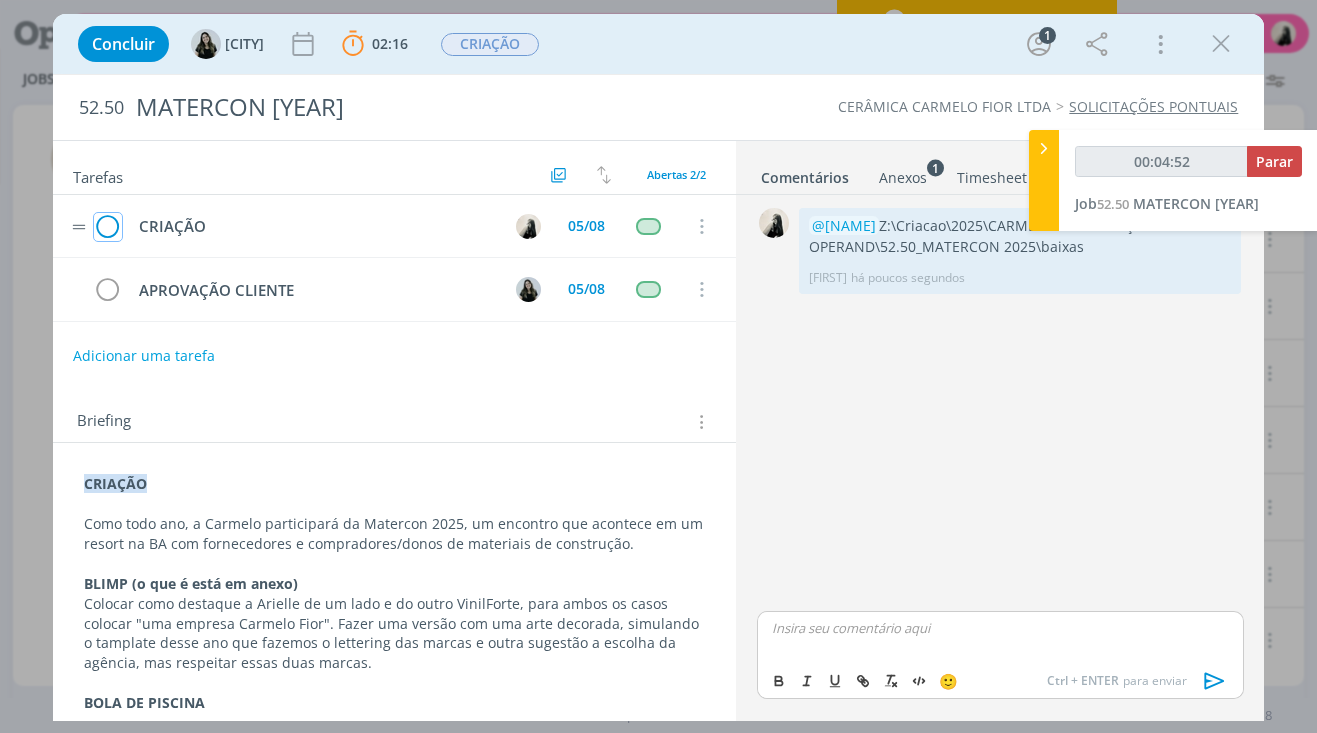 click at bounding box center (108, 227) 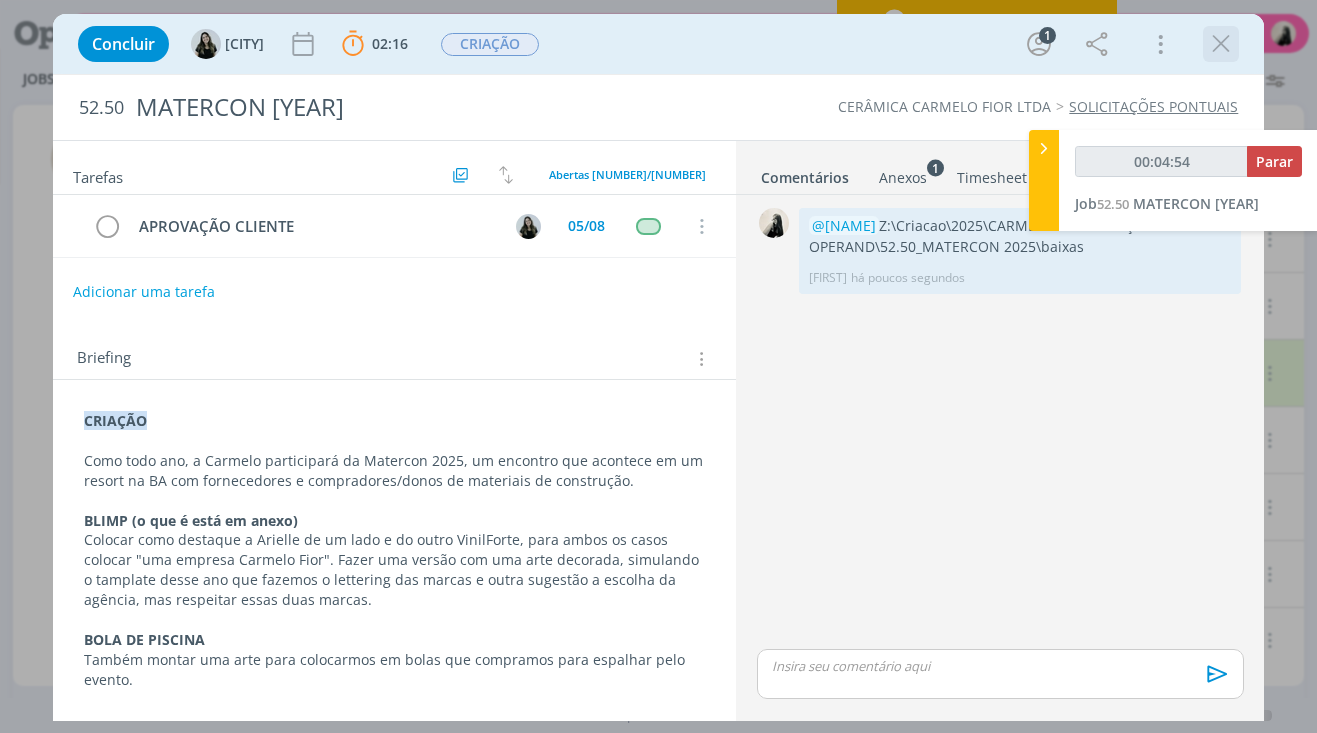click at bounding box center (1221, 44) 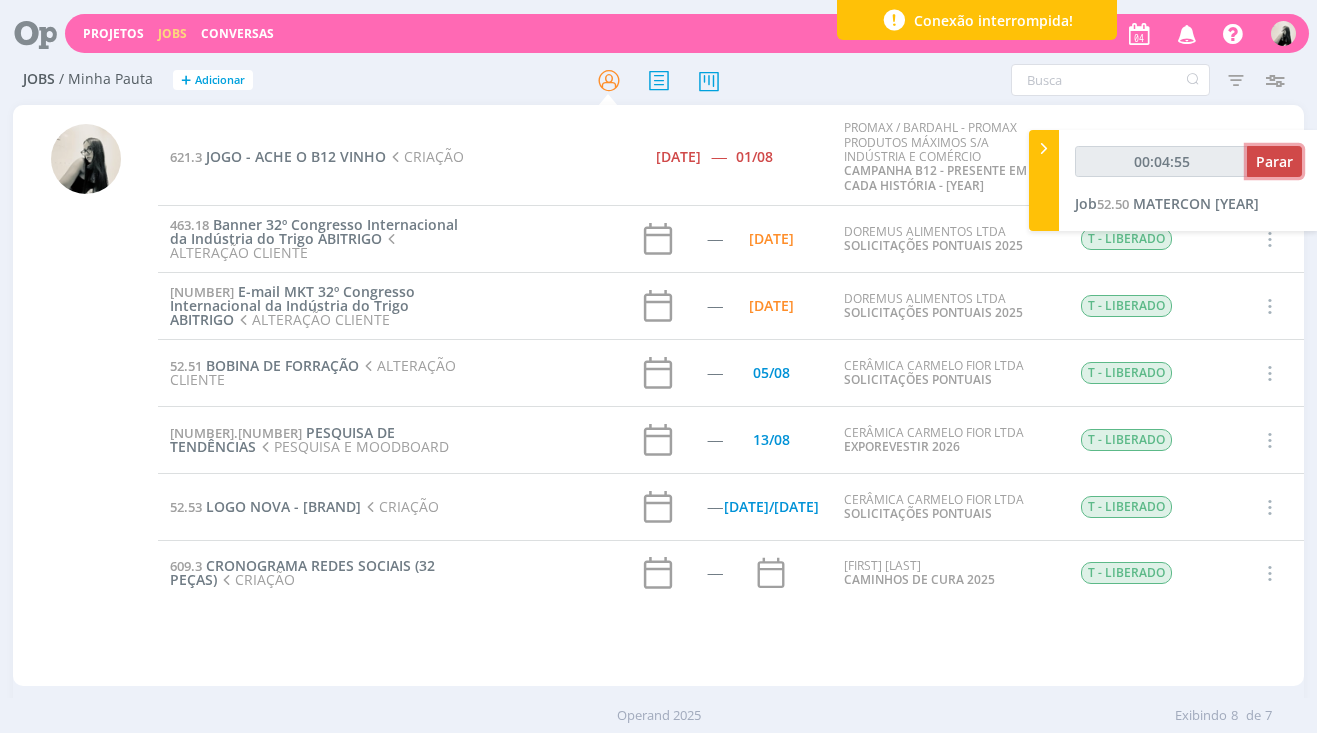 click on "Parar" at bounding box center [1274, 161] 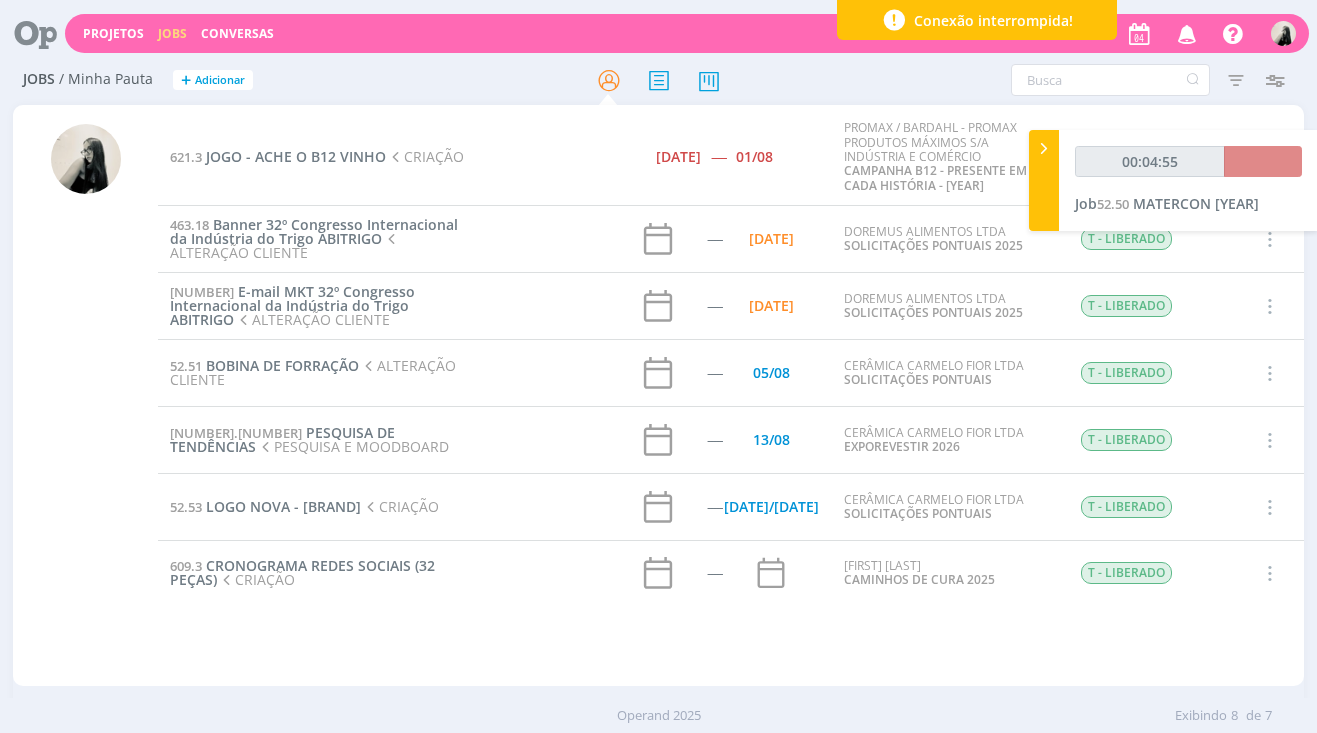 type on "00:05:00" 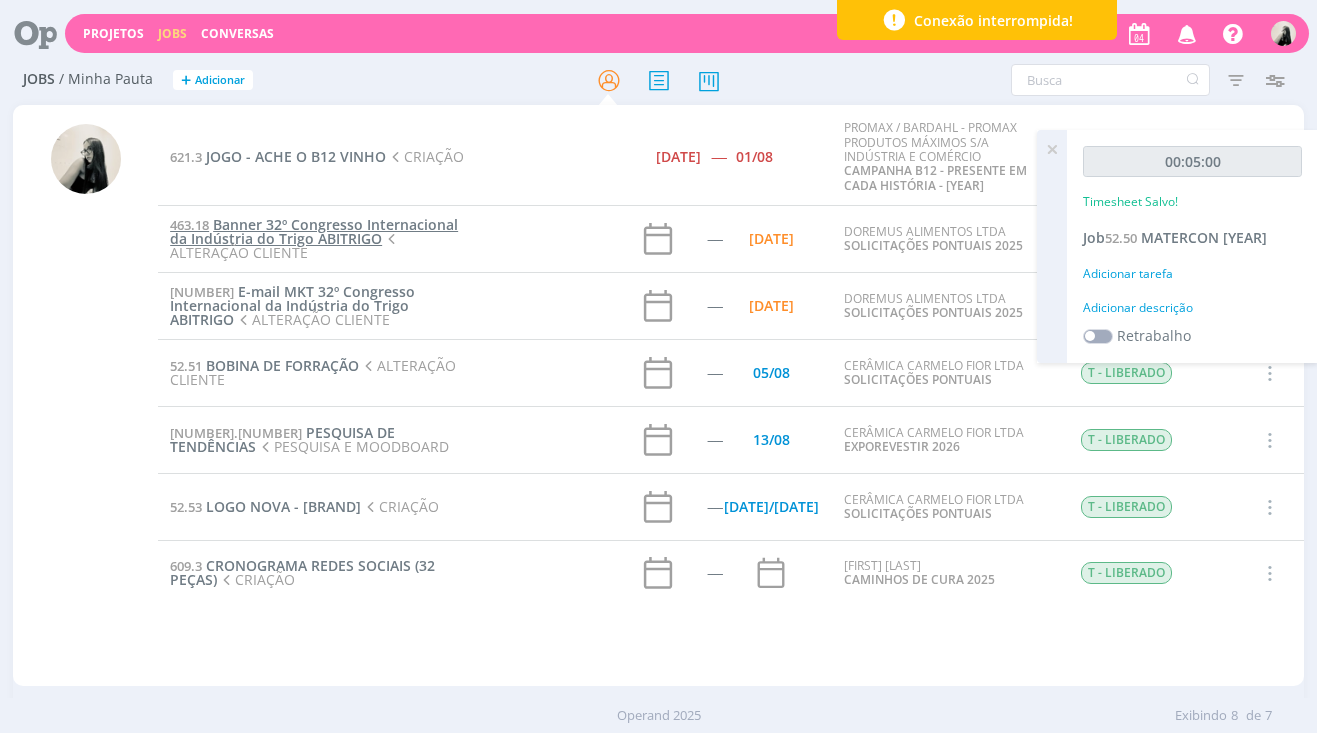 click on "Banner 32º Congresso Internacional da Indústria do Trigo  ABITRIGO" at bounding box center (314, 231) 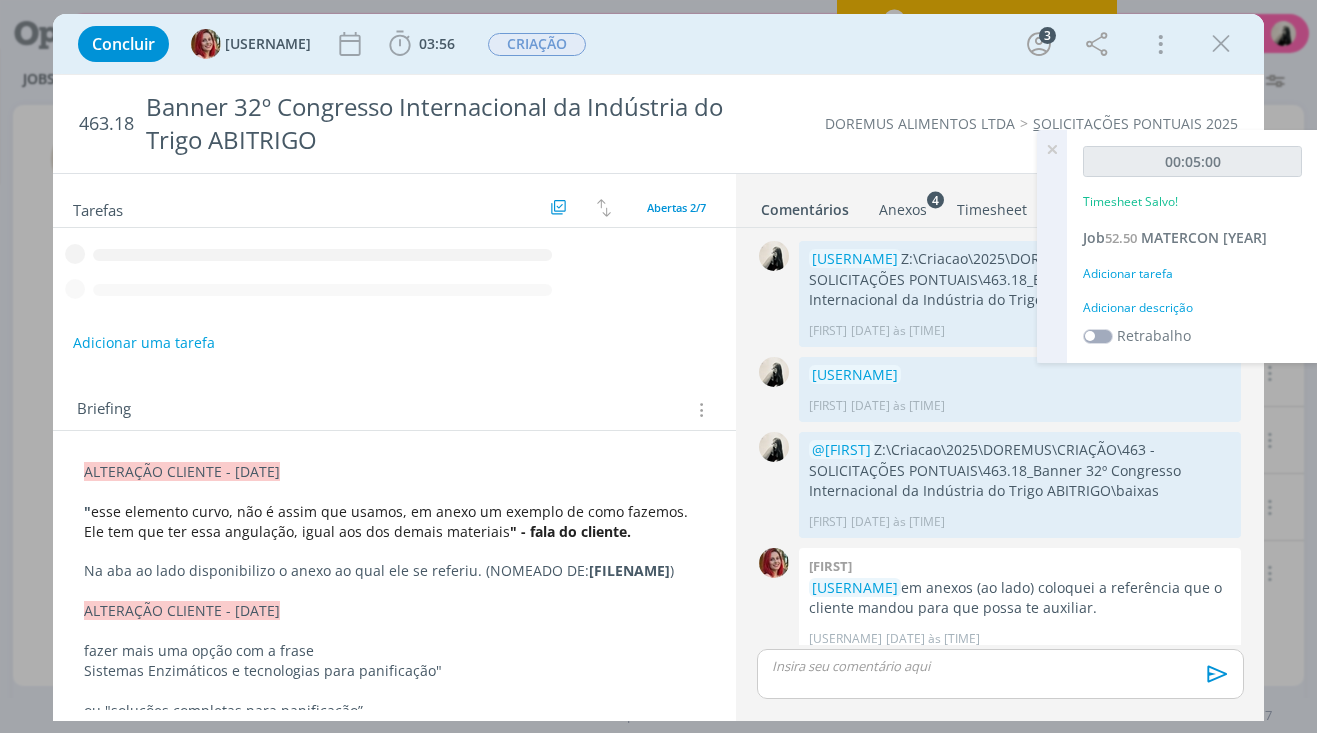 scroll, scrollTop: 130, scrollLeft: 0, axis: vertical 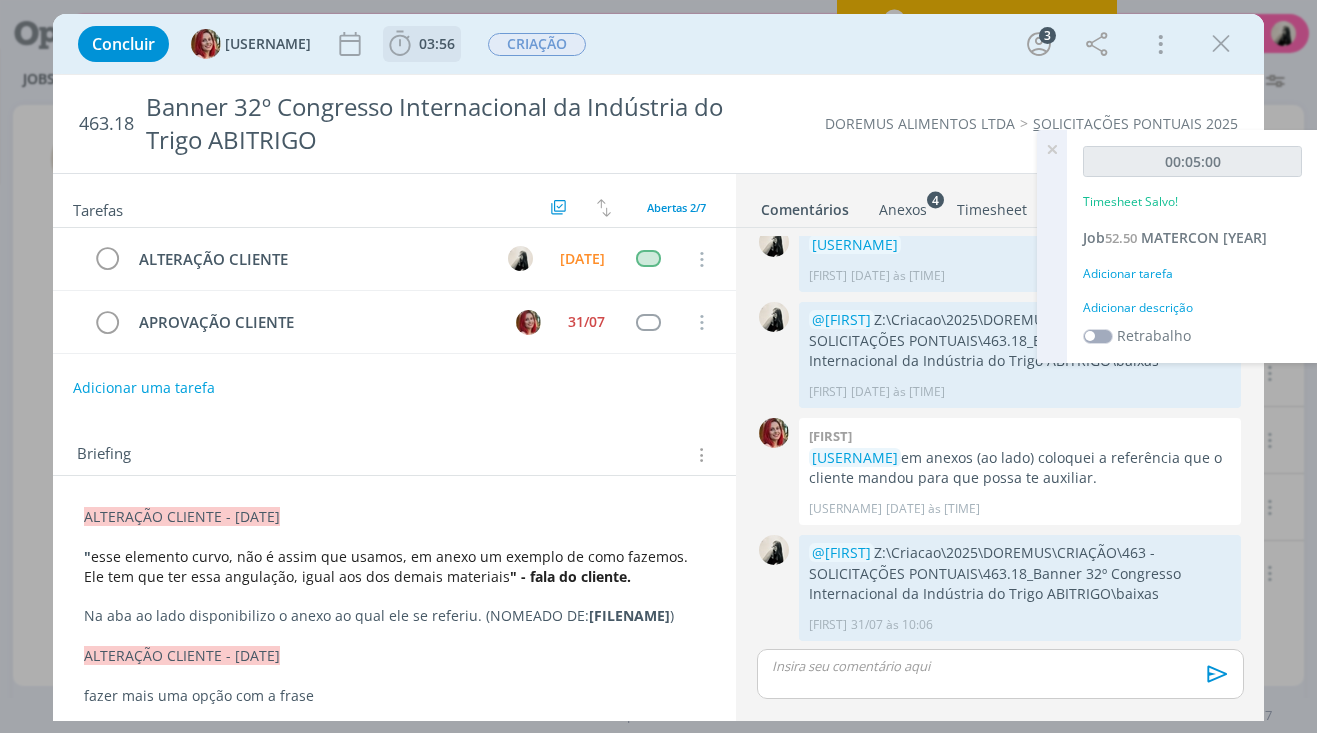 click 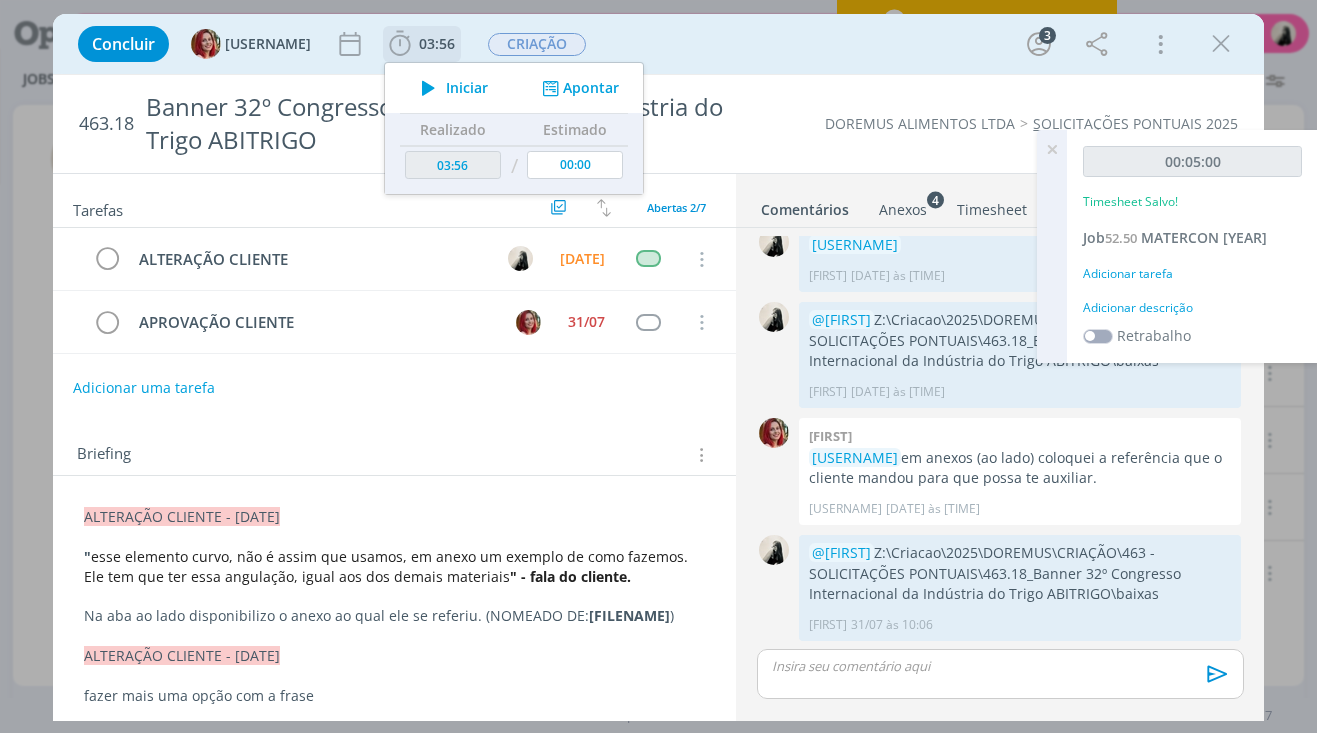 click at bounding box center (428, 88) 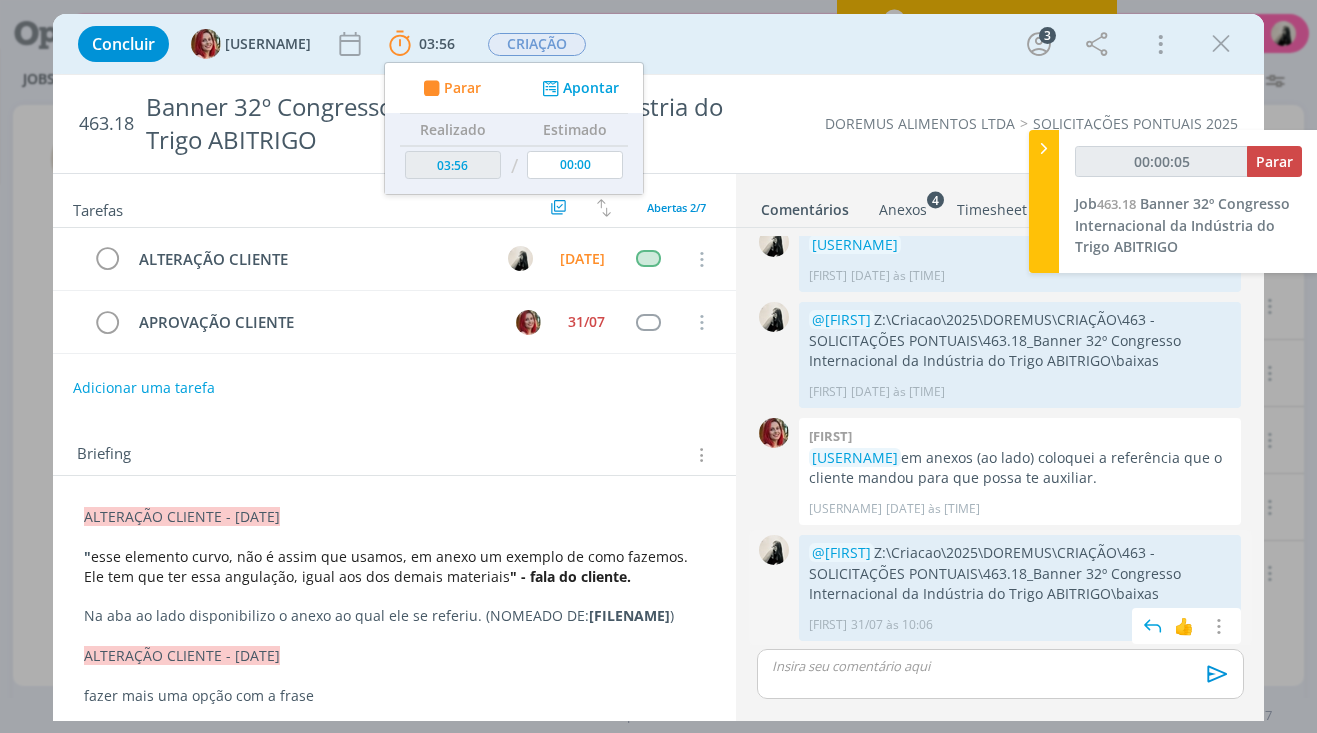 drag, startPoint x: 892, startPoint y: 548, endPoint x: 1095, endPoint y: 595, distance: 208.36986 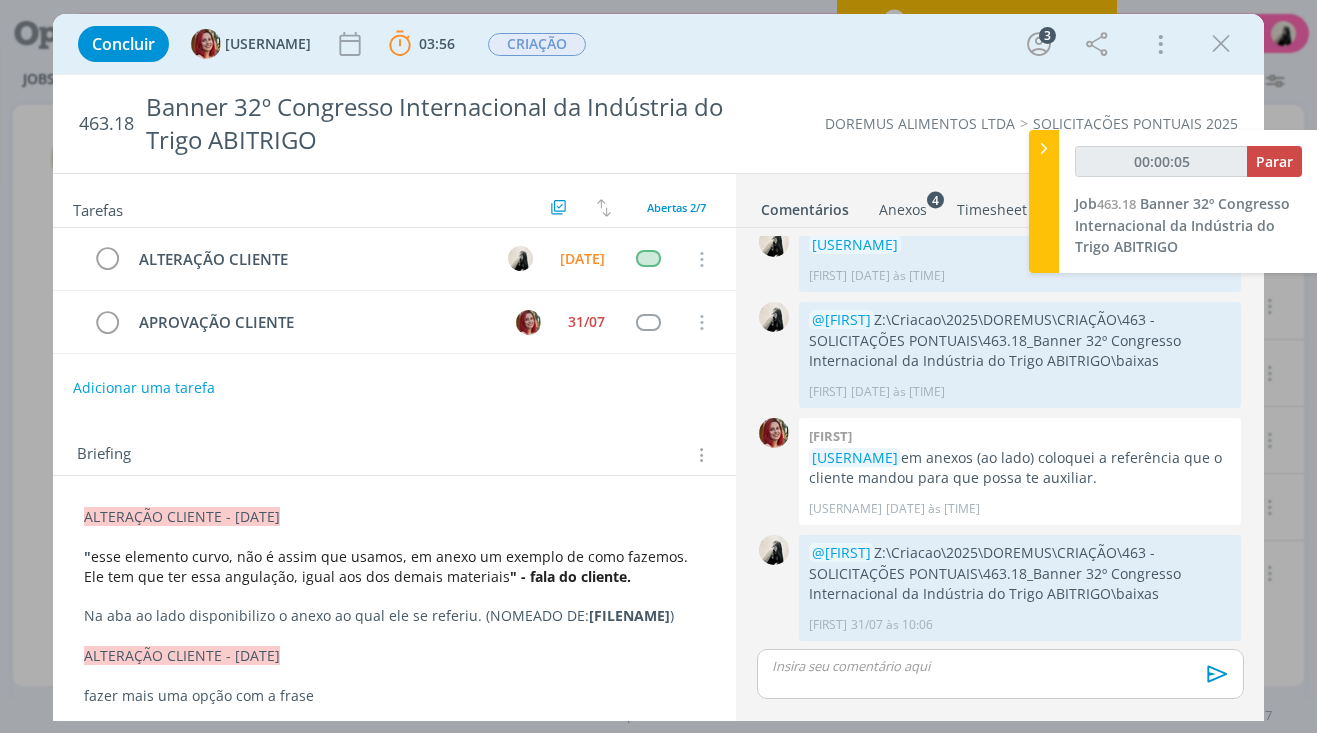 copy on "Z:\Criacao\2025\DOREMUS\CRIAÇÃO\463 - SOLICITAÇÕES PONTUAIS\463.18_Banner 32º Congresso Internacional da Indústria do Trigo ABITRIGO\baixas" 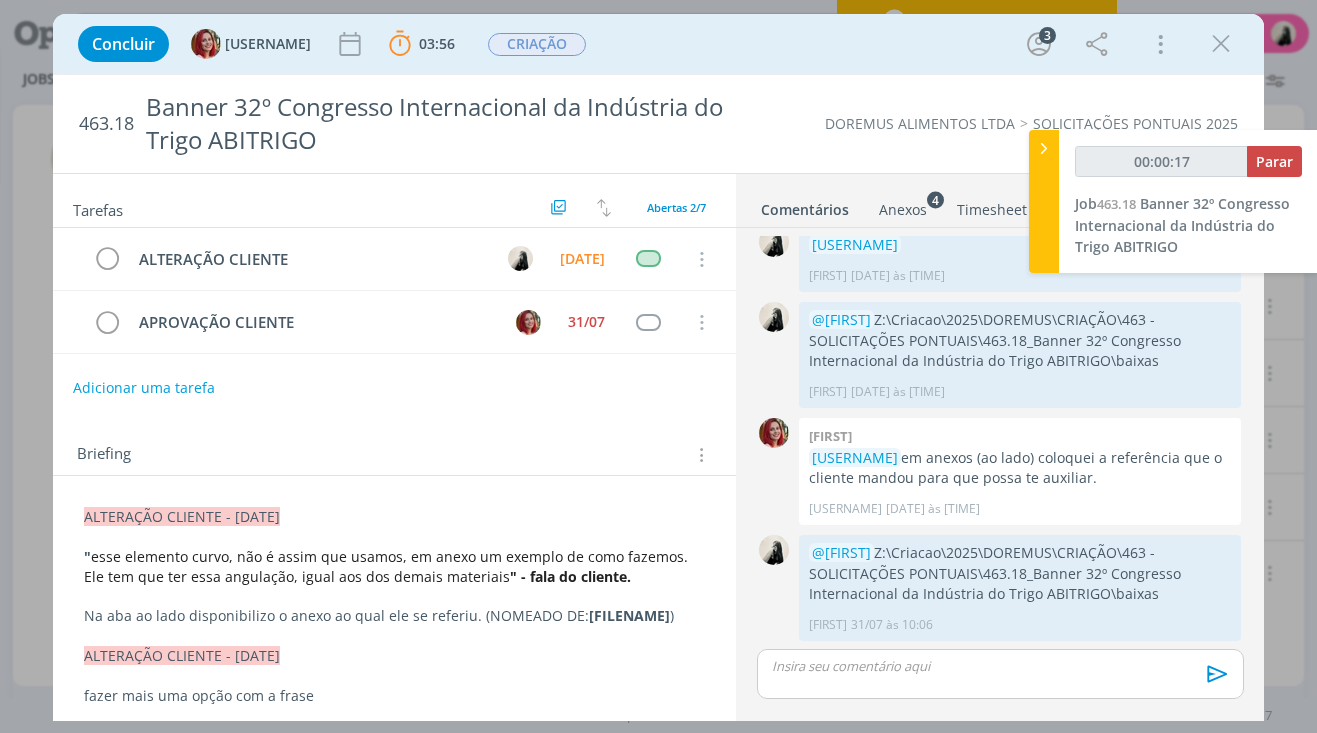 click on "Anexos
4" at bounding box center (903, 210) 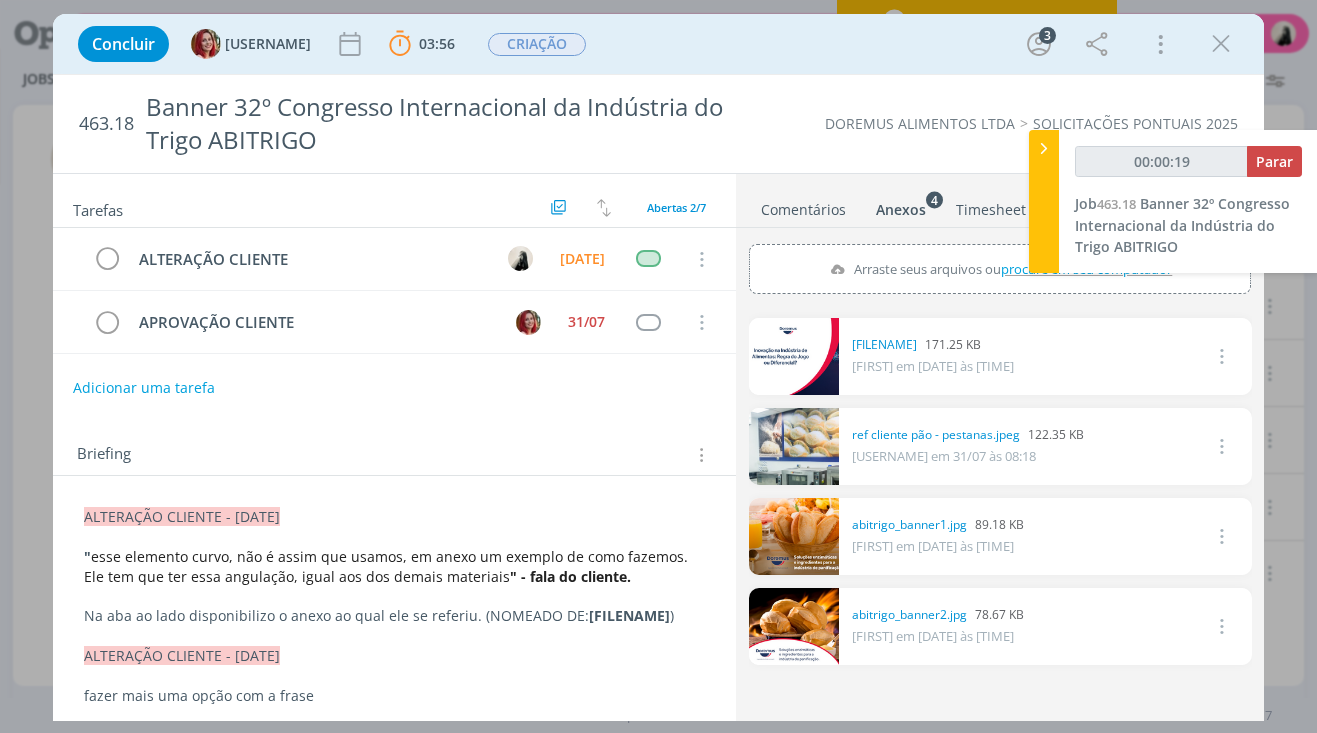 click at bounding box center (794, 356) 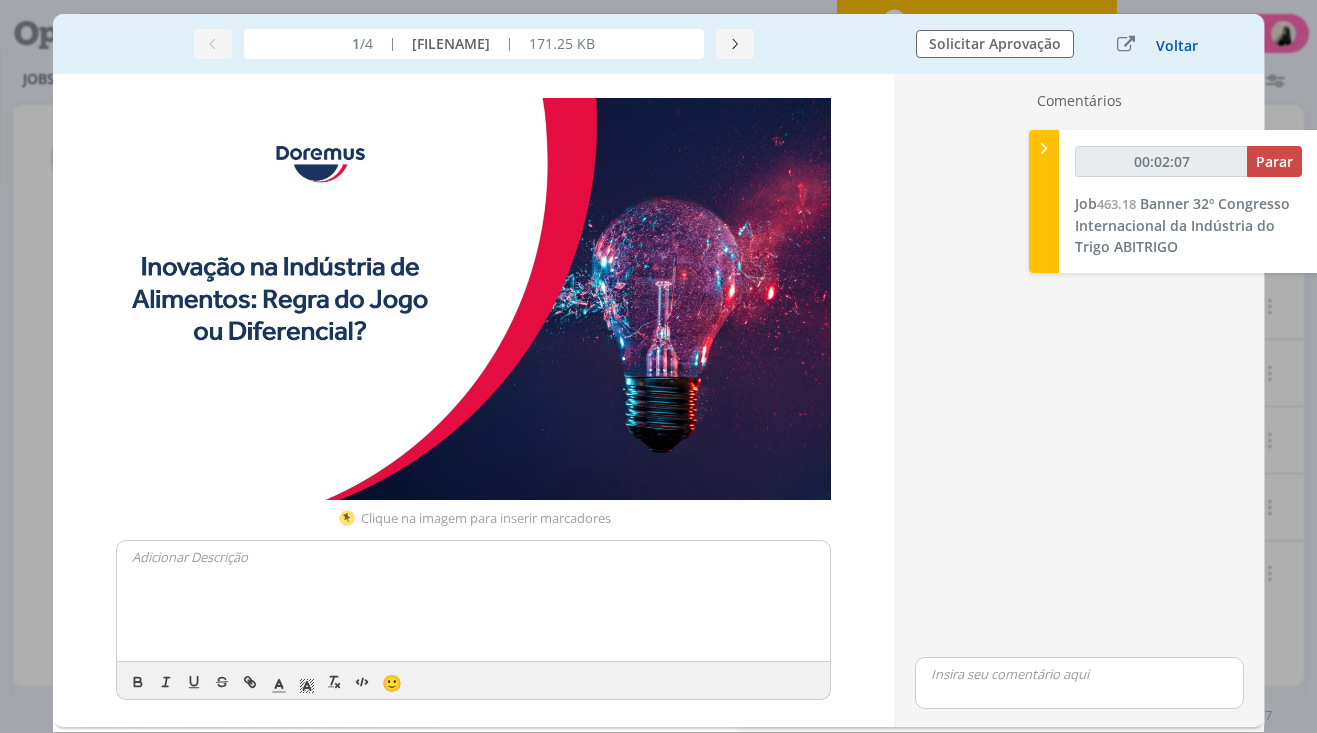 click on "Voltar" at bounding box center (1177, 46) 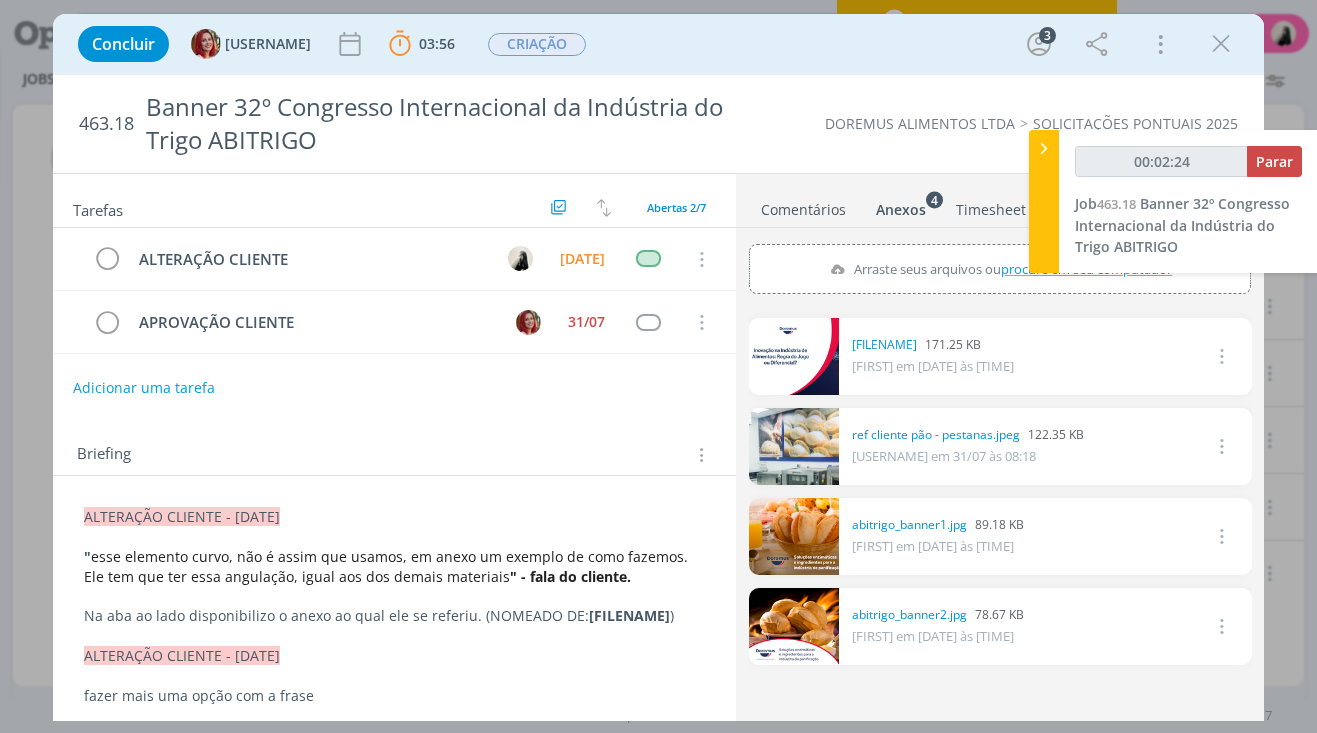 click on "Comentários" at bounding box center (803, 205) 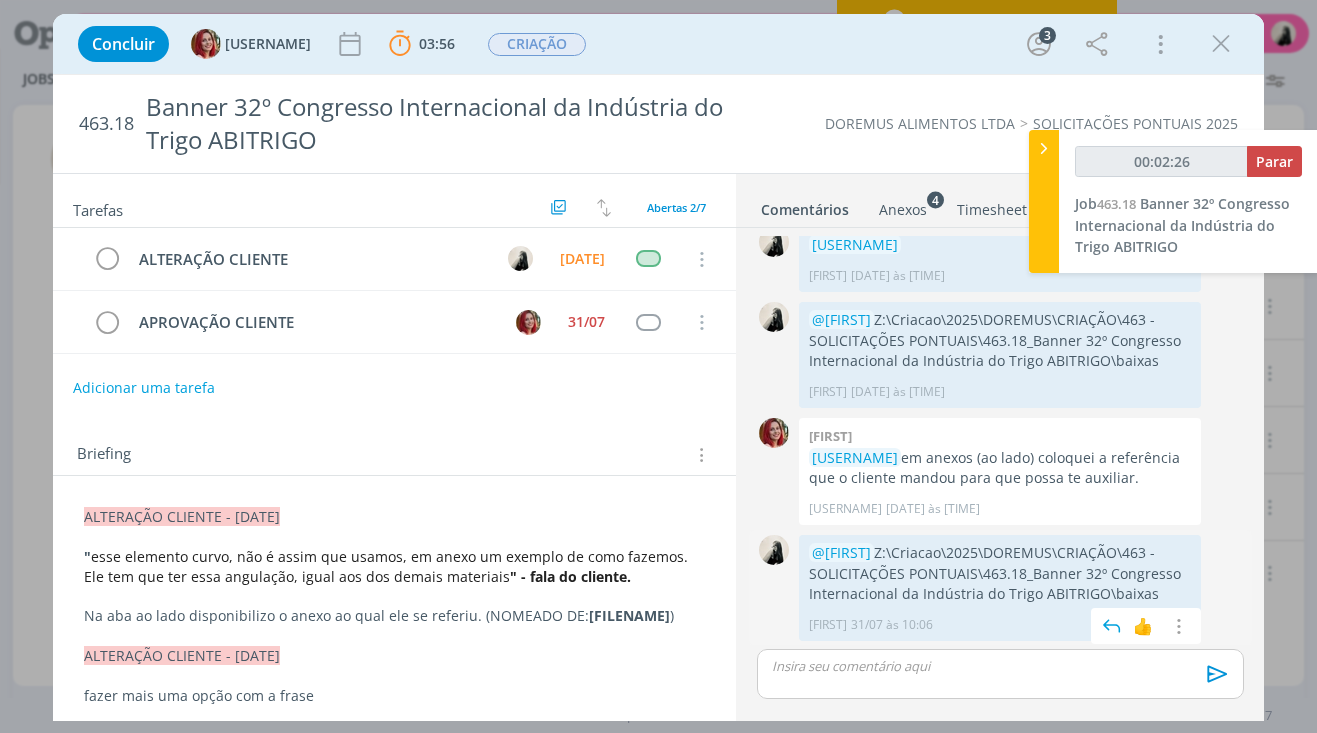 copy on "Z:\Criacao\2025\DOREMUS\CRIAÇÃO\463 - SOLICITAÇÕES PONTUAIS\463.18_Banner 32º Congresso Internacional da Indústria do Trigo ABITRIGO\baixas" 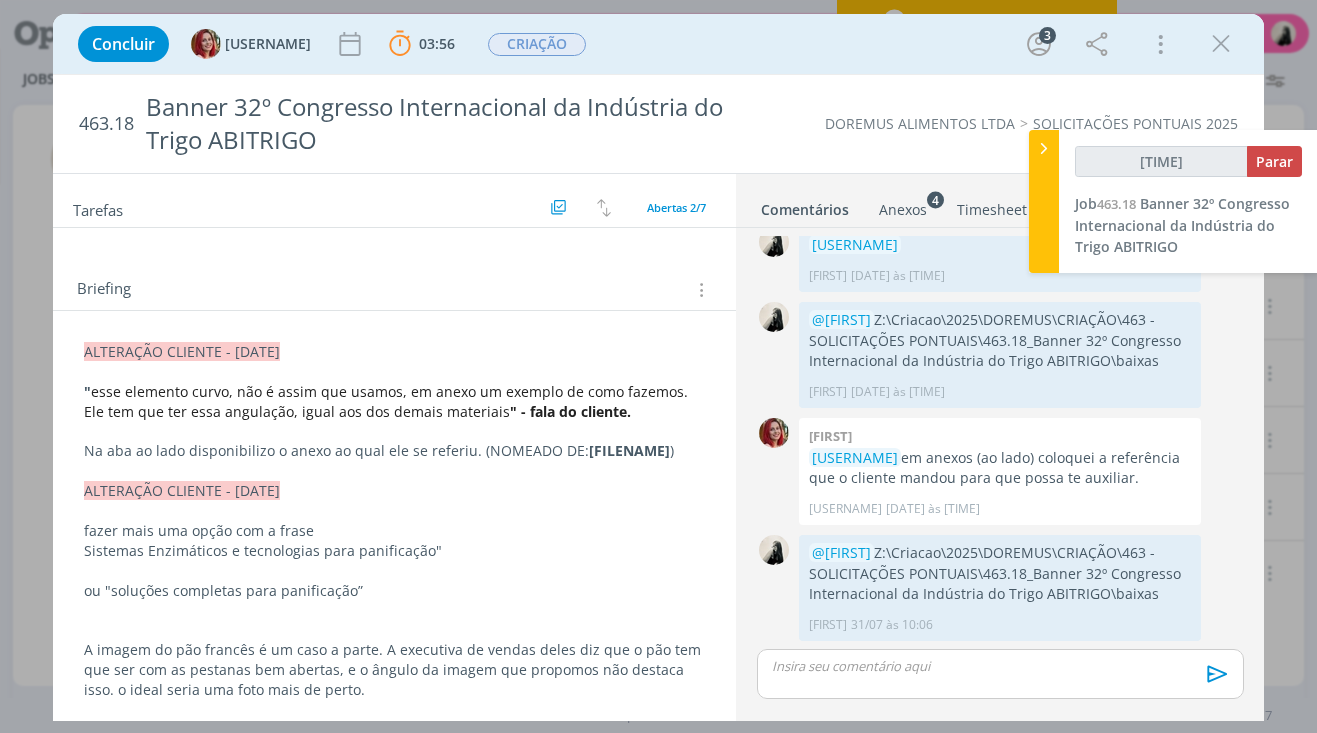 scroll, scrollTop: 200, scrollLeft: 0, axis: vertical 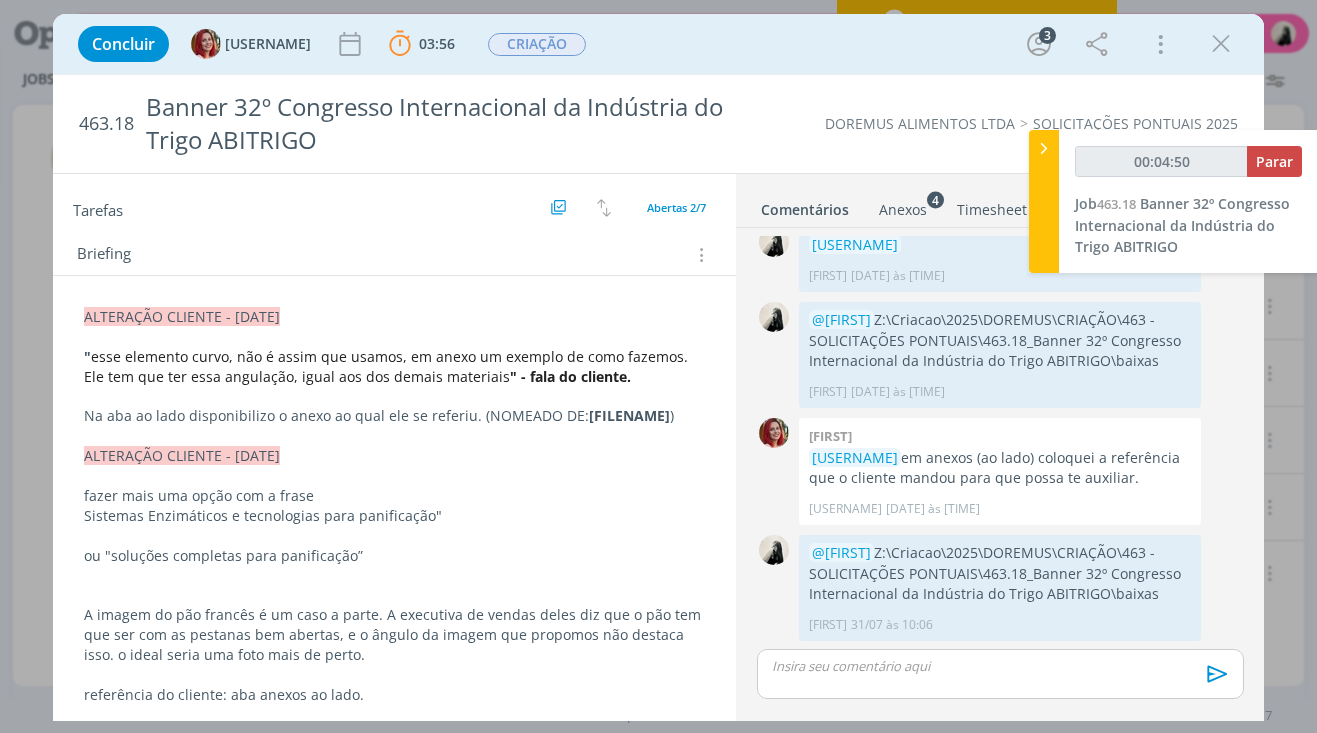 click at bounding box center (1000, 674) 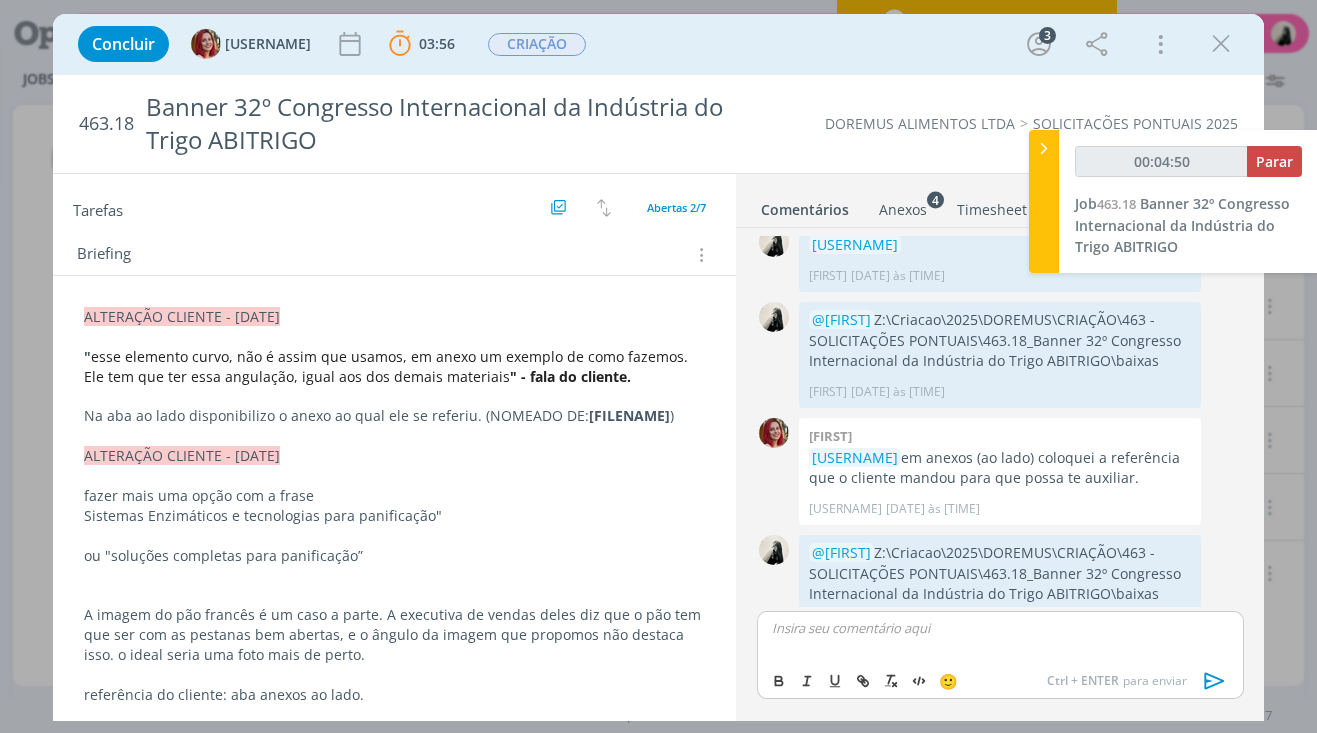 scroll, scrollTop: 168, scrollLeft: 0, axis: vertical 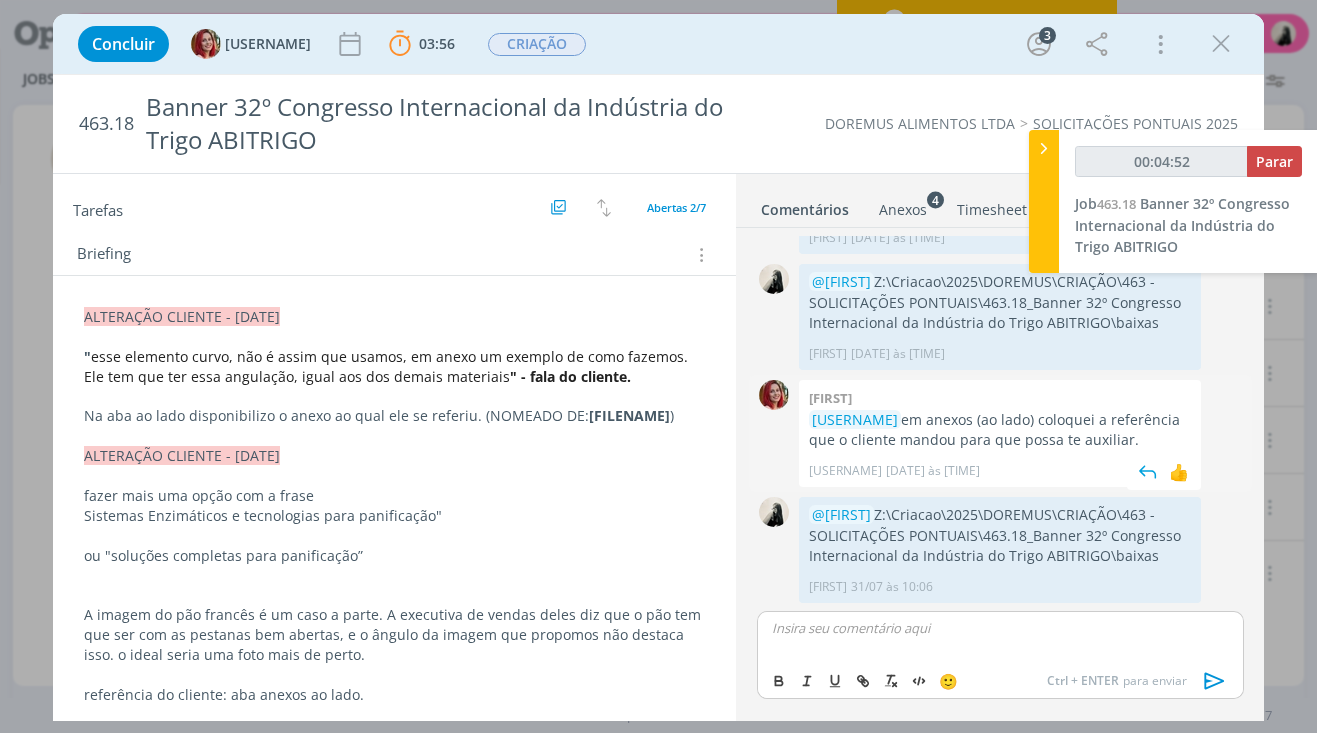 type on "00:04:53" 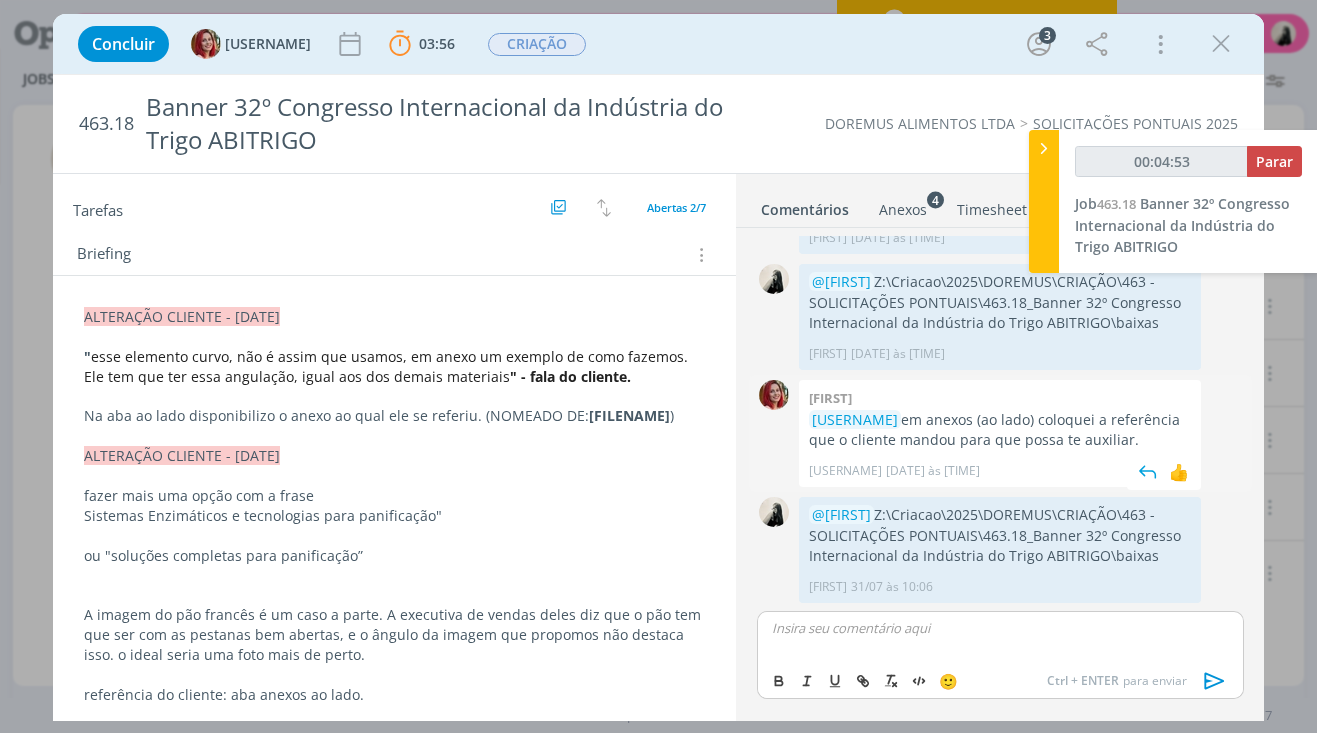 type 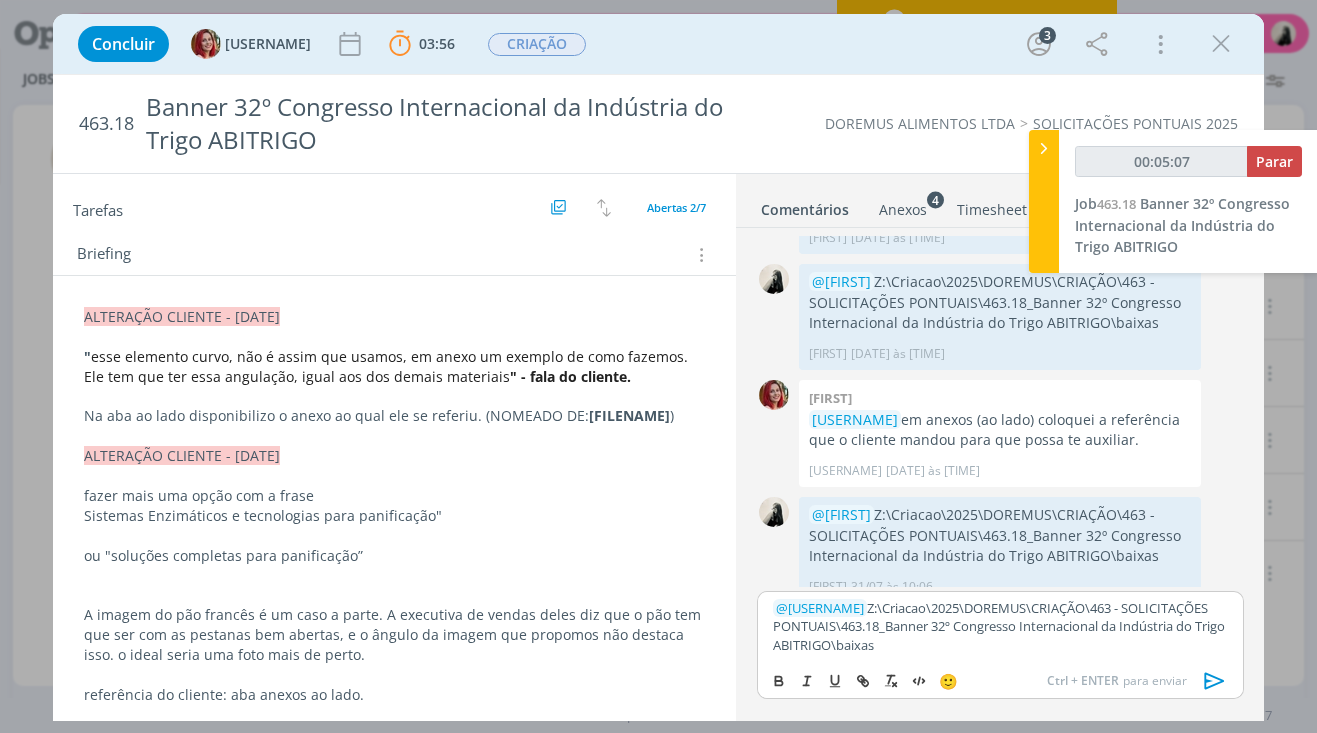 click 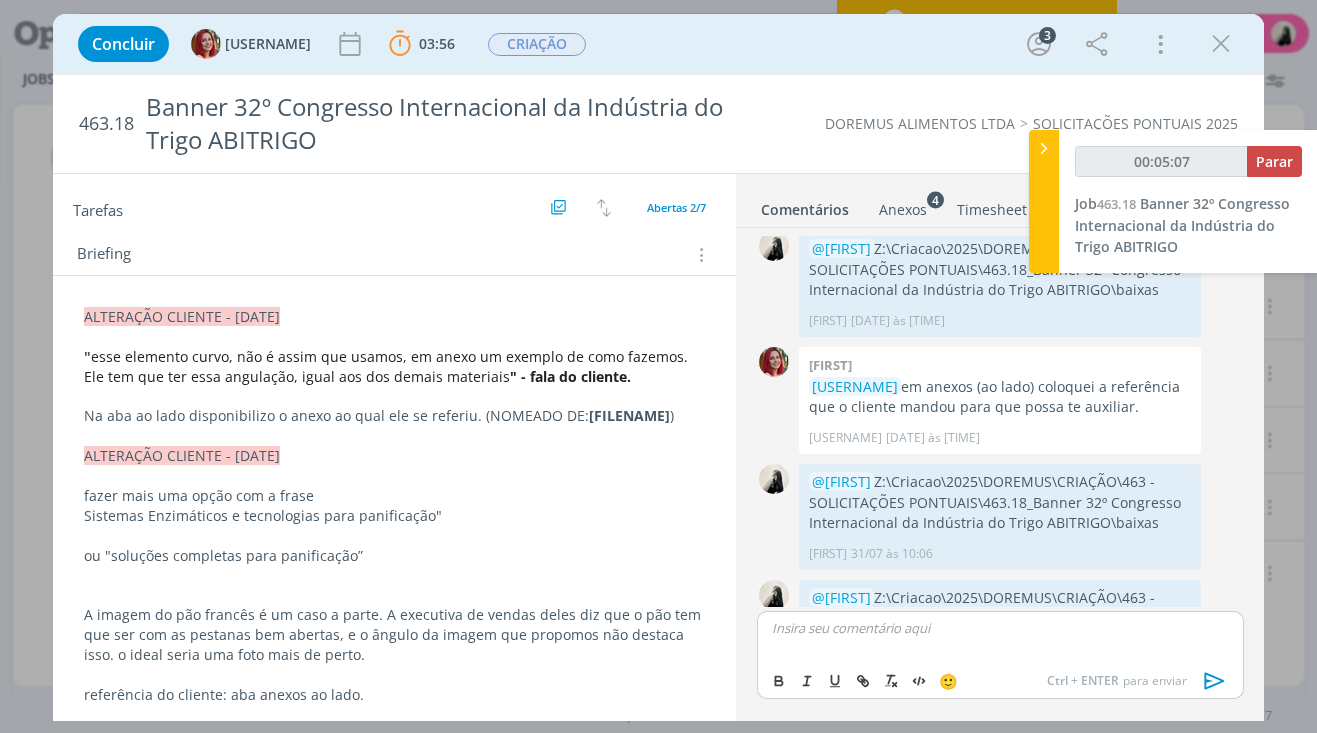 scroll, scrollTop: 284, scrollLeft: 0, axis: vertical 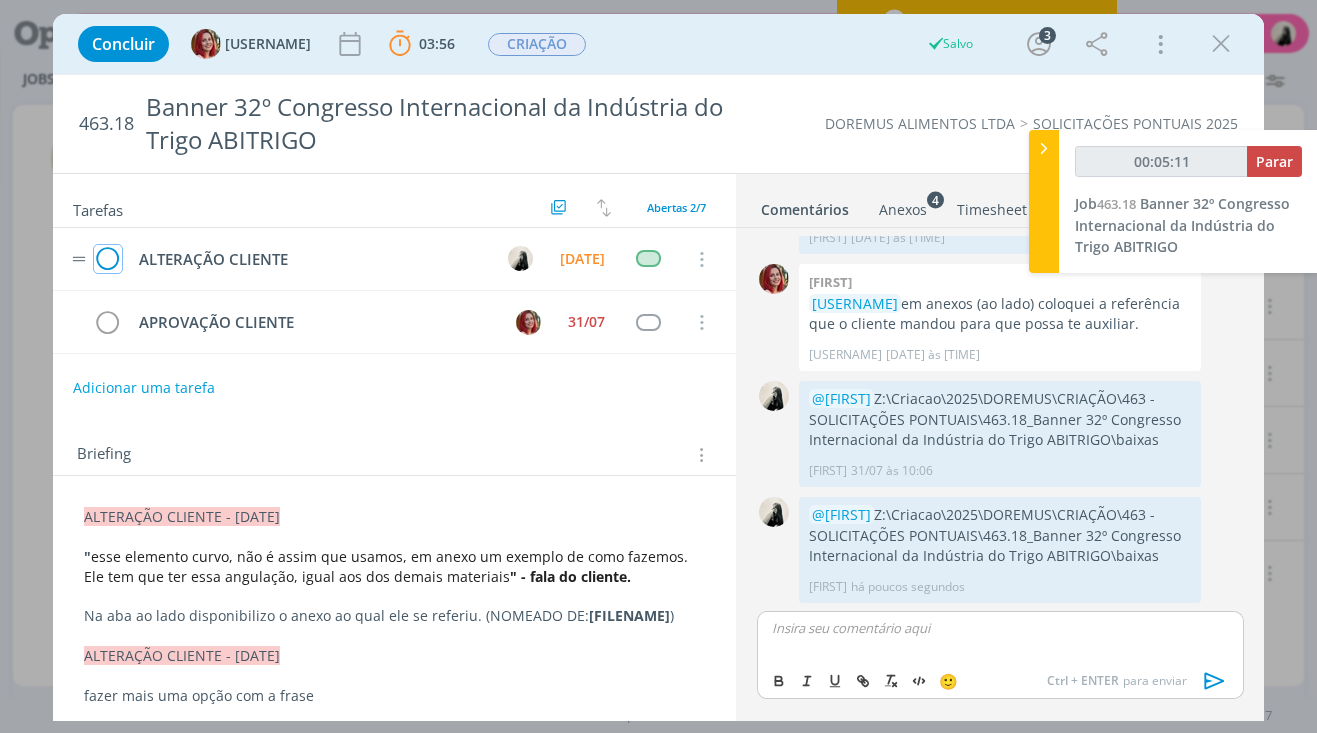 click at bounding box center [108, 260] 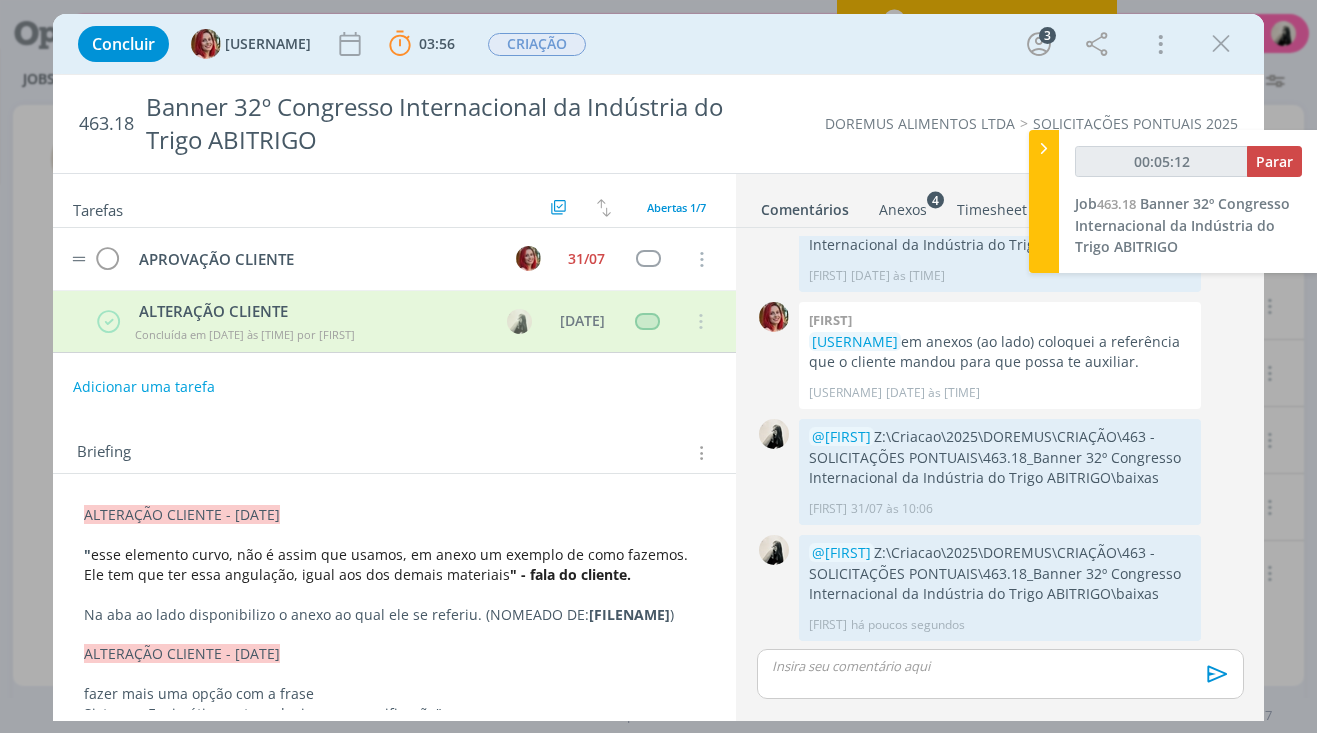 scroll, scrollTop: 246, scrollLeft: 0, axis: vertical 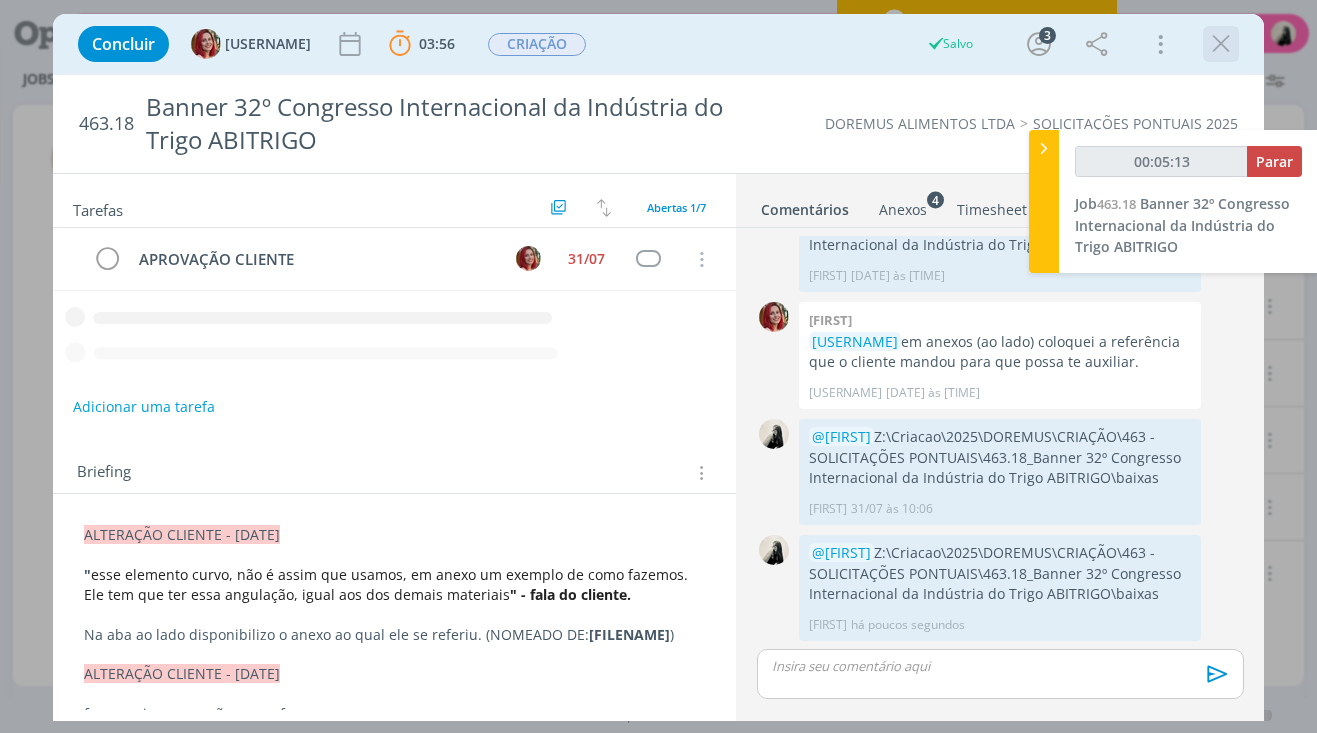 click at bounding box center (1221, 44) 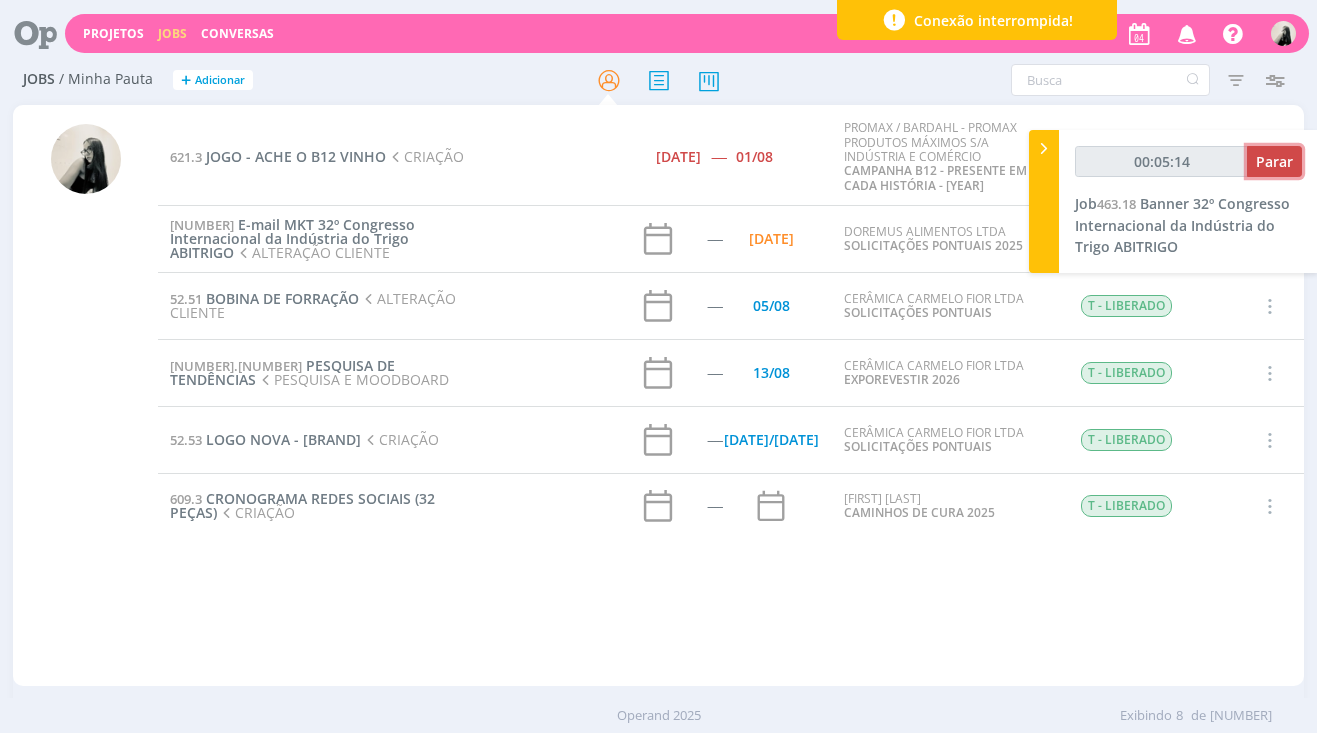 click on "Parar" at bounding box center [1274, 161] 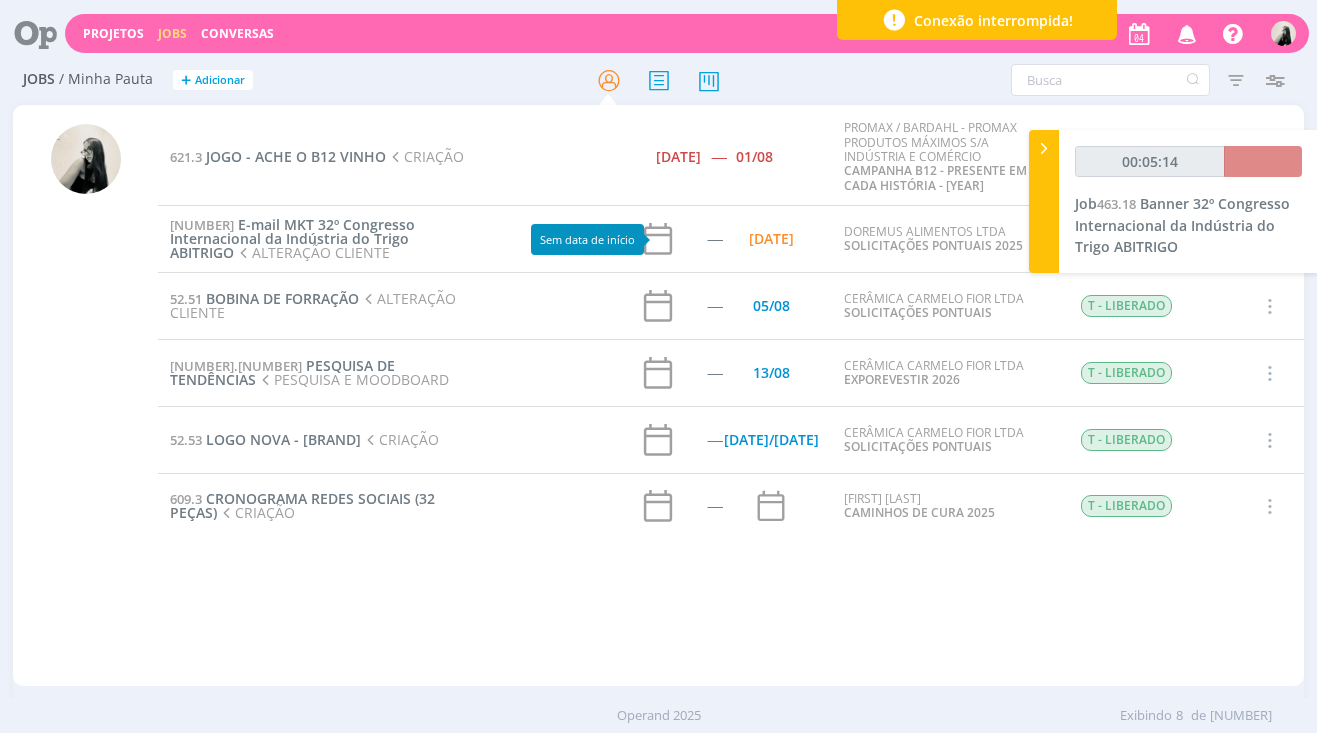 type on "00:06:00" 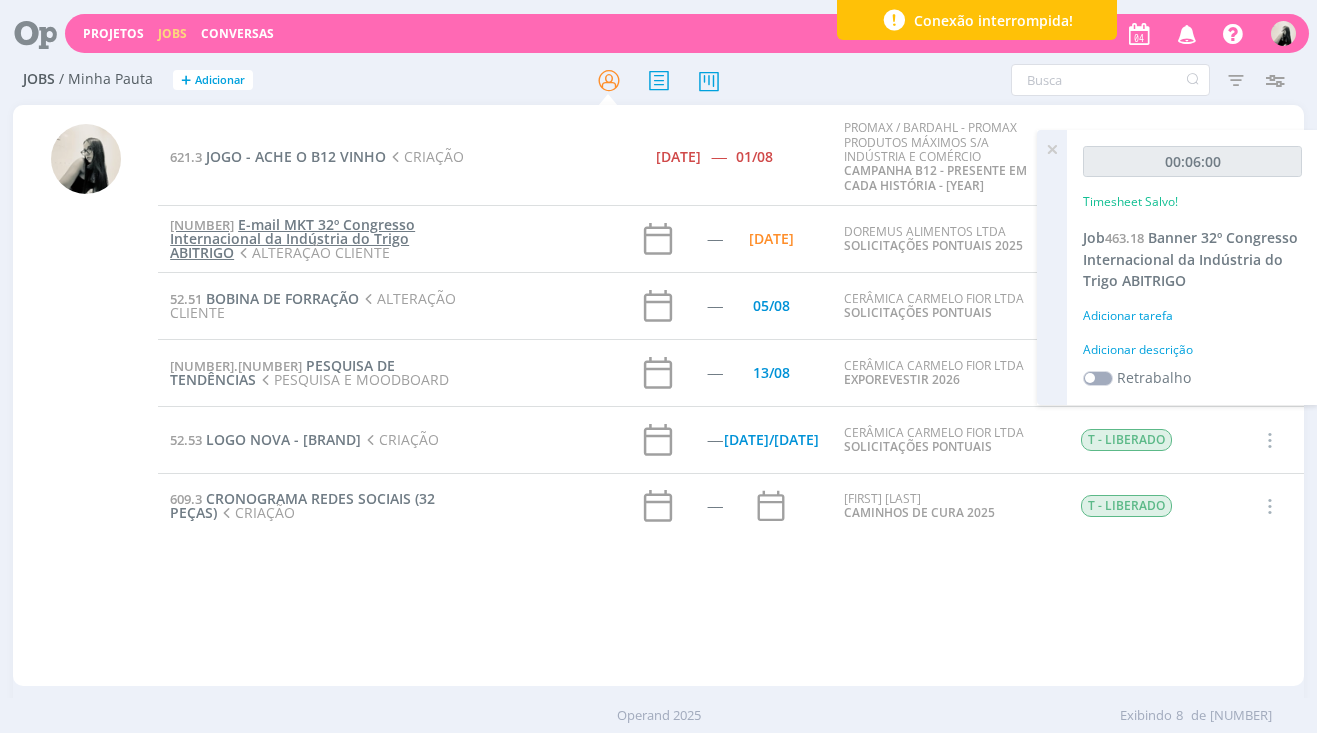 click on "E-mail MKT 32º Congresso Internacional da Indústria do Trigo ABITRIGO" at bounding box center [292, 238] 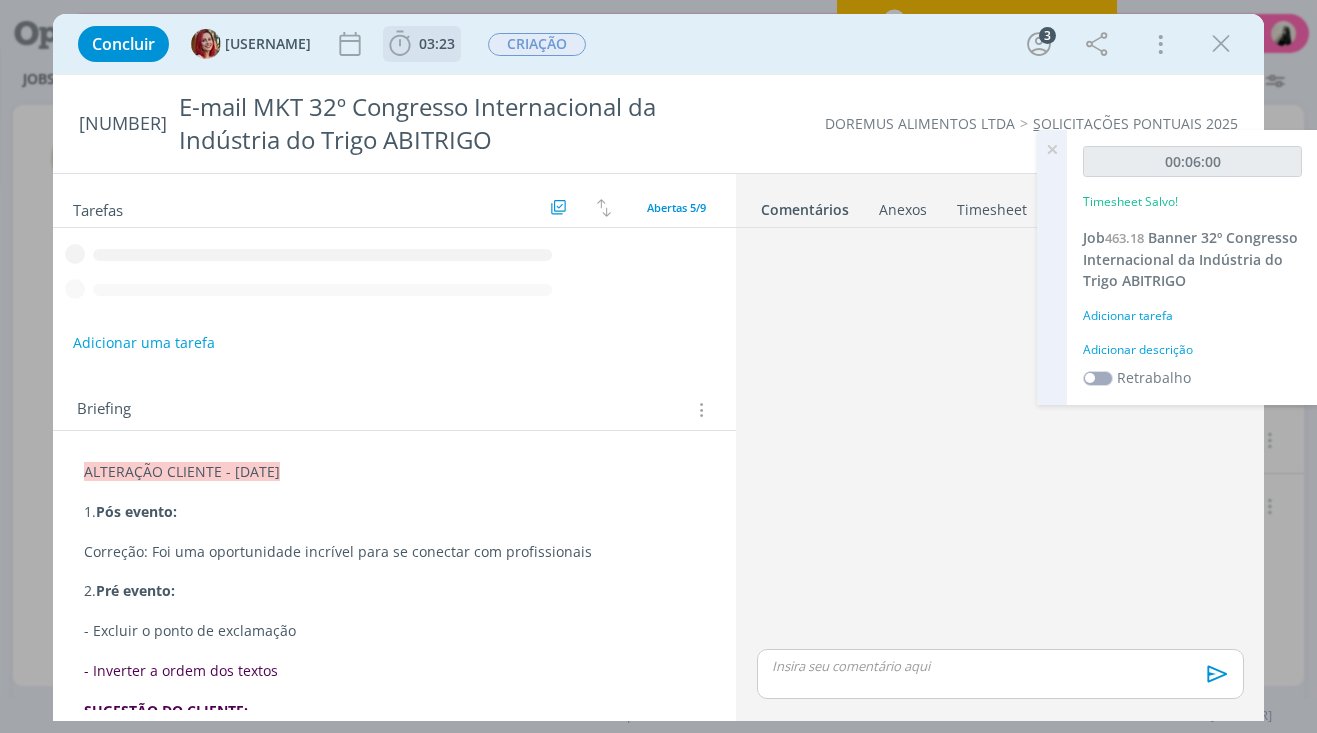 click 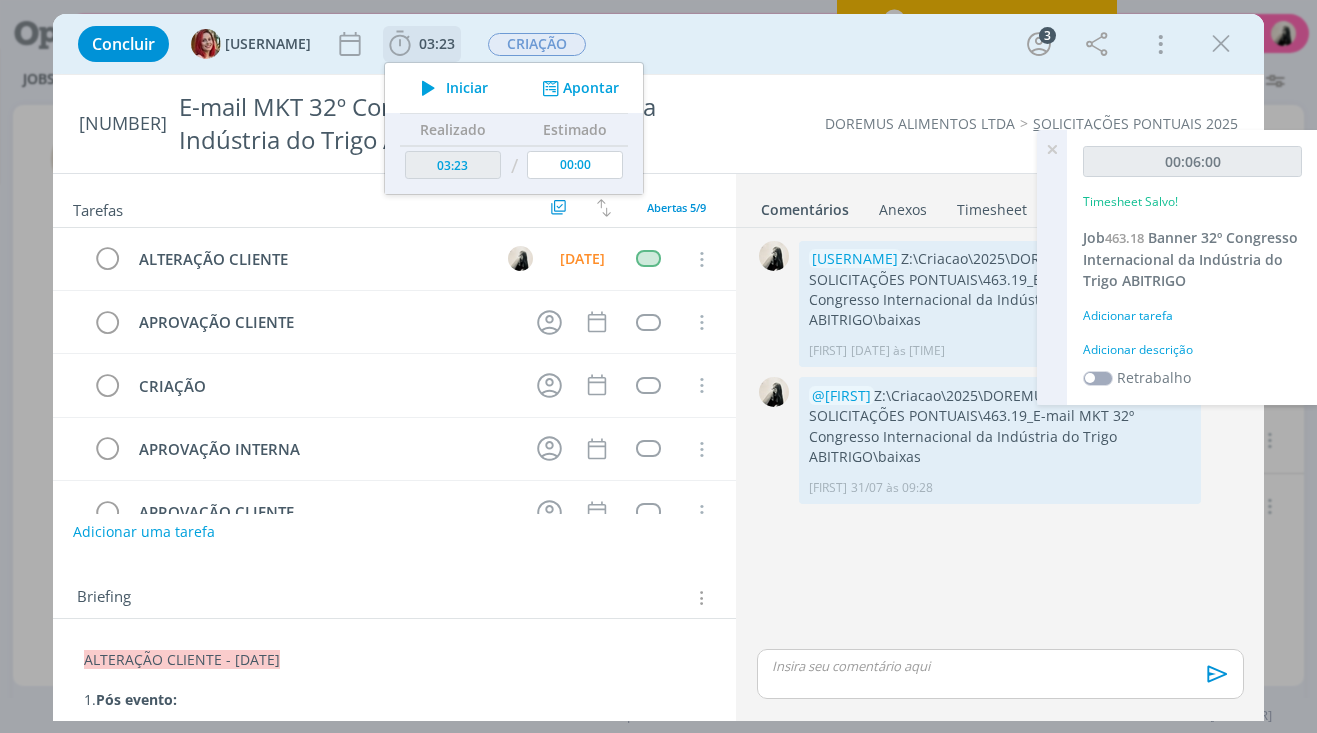 click at bounding box center (428, 88) 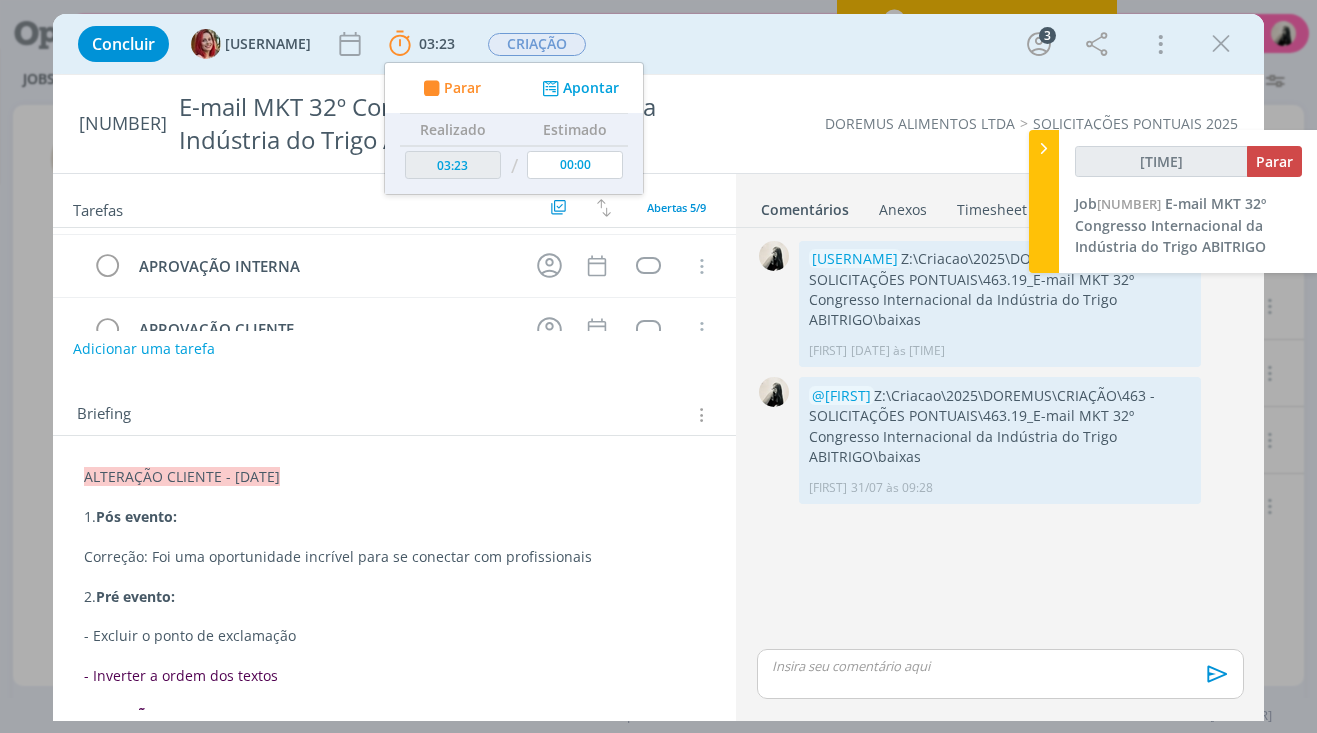 scroll, scrollTop: 200, scrollLeft: 0, axis: vertical 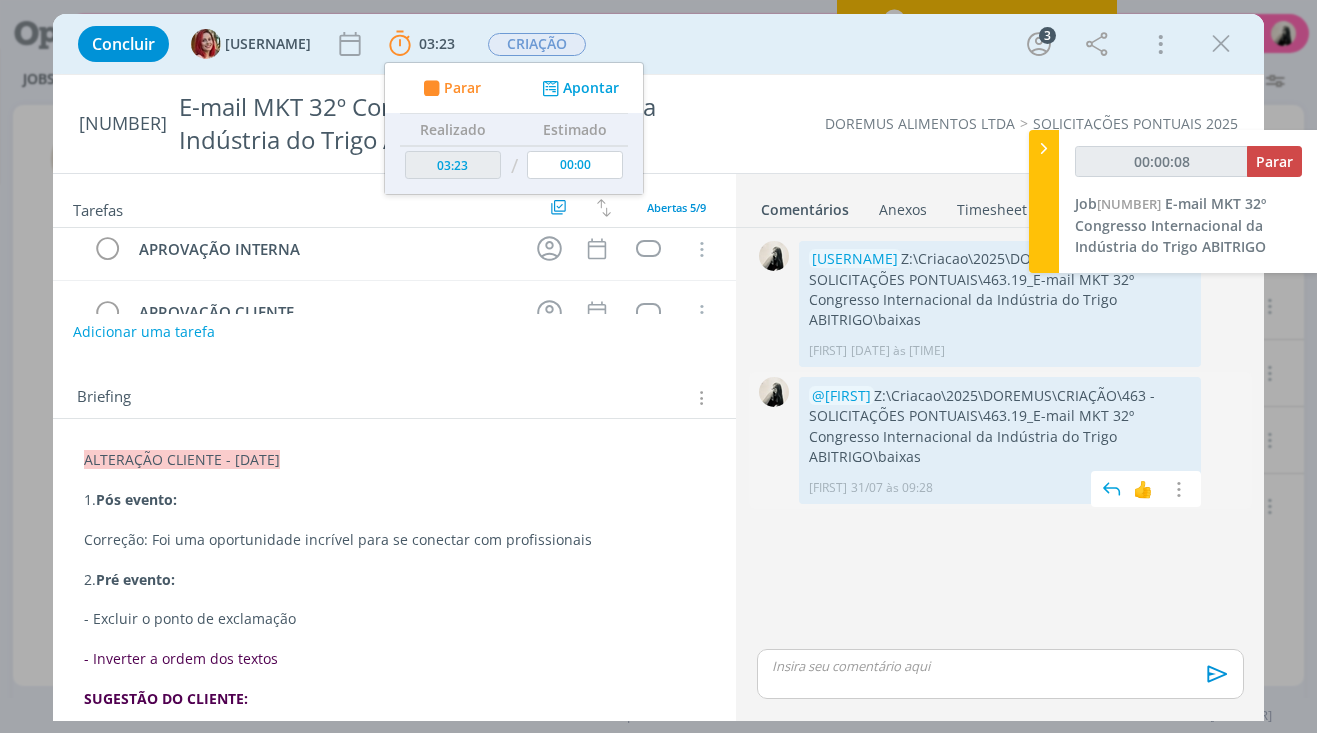 drag, startPoint x: 894, startPoint y: 374, endPoint x: 937, endPoint y: 432, distance: 72.20111 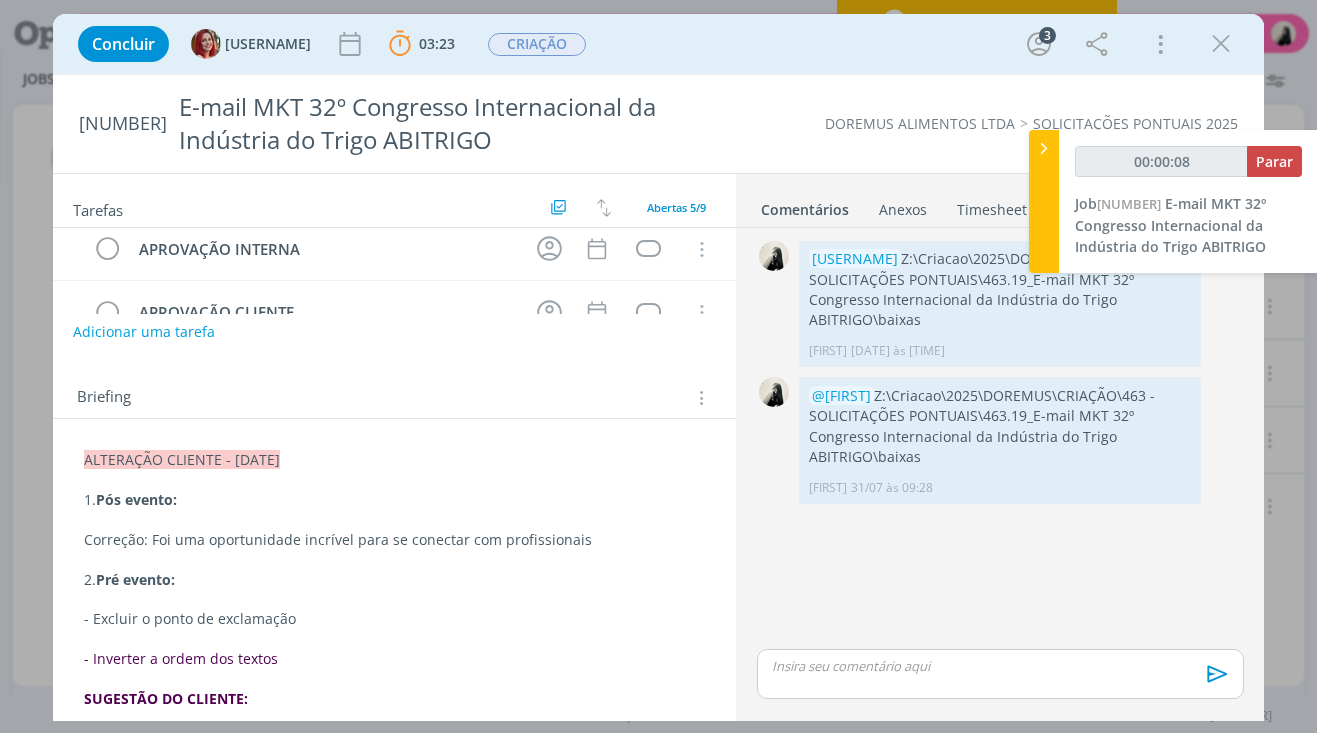 copy on "Z:\Criacao\2025\DOREMUS\CRIAÇÃO\463 - SOLICITAÇÕES PONTUAIS\463.19_E-mail MKT 32º Congresso Internacional da Indústria do Trigo ABITRIGO\baixas" 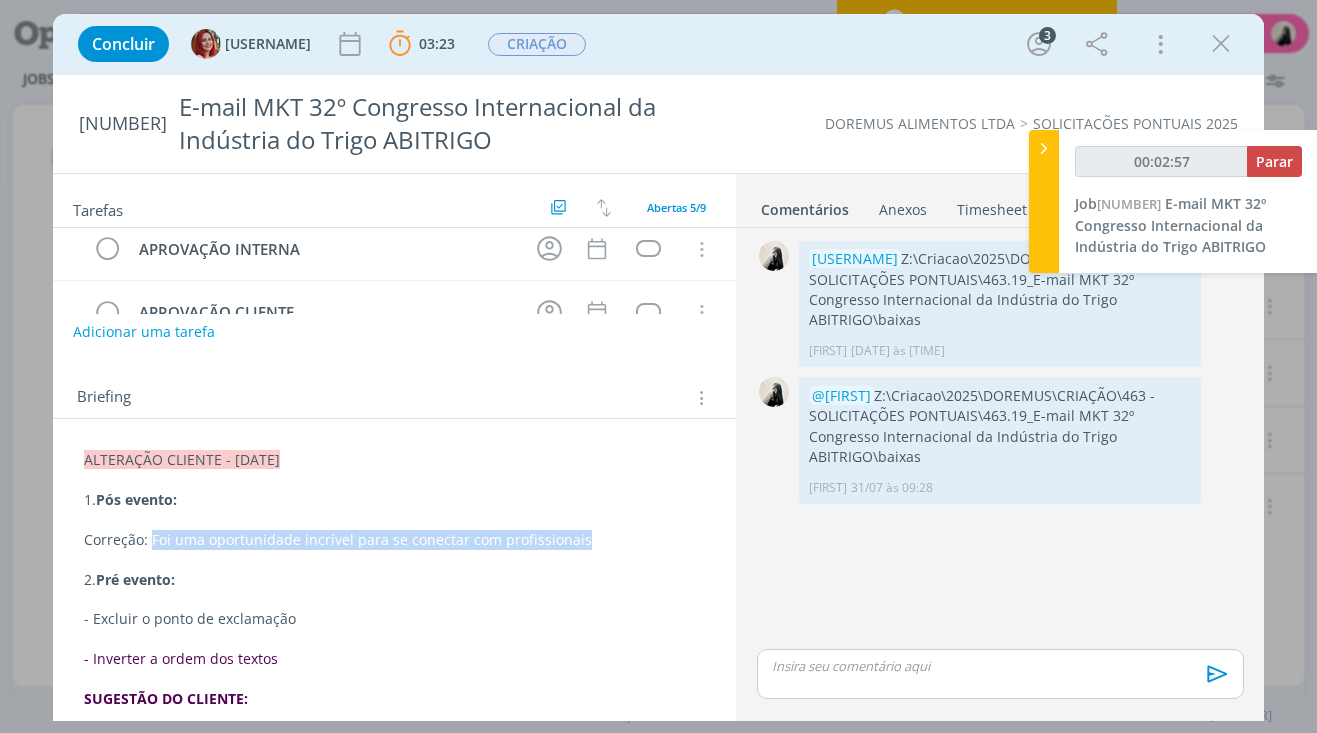 drag, startPoint x: 583, startPoint y: 539, endPoint x: 195, endPoint y: 527, distance: 388.18552 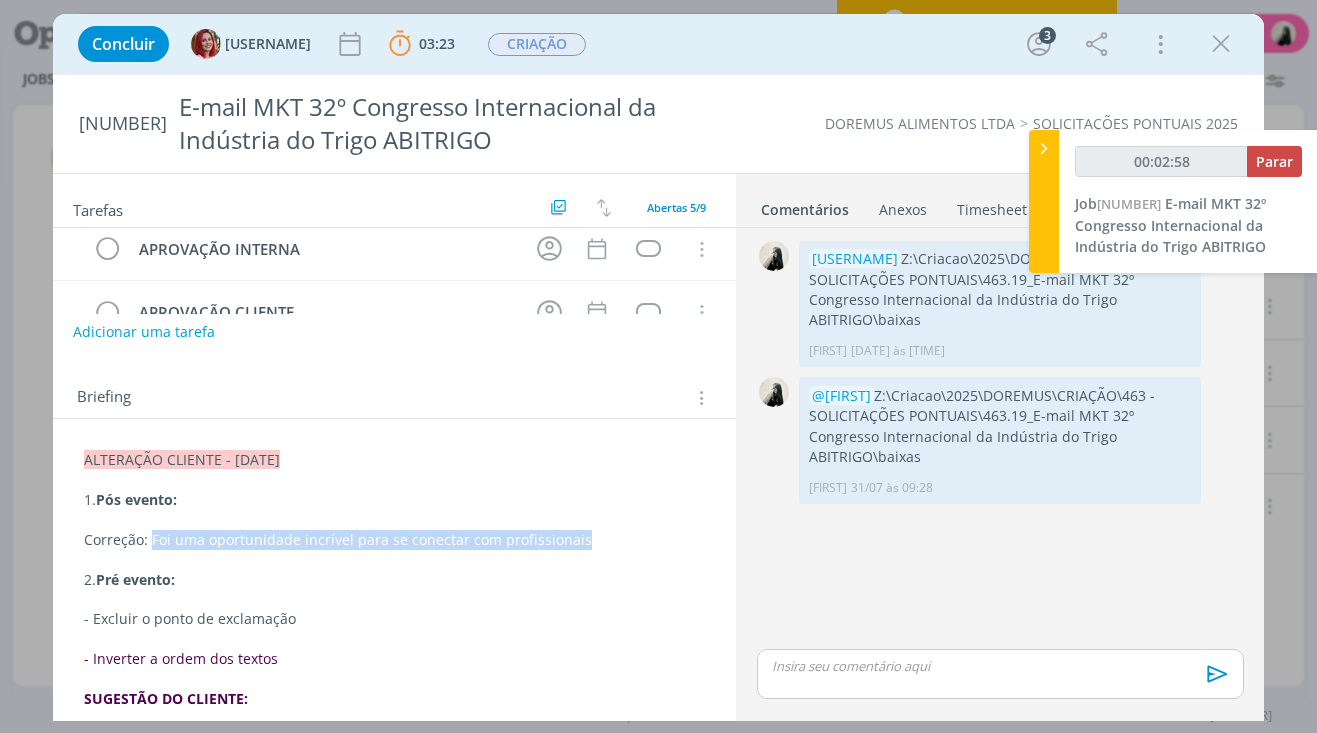 copy on "Foi uma oportunidade incrível para se conectar com profissionais" 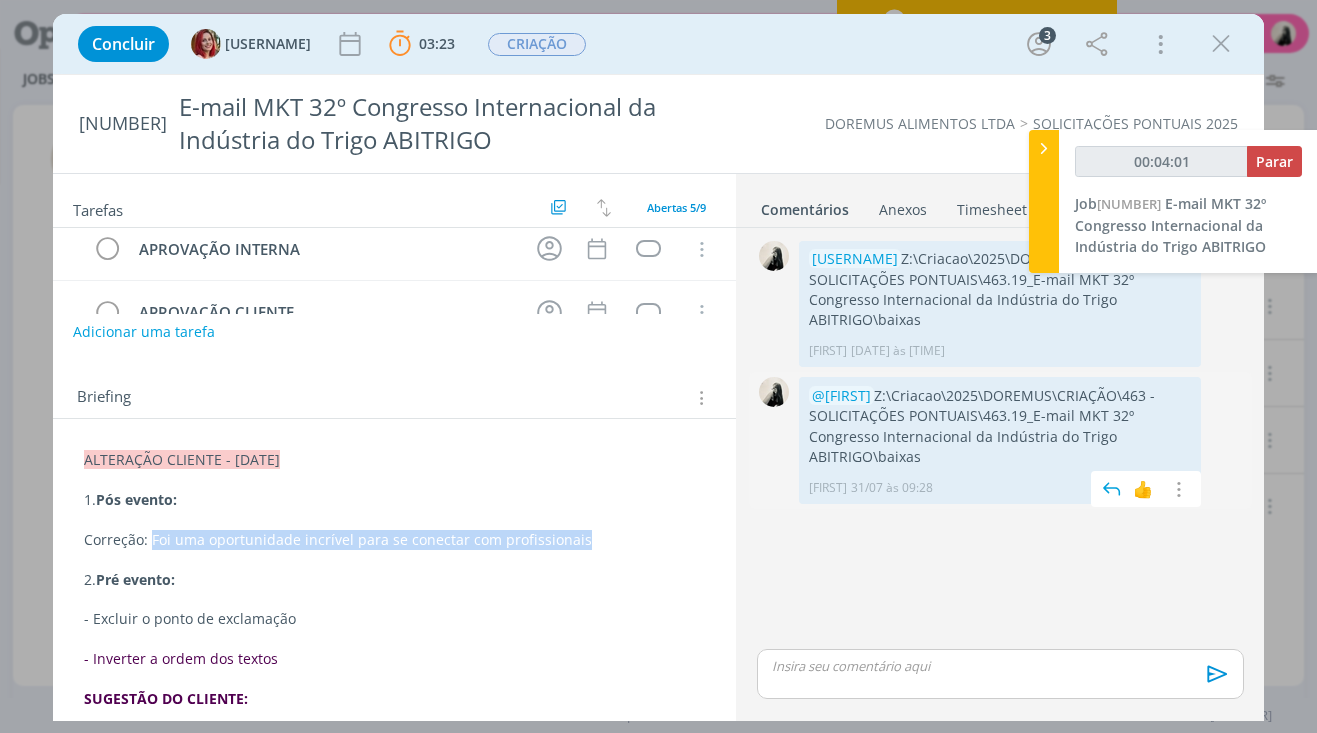 drag, startPoint x: 892, startPoint y: 374, endPoint x: 973, endPoint y: 434, distance: 100.80179 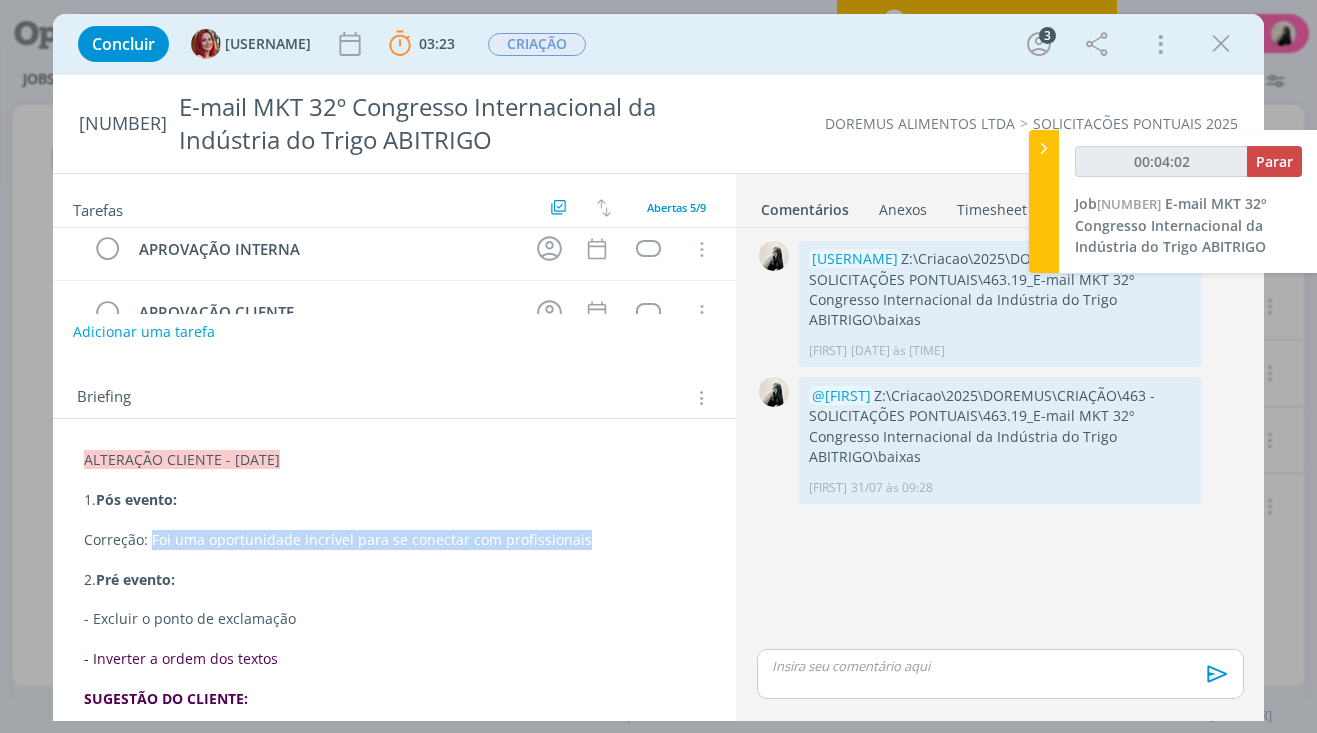 copy on "Z:\Criacao\2025\DOREMUS\CRIAÇÃO\463 - SOLICITAÇÕES PONTUAIS\463.19_E-mail MKT 32º Congresso Internacional da Indústria do Trigo ABITRIGO\baixas" 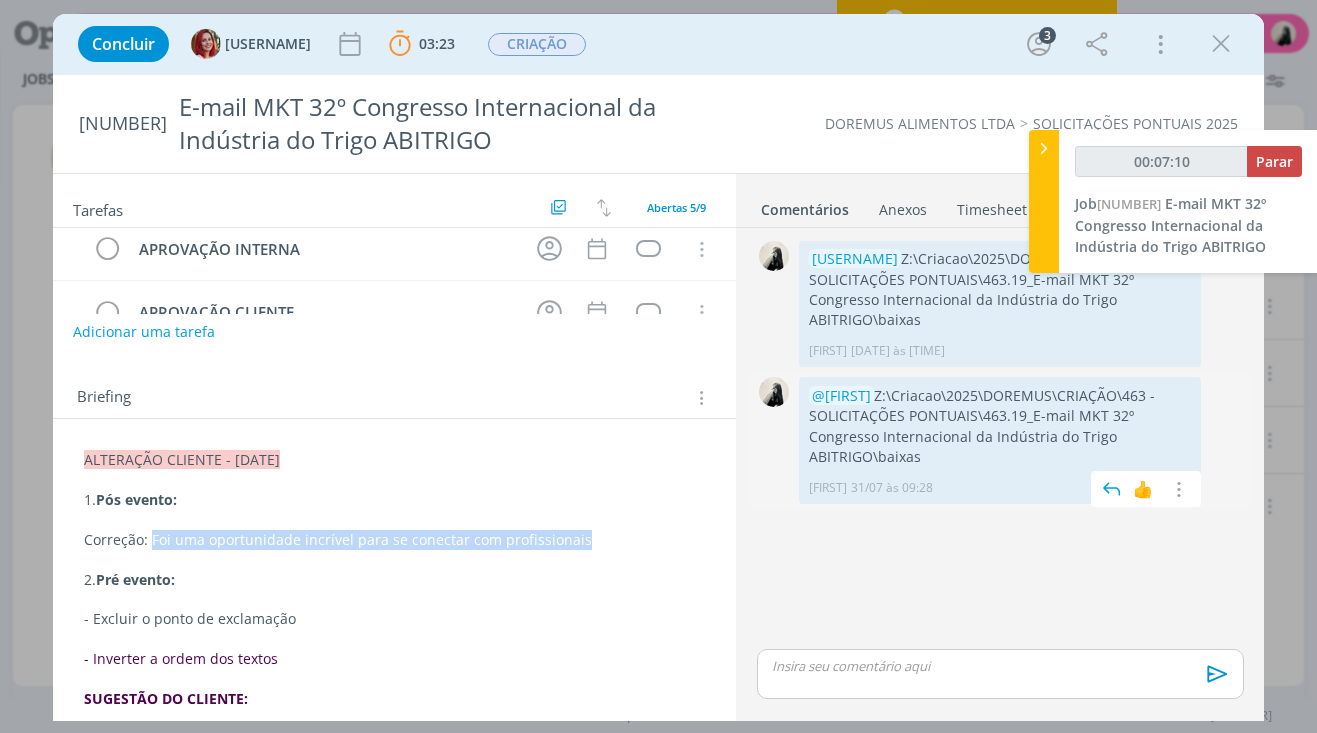 copy on "Z:\Criacao\2025\DOREMUS\CRIAÇÃO\463 - SOLICITAÇÕES PONTUAIS\463.19_E-mail MKT 32º Congresso Internacional da Indústria do Trigo ABITRIGO\baixas" 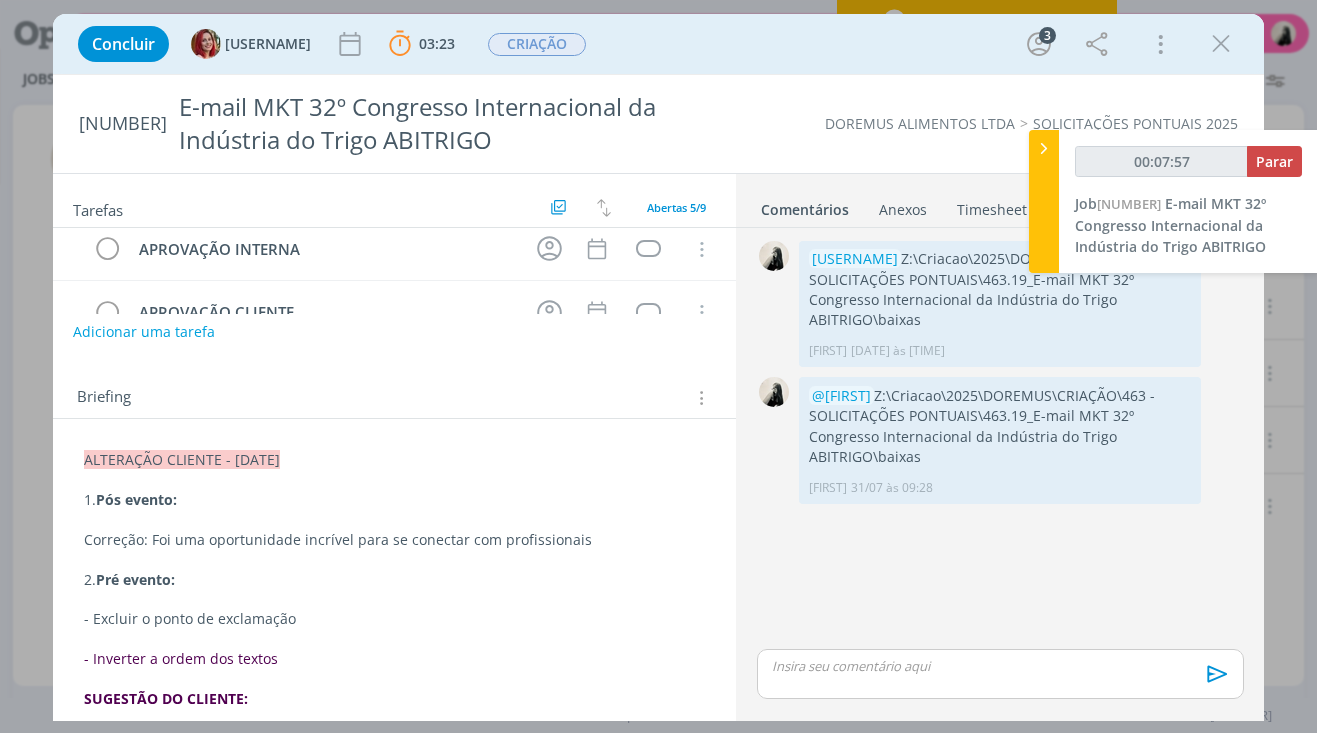 click at bounding box center [1000, 666] 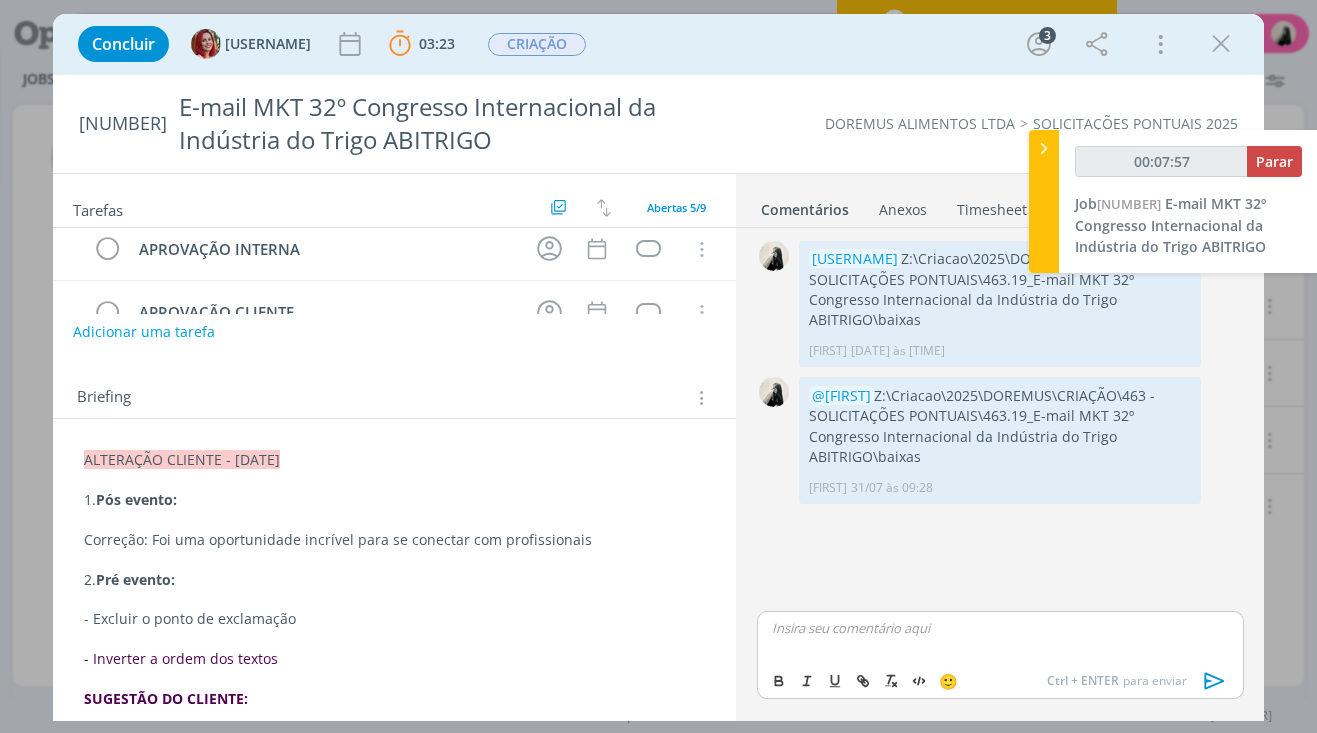 type on "00:07:58" 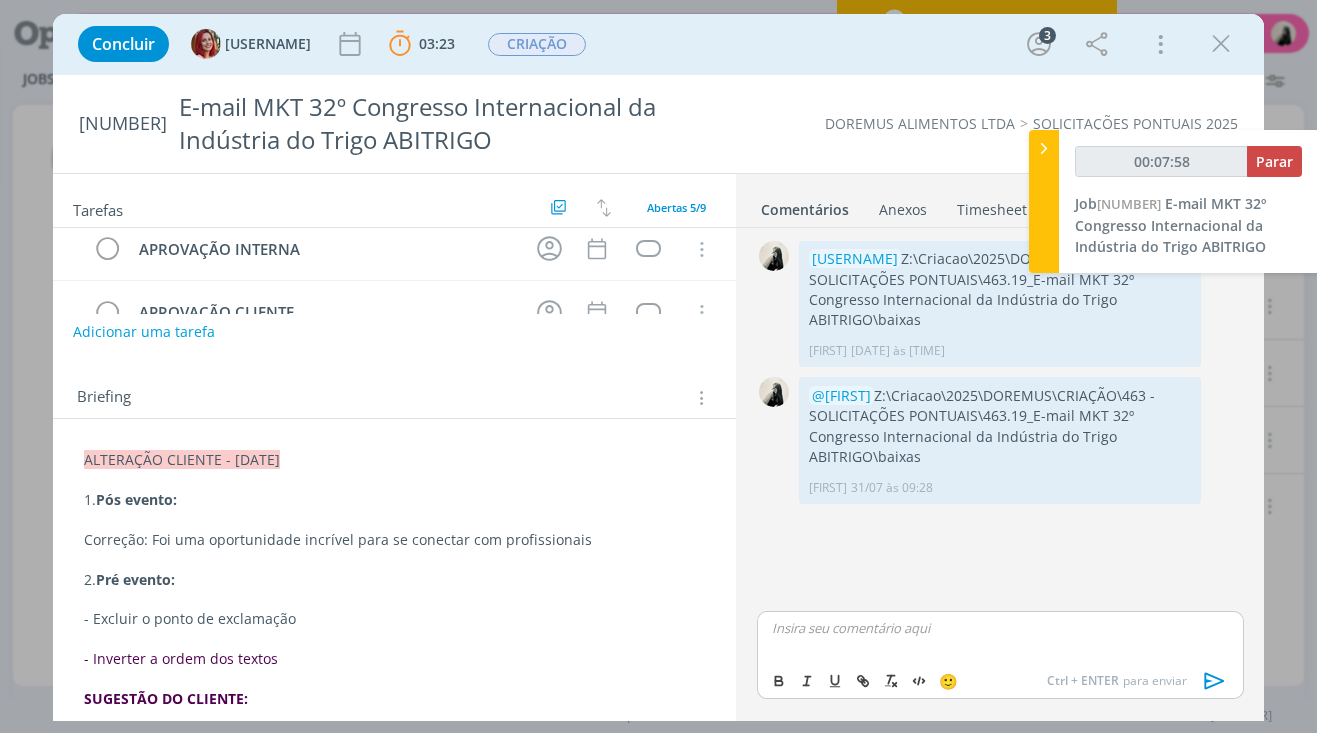 type 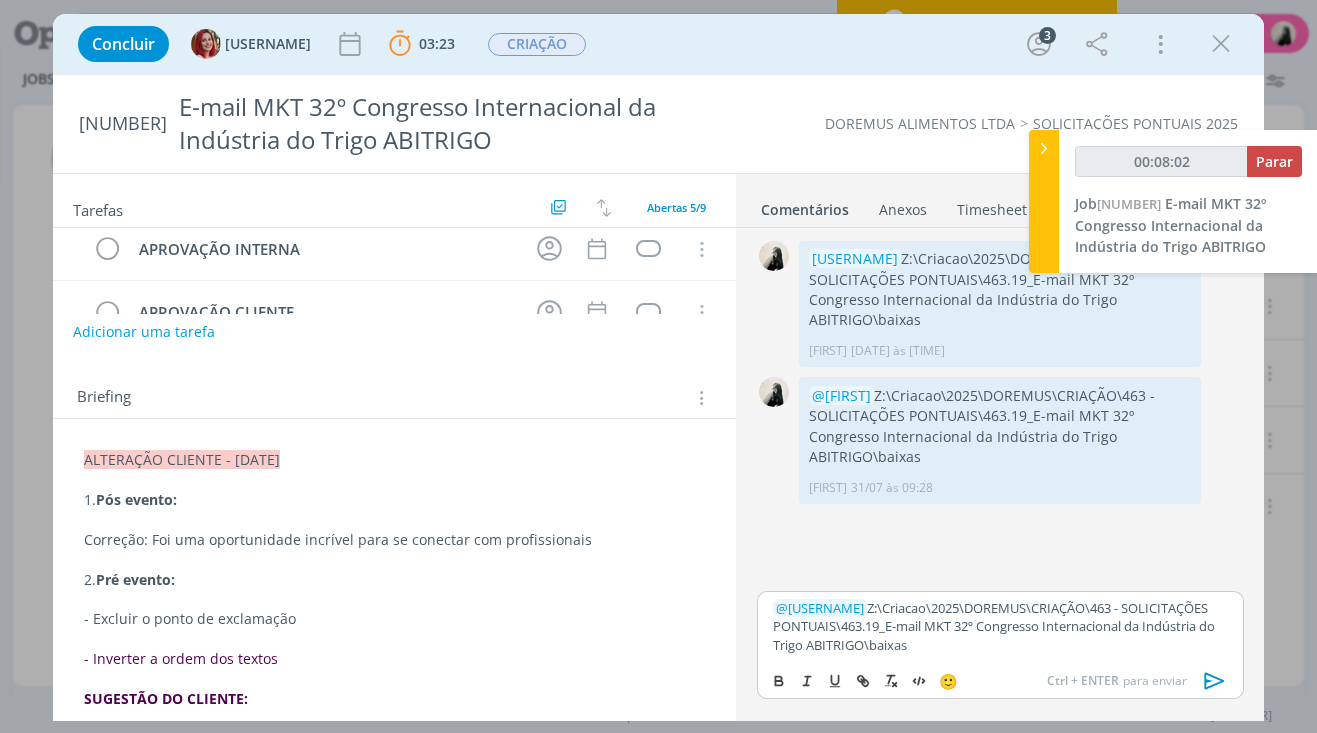 click 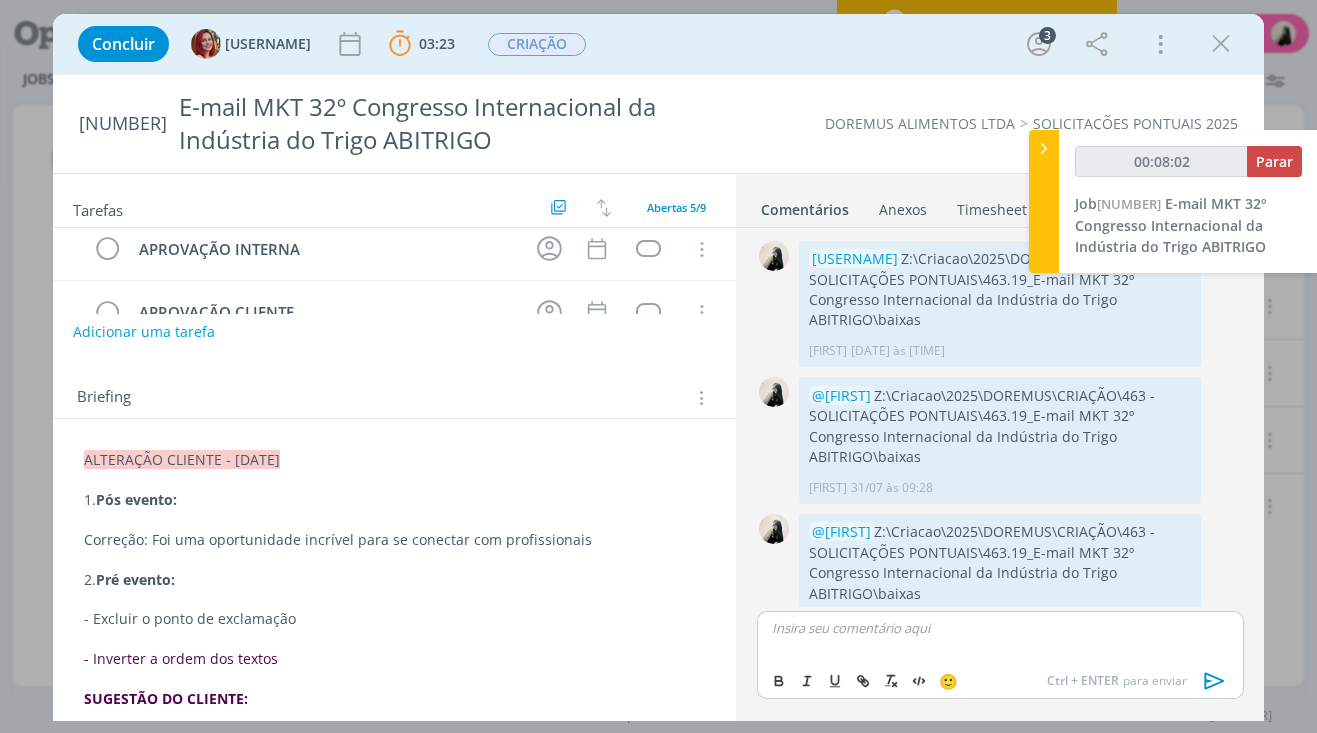 scroll, scrollTop: 17, scrollLeft: 0, axis: vertical 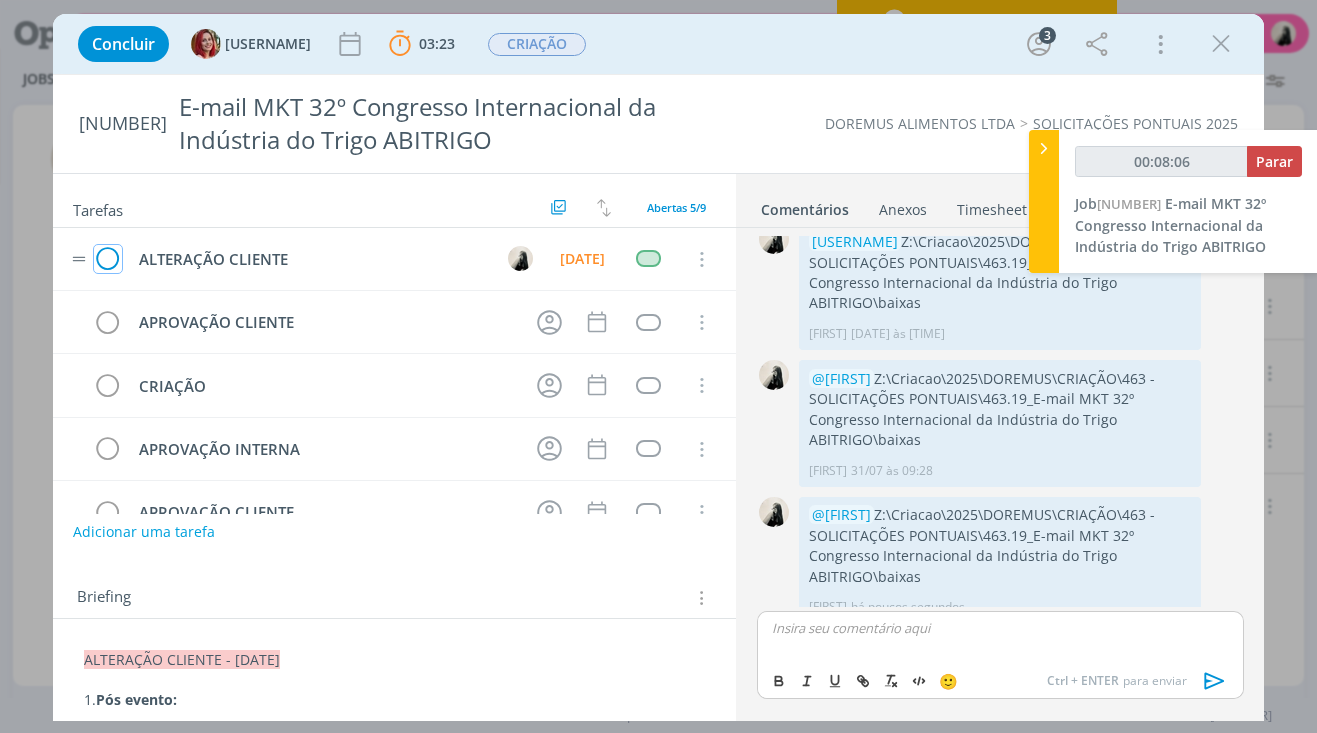 click at bounding box center [108, 260] 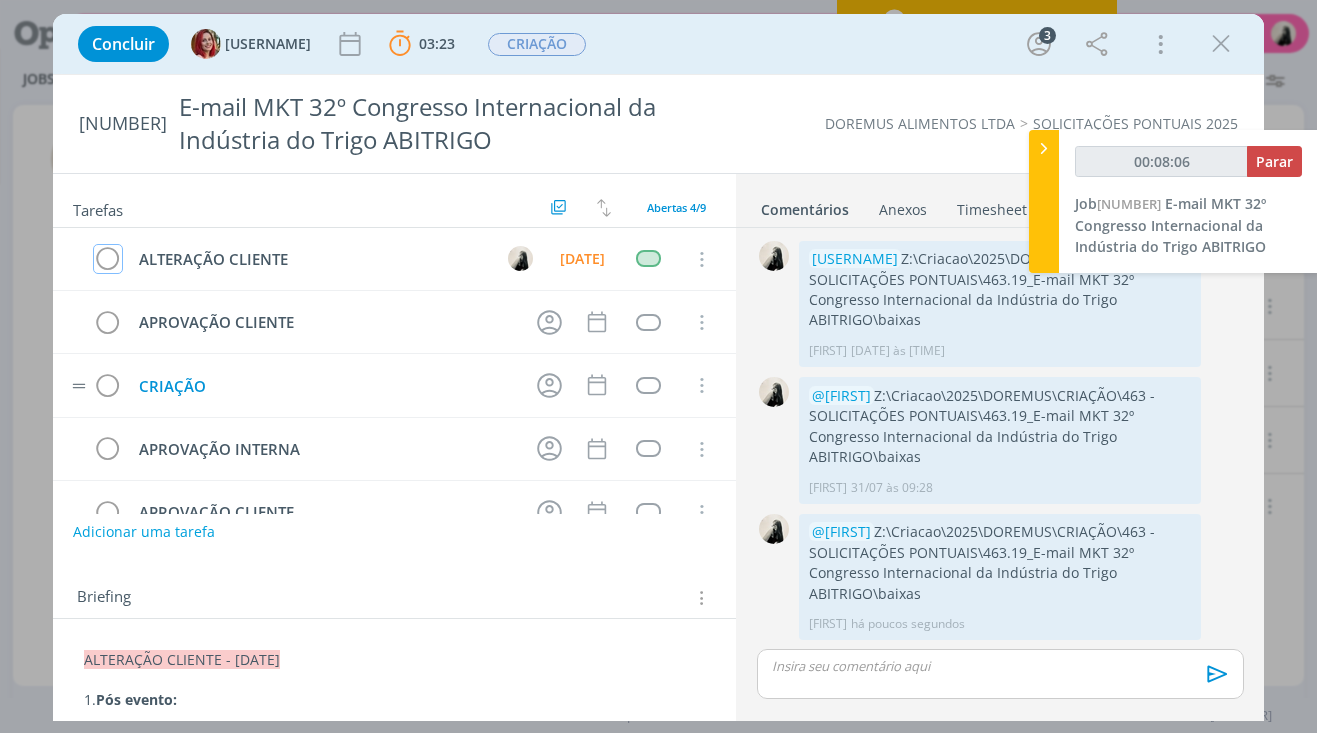 scroll, scrollTop: 0, scrollLeft: 0, axis: both 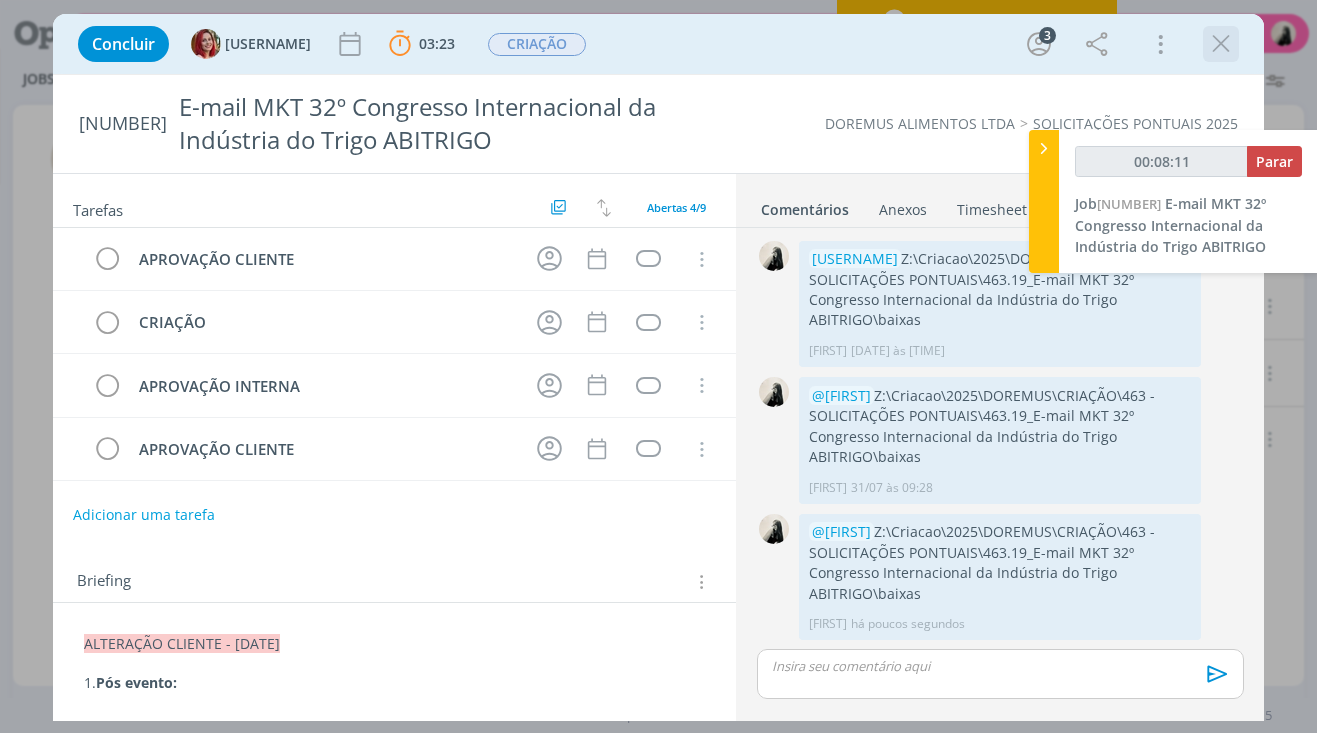 click at bounding box center (1221, 44) 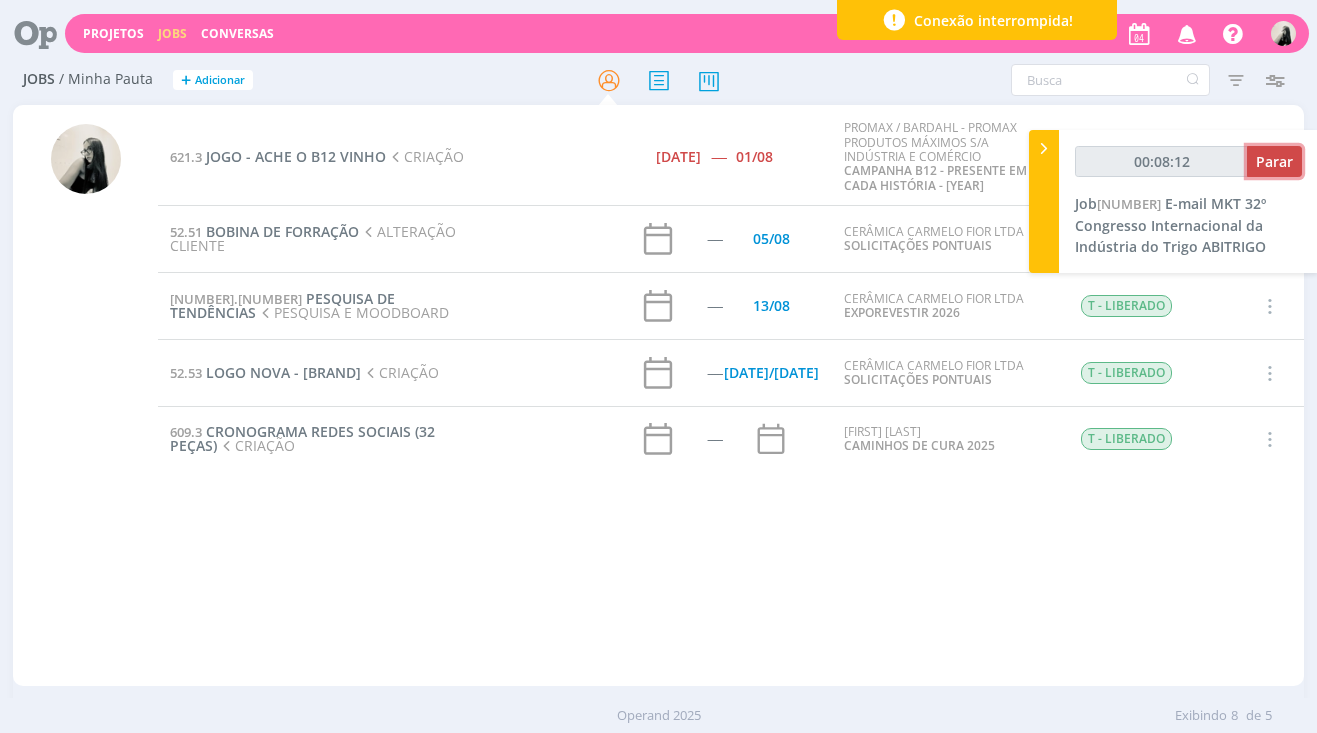 click on "Parar" at bounding box center (1274, 161) 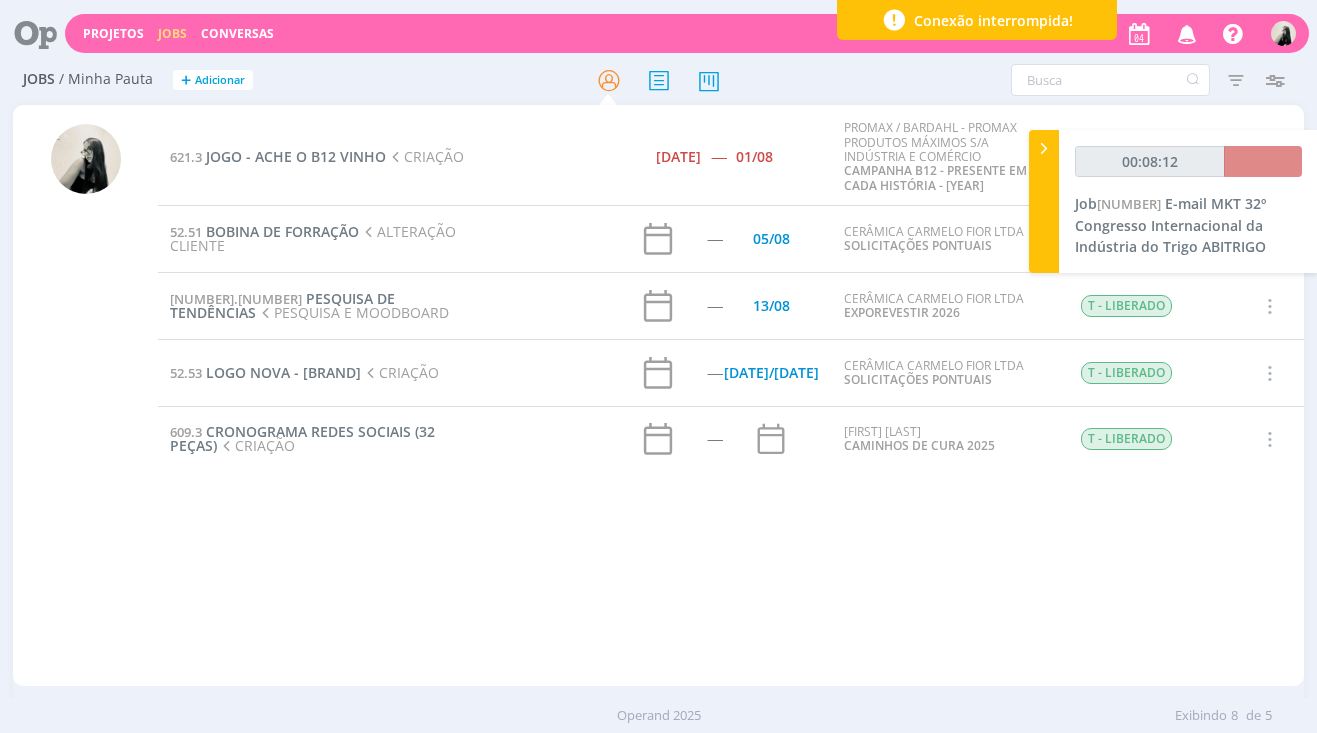 type on "00:09:00" 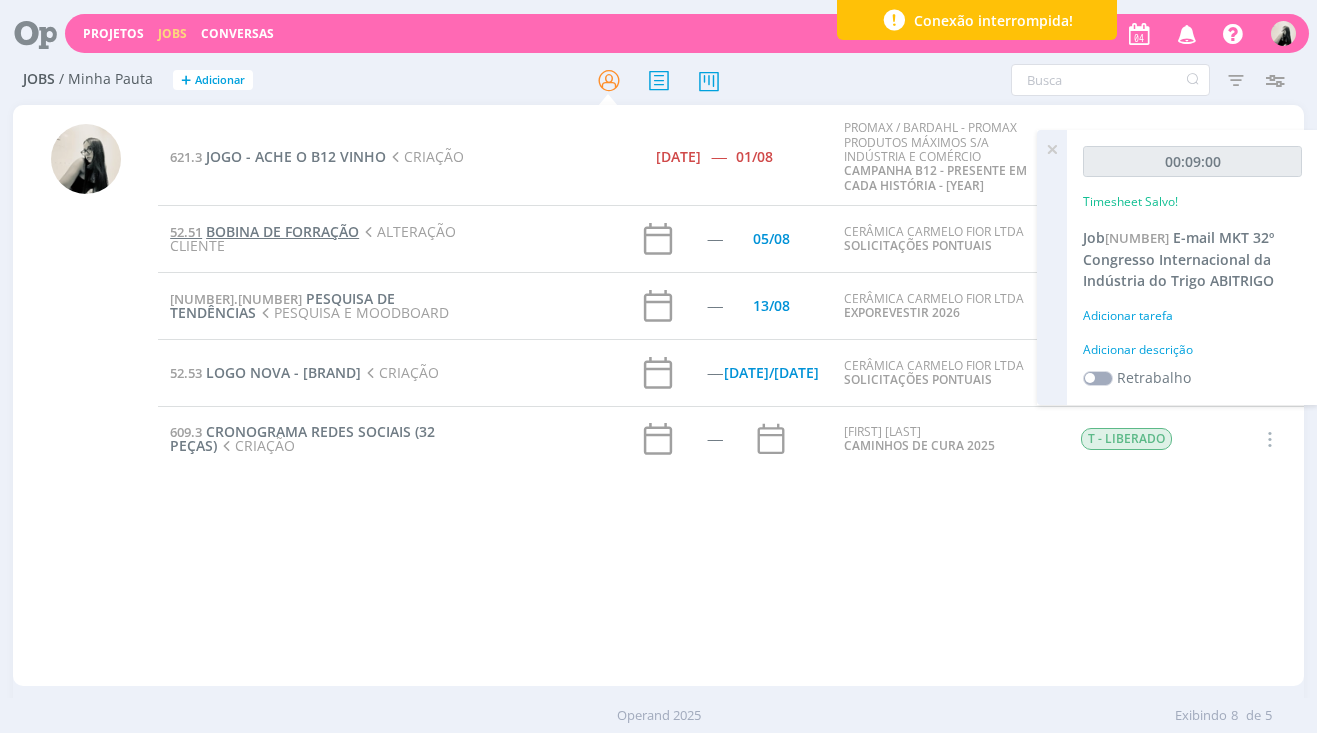 click on "BOBINA DE FORRAÇÃO" at bounding box center [282, 231] 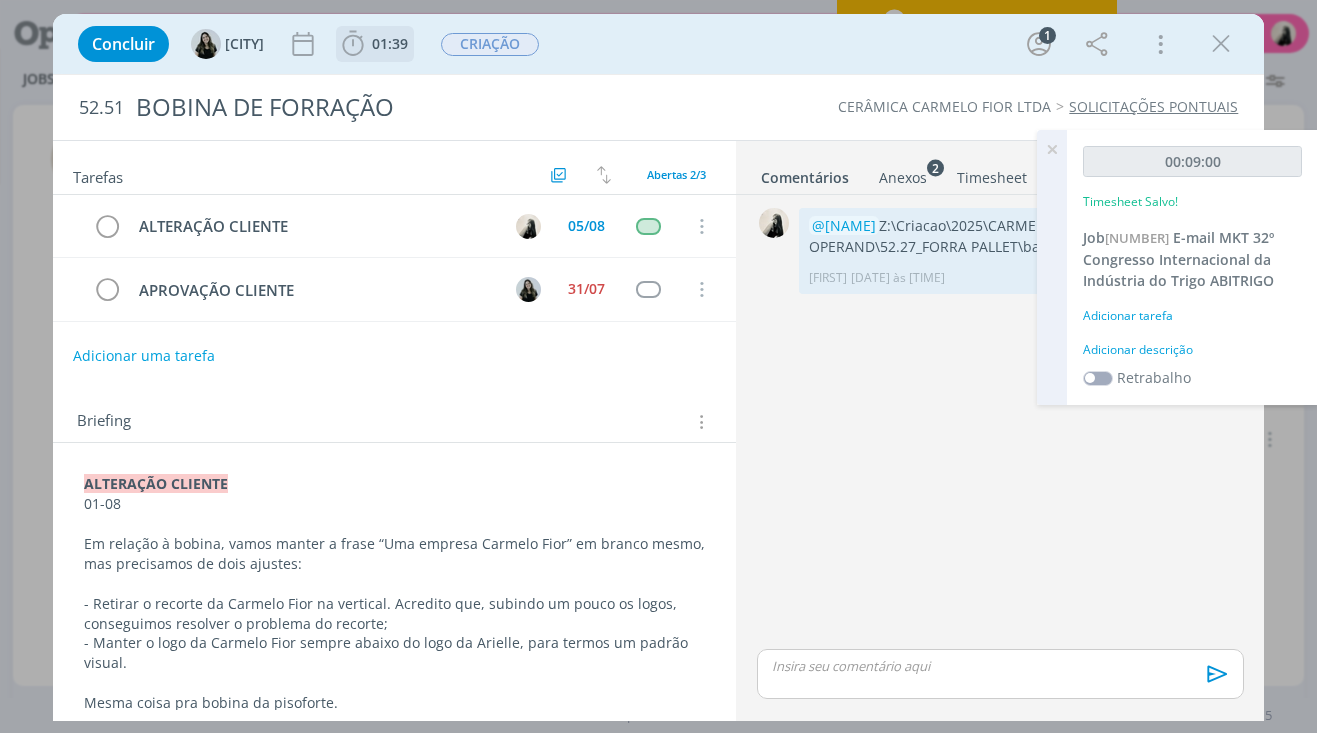 click on "01:39" at bounding box center (390, 44) 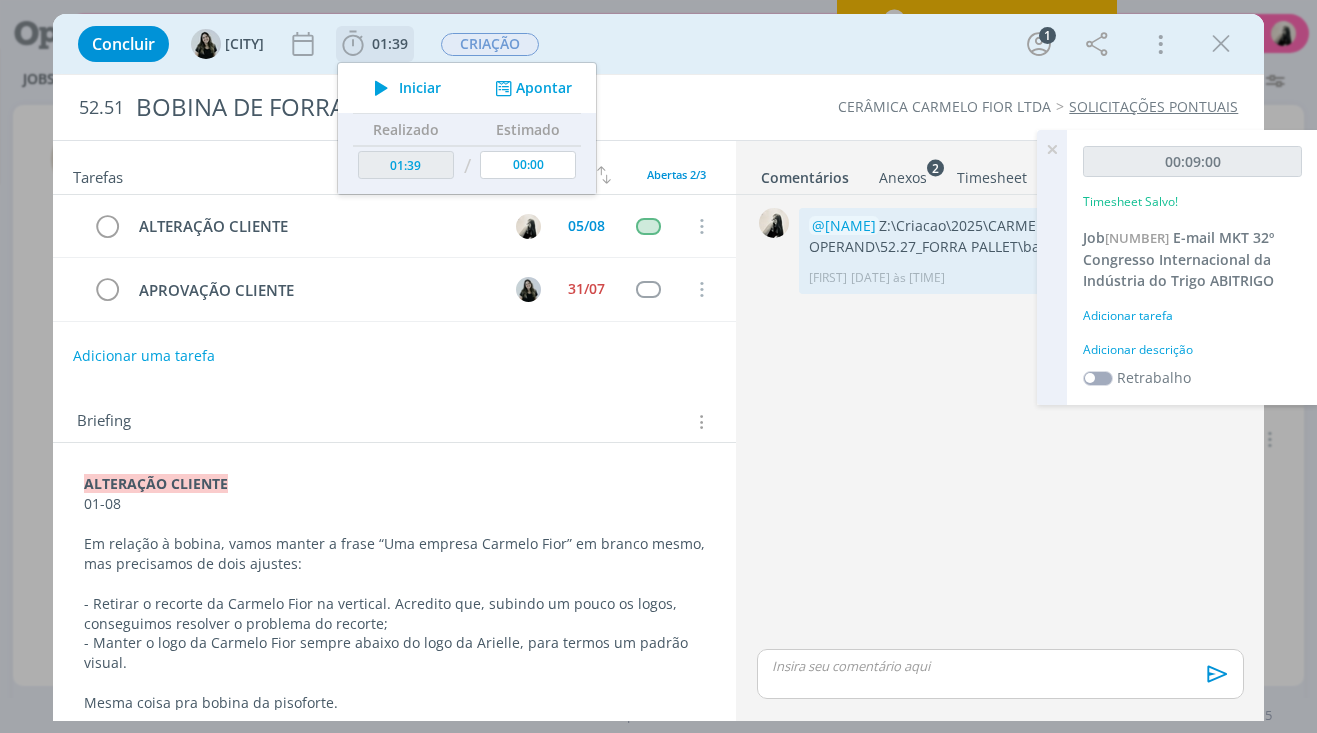 click at bounding box center [381, 88] 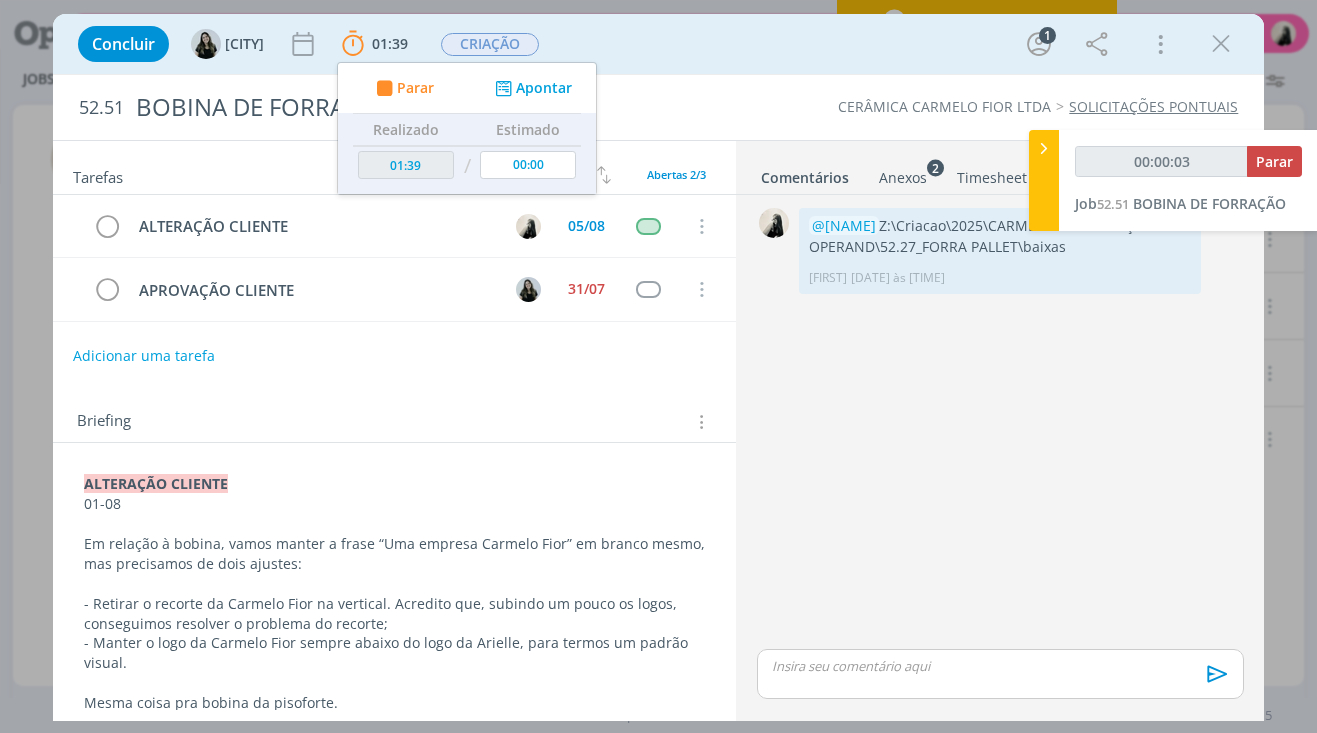 click on "- Retirar o recorte da Carmelo Fior na vertical. Acredito que, subindo um pouco os logos, conseguimos resolver o problema do recorte;" at bounding box center [395, 614] 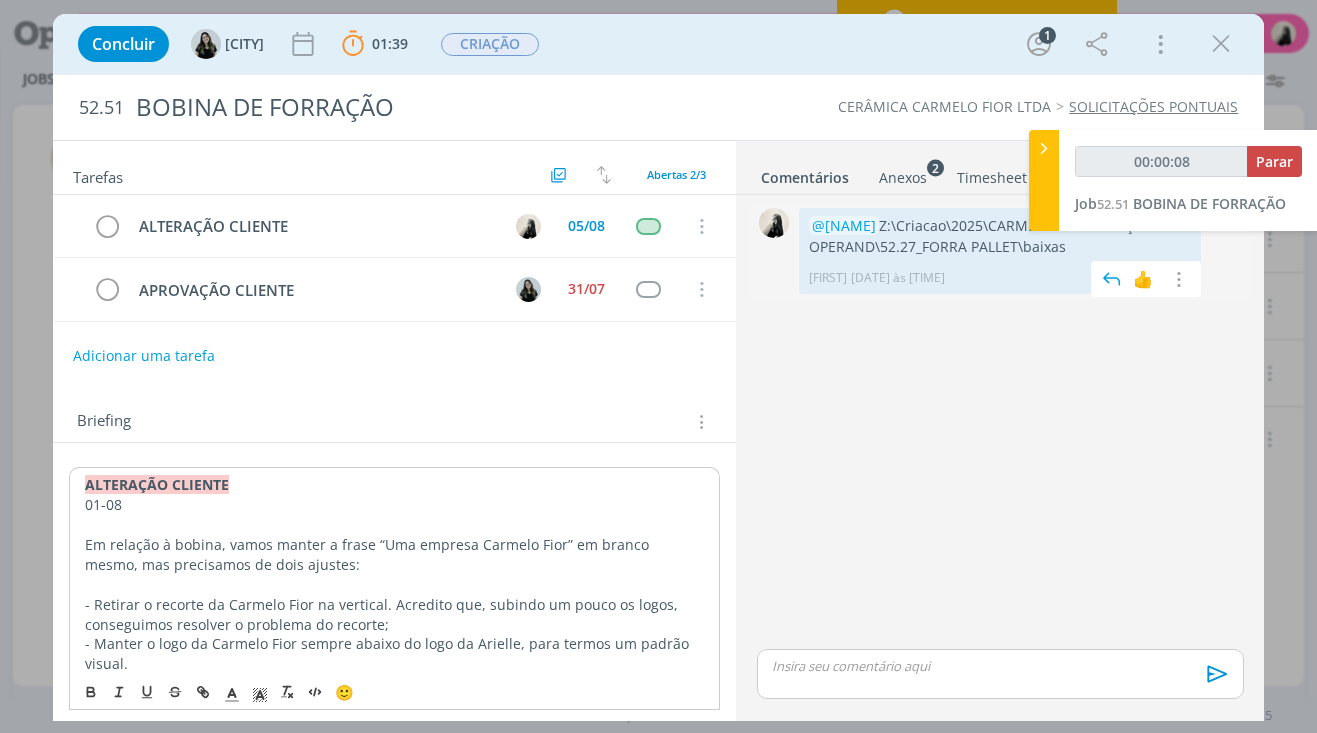 drag, startPoint x: 884, startPoint y: 223, endPoint x: 1103, endPoint y: 246, distance: 220.20445 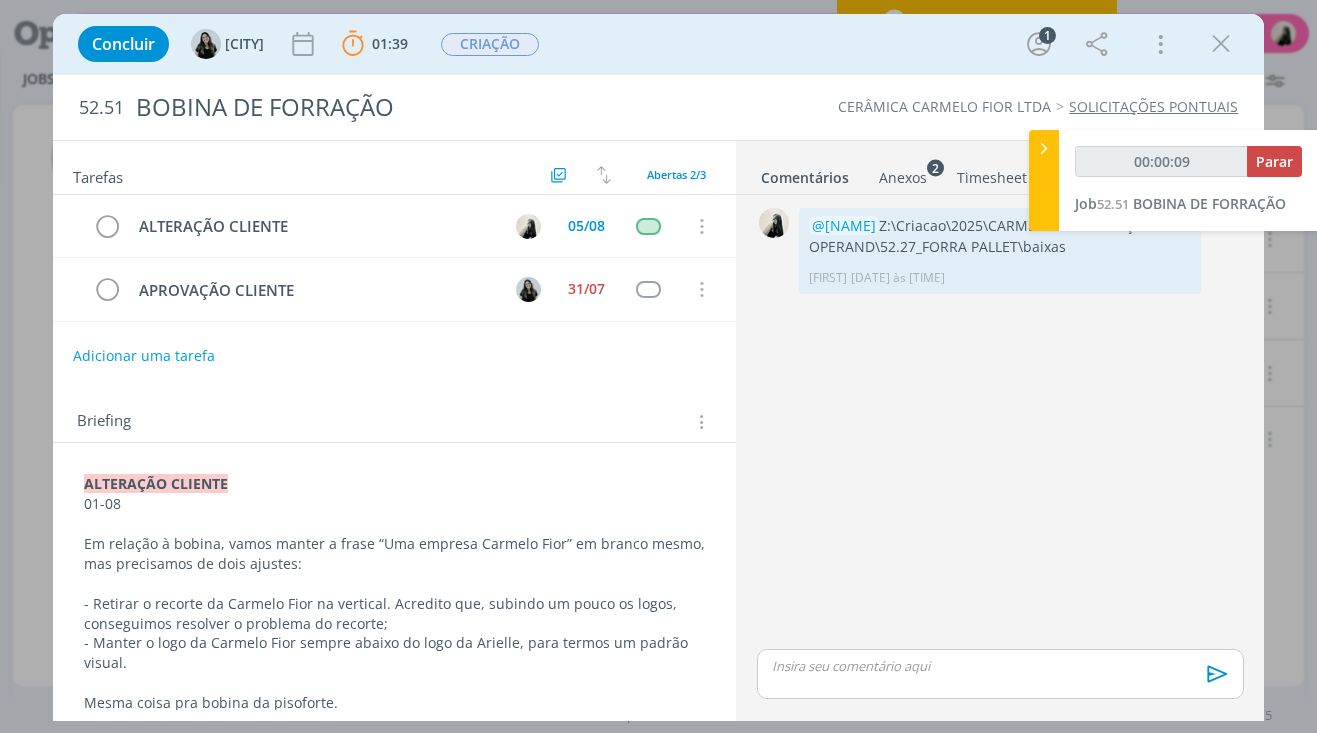 copy on "Z:\Criacao\2025\CARMELO FIOR\CRIAÇÃO OPERAND\52.27_FORRA PALLET\baixas" 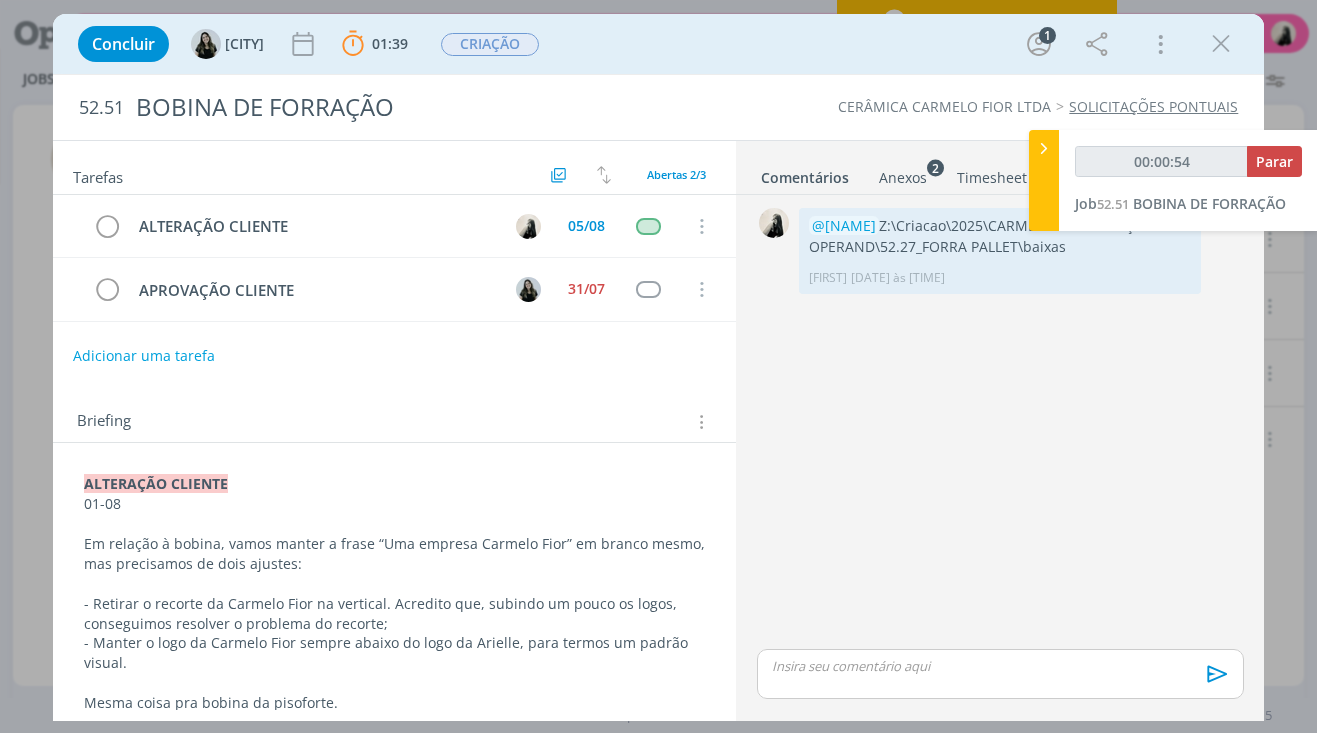 click at bounding box center [395, 584] 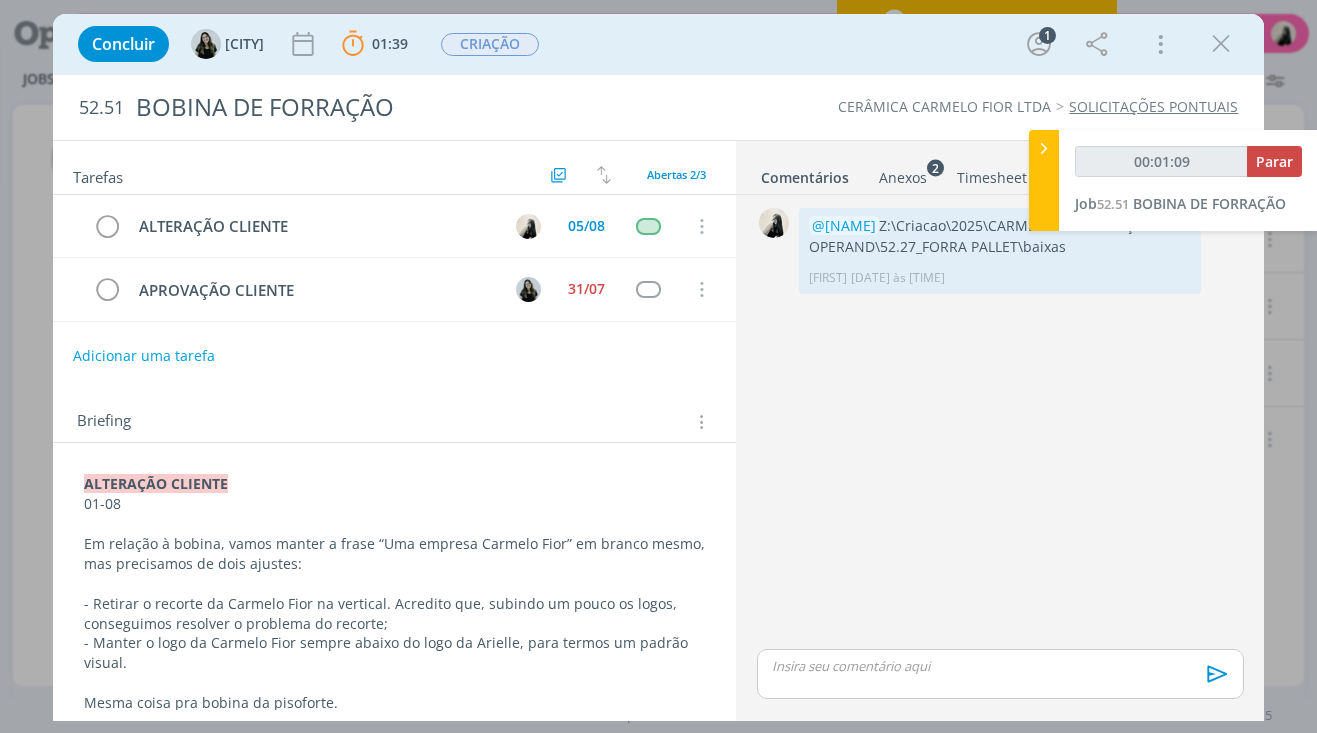 click on "- Retirar o recorte da Carmelo Fior na vertical. Acredito que, subindo um pouco os logos, conseguimos resolver o problema do recorte;" at bounding box center [395, 614] 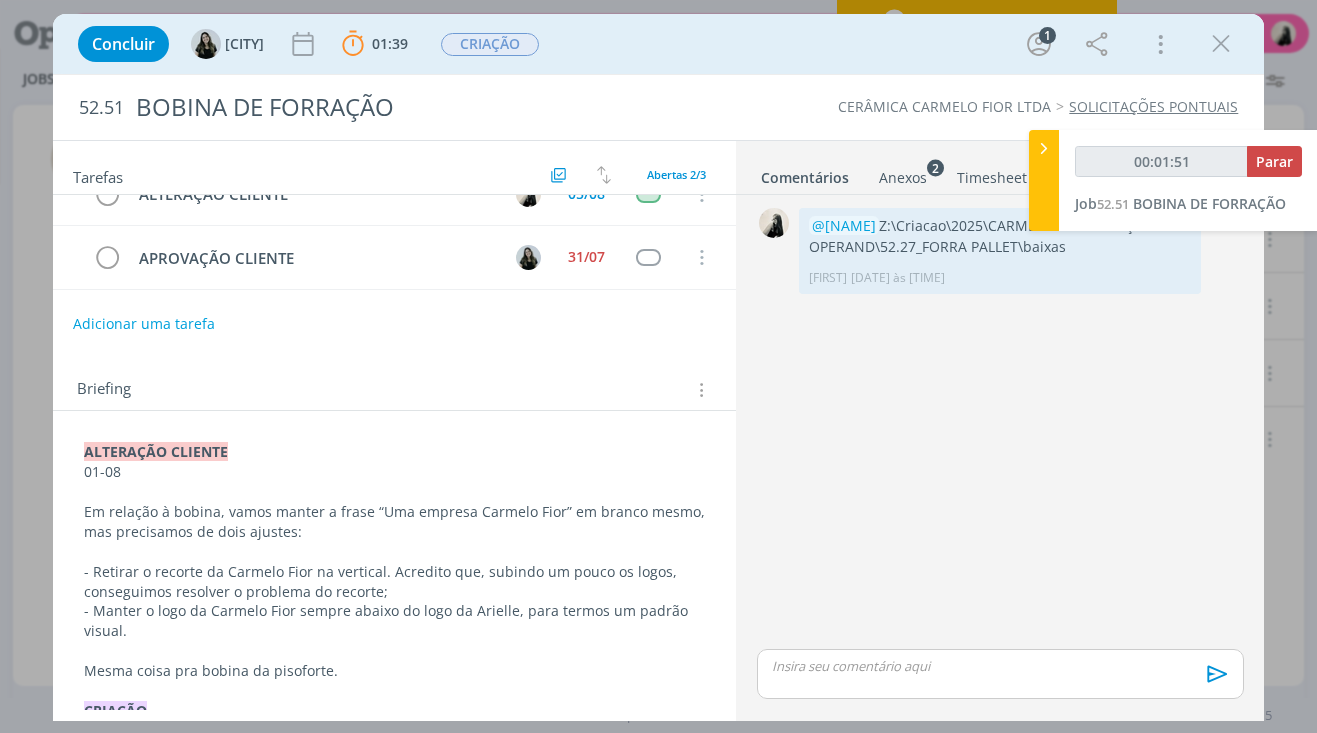 scroll, scrollTop: 0, scrollLeft: 0, axis: both 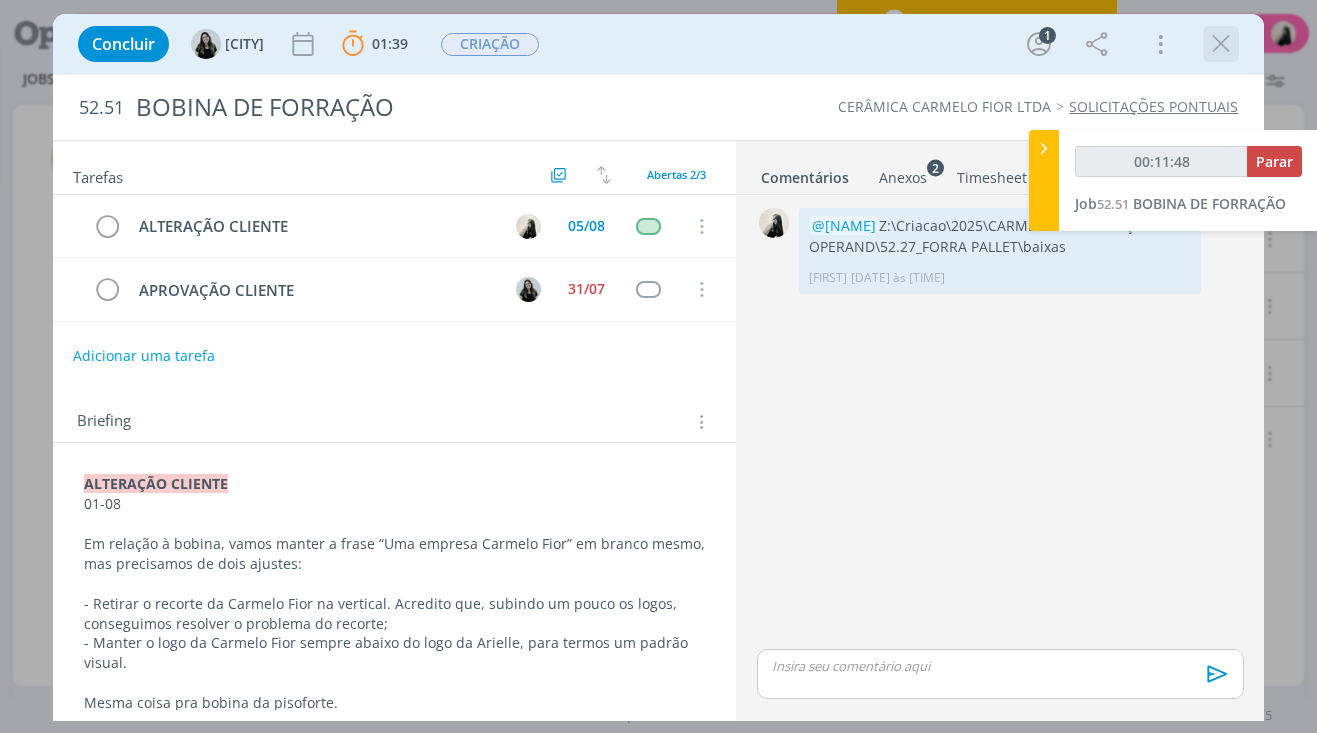 click at bounding box center (1221, 44) 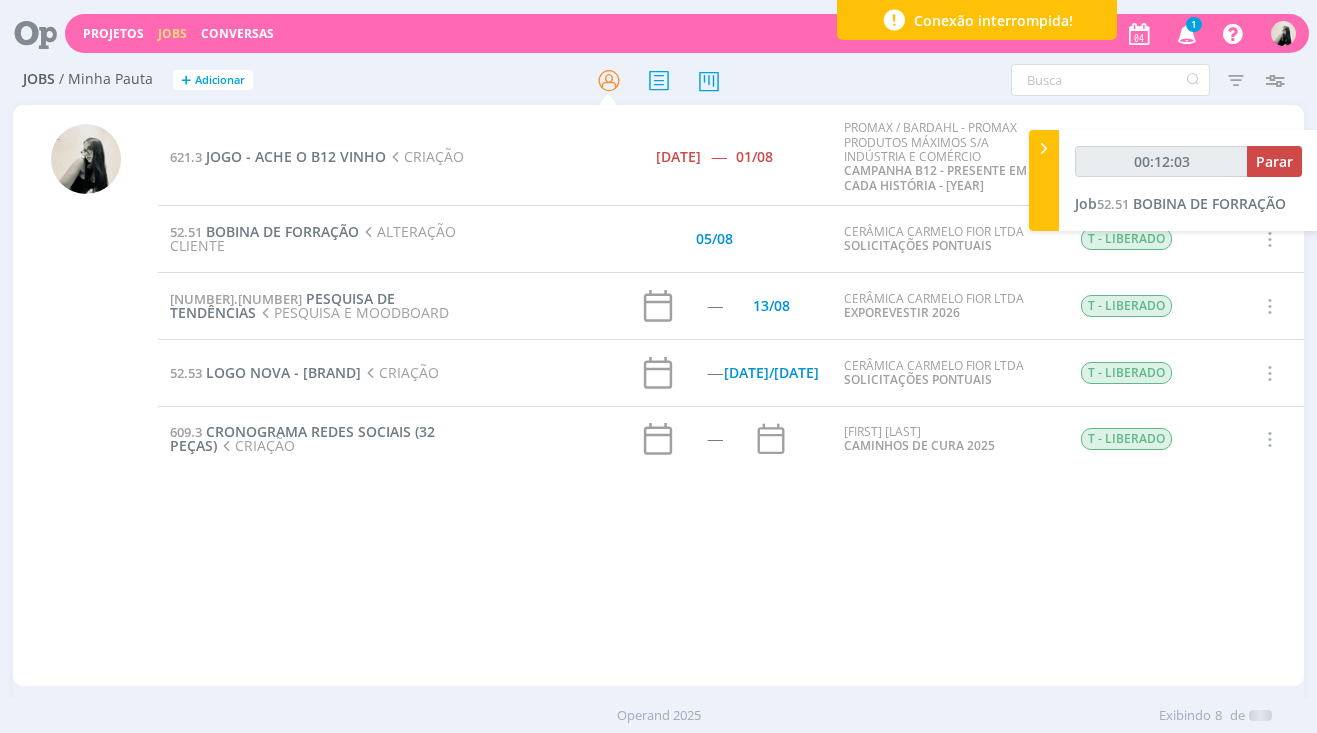 click on "1" at bounding box center [1194, 24] 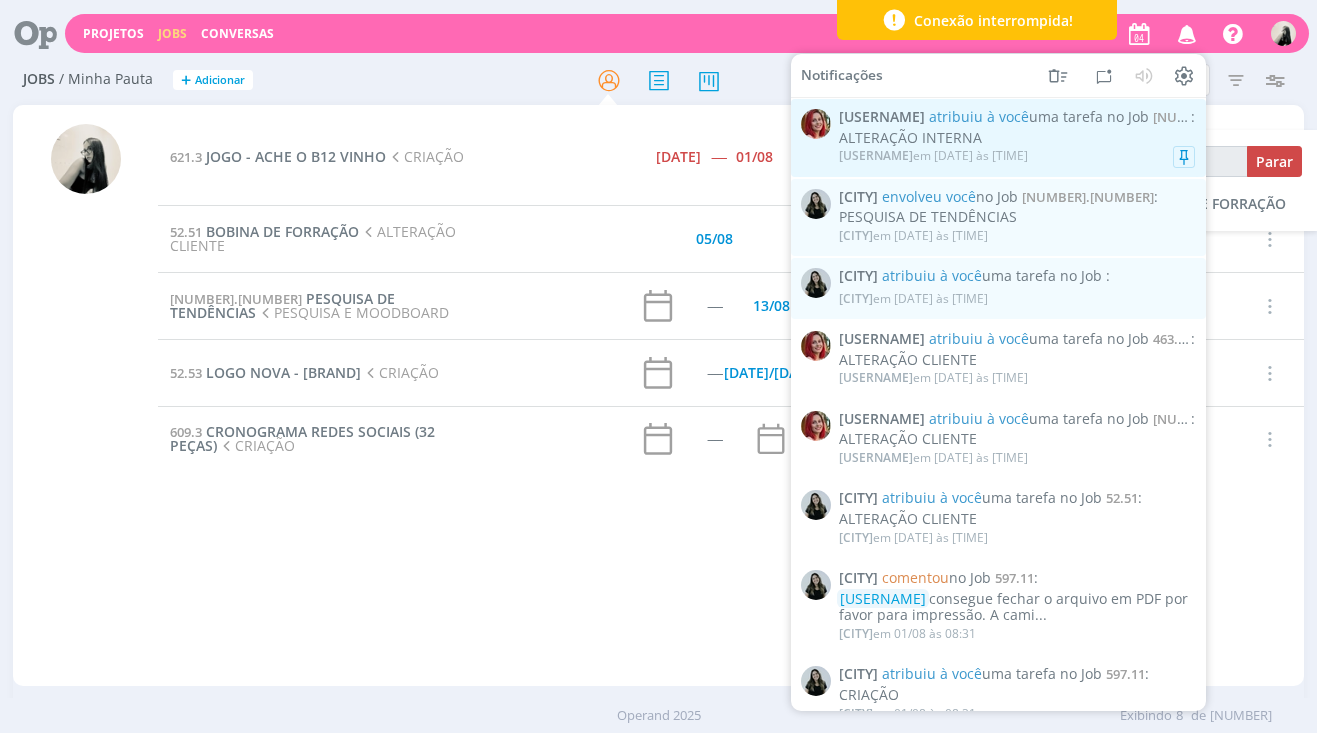 click on "[FIRST]
em [DATE] às [TIME]" at bounding box center (1017, 156) 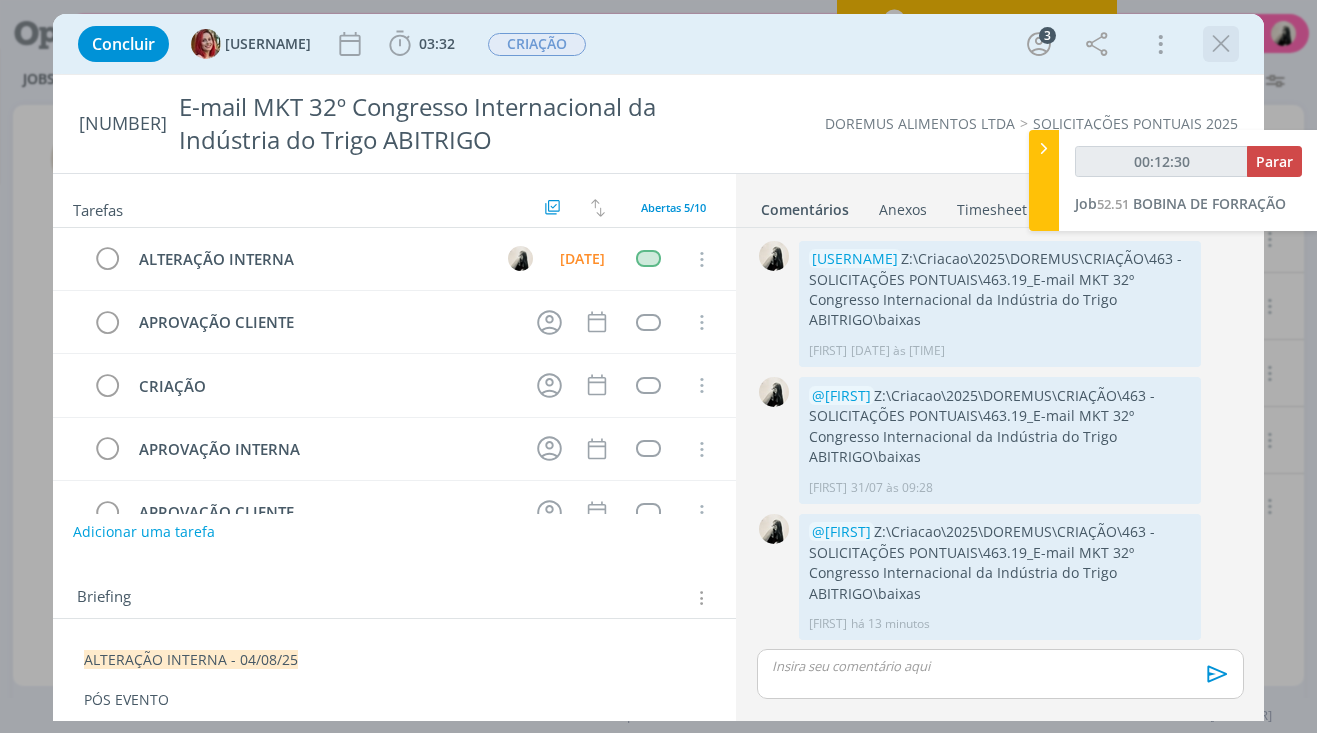 click at bounding box center (1221, 44) 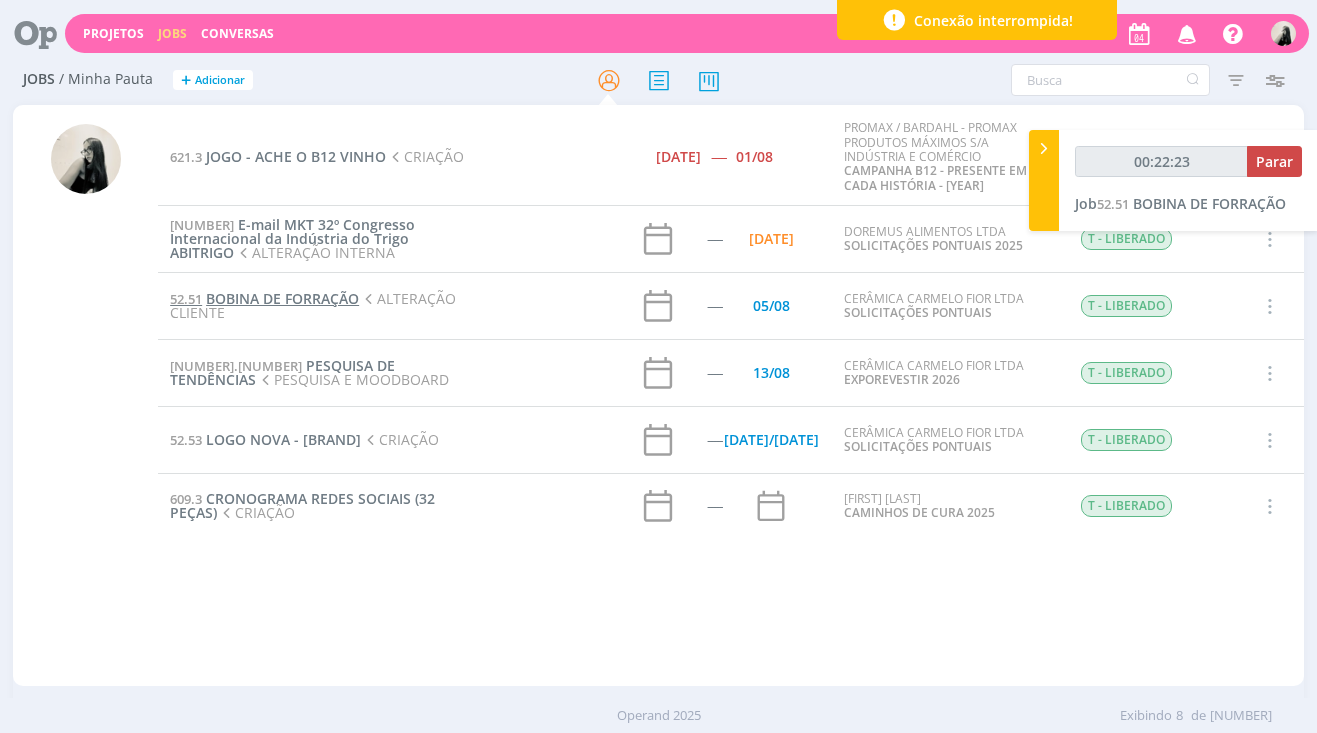 click on "BOBINA DE FORRAÇÃO" at bounding box center (282, 298) 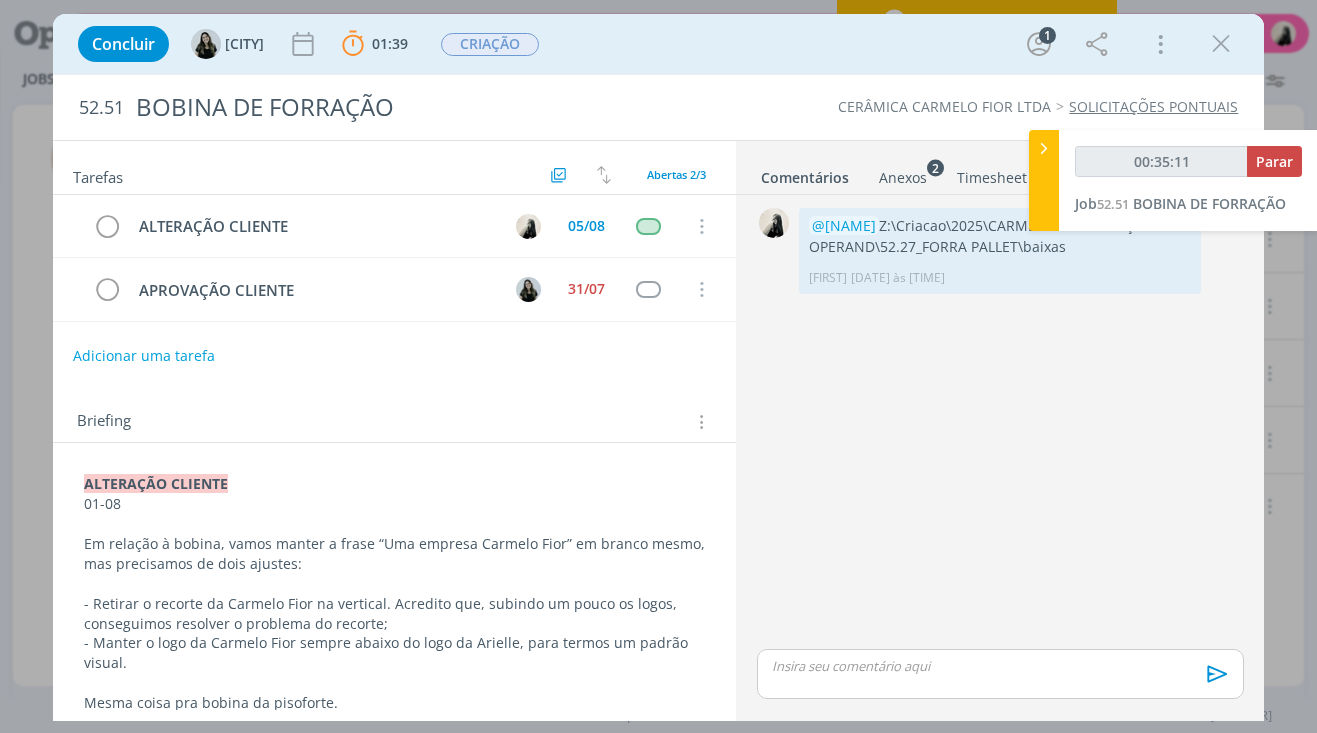 drag, startPoint x: 1219, startPoint y: 42, endPoint x: 1247, endPoint y: 129, distance: 91.394745 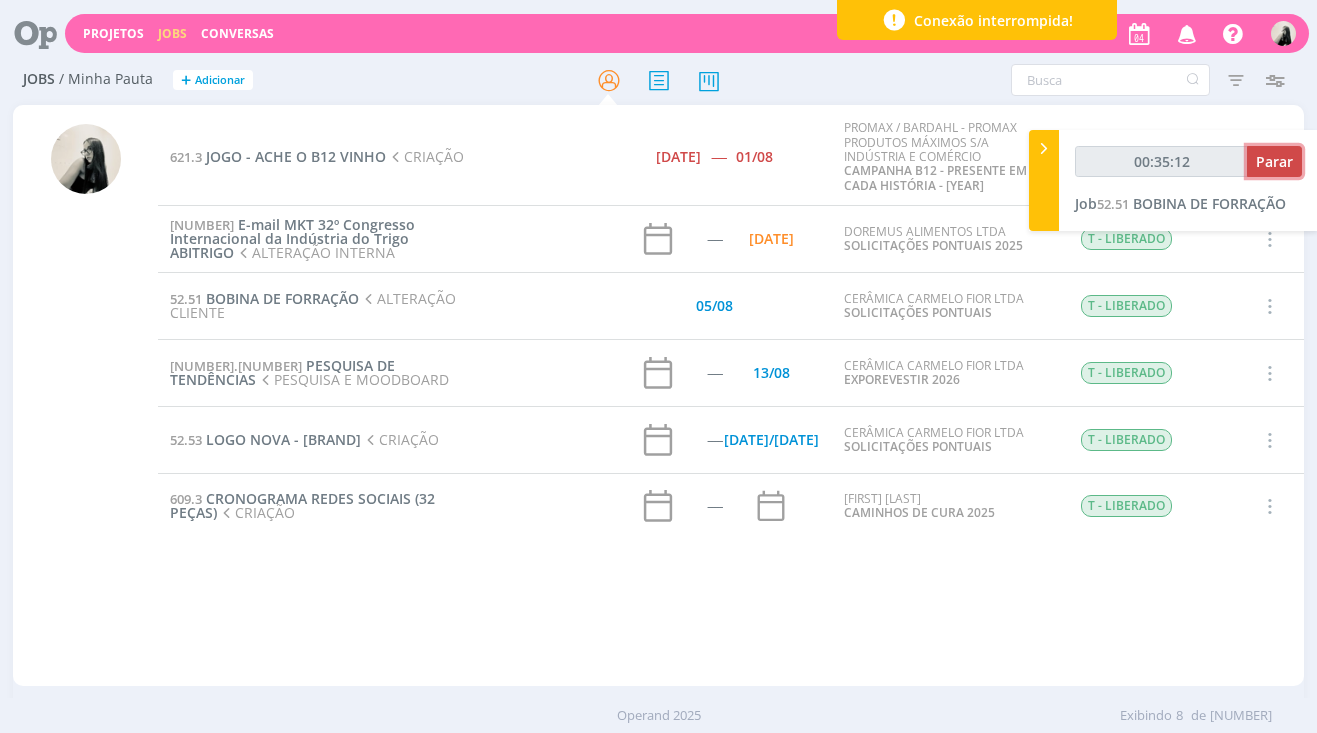 click on "Parar" at bounding box center (1274, 161) 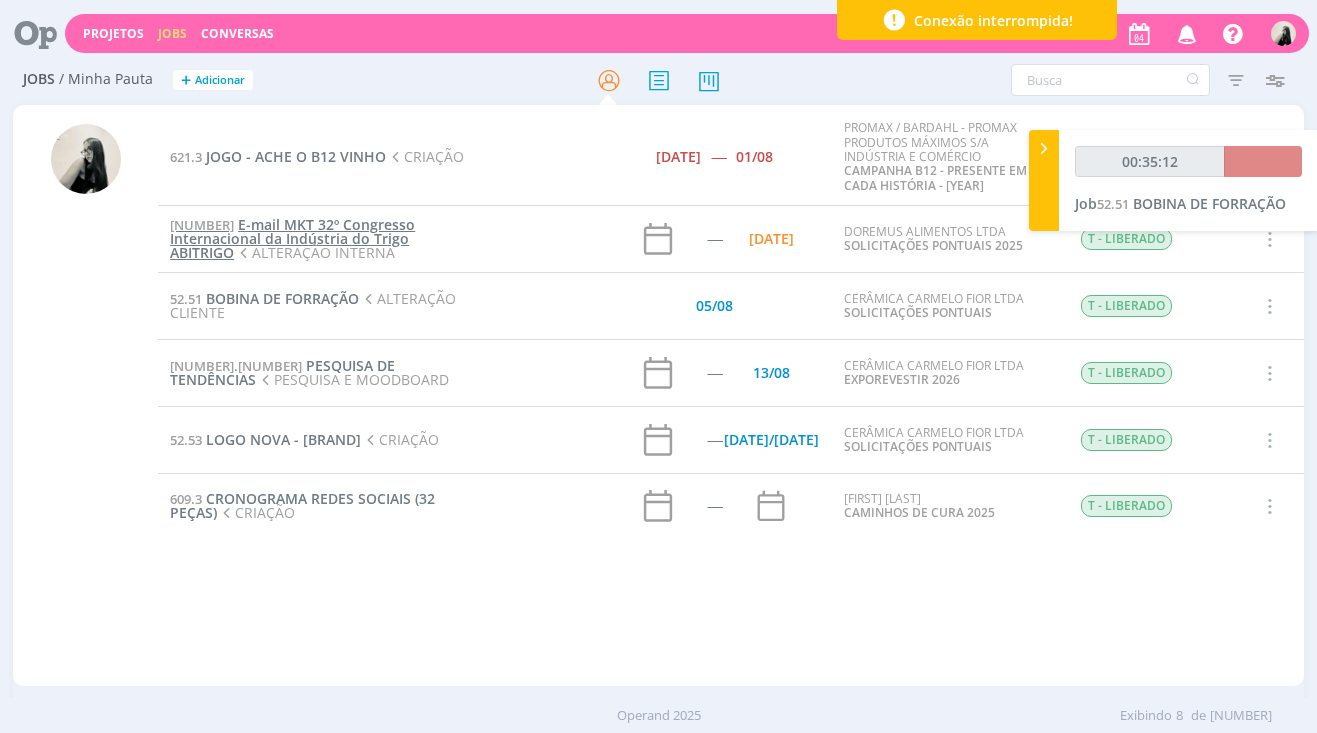 click on "E-mail MKT 32º Congresso Internacional da Indústria do Trigo ABITRIGO" at bounding box center (292, 238) 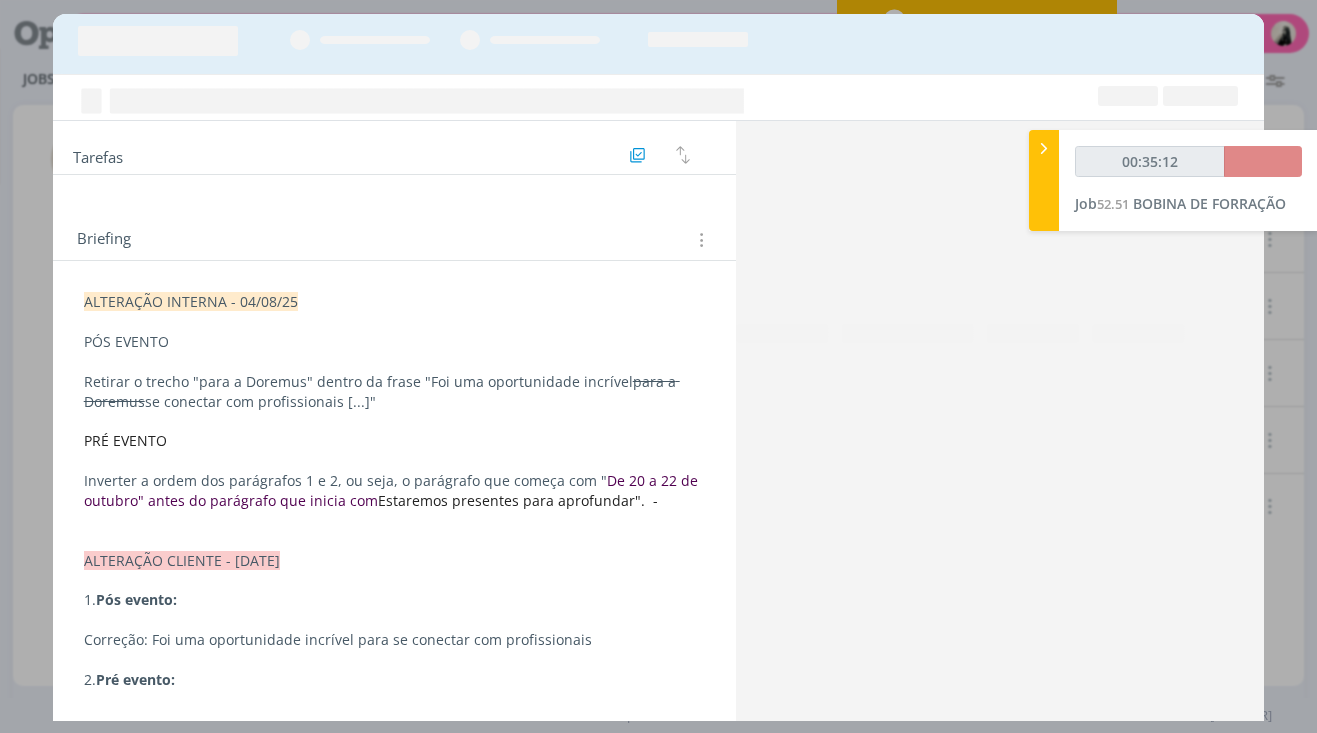 type on "00:36:00" 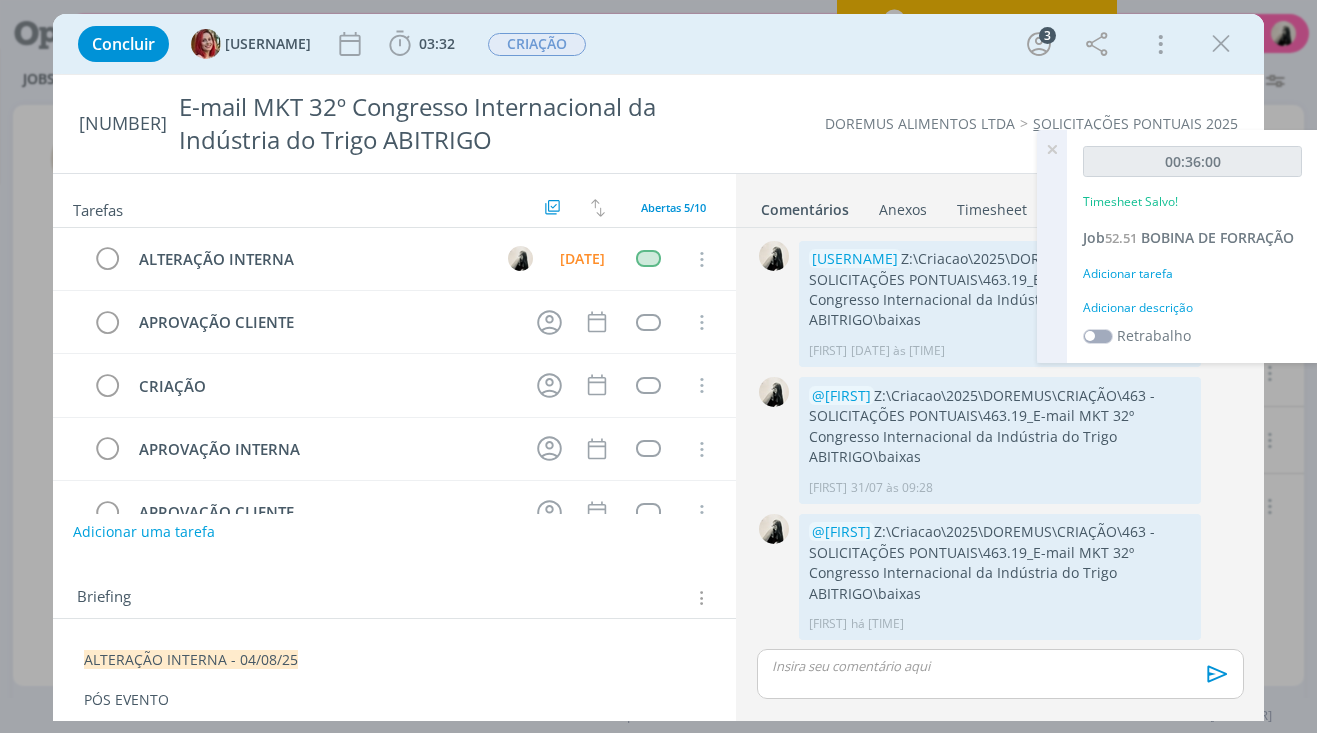 drag, startPoint x: 1214, startPoint y: 47, endPoint x: 1202, endPoint y: 93, distance: 47.539455 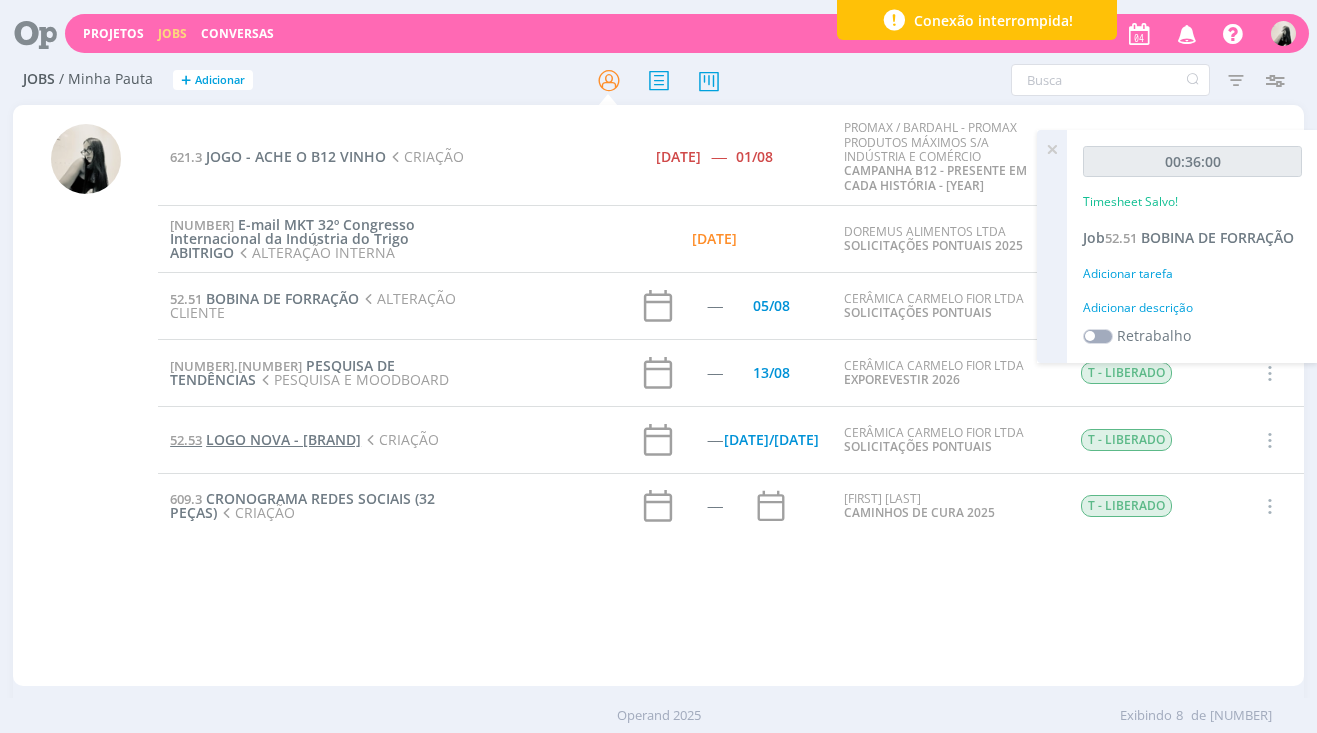 click on "LOGO NOVA - [BRAND]" at bounding box center (283, 439) 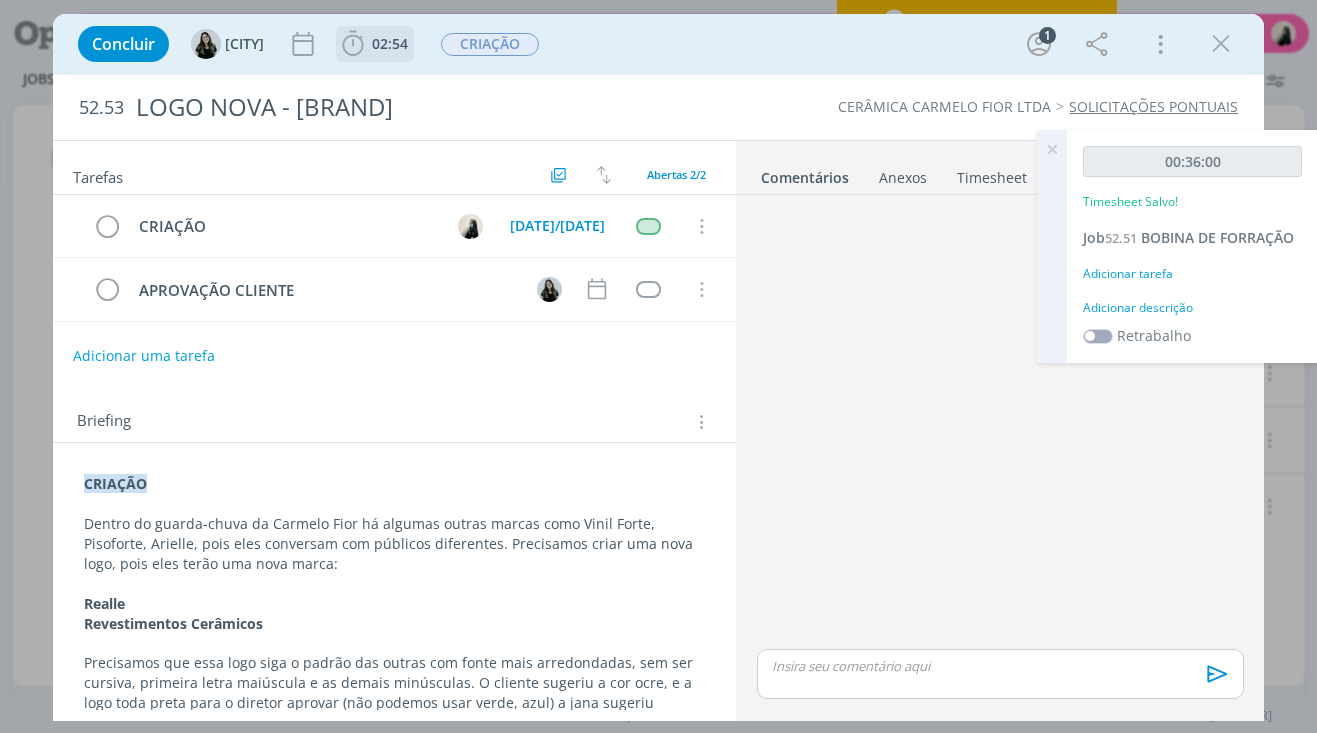 click 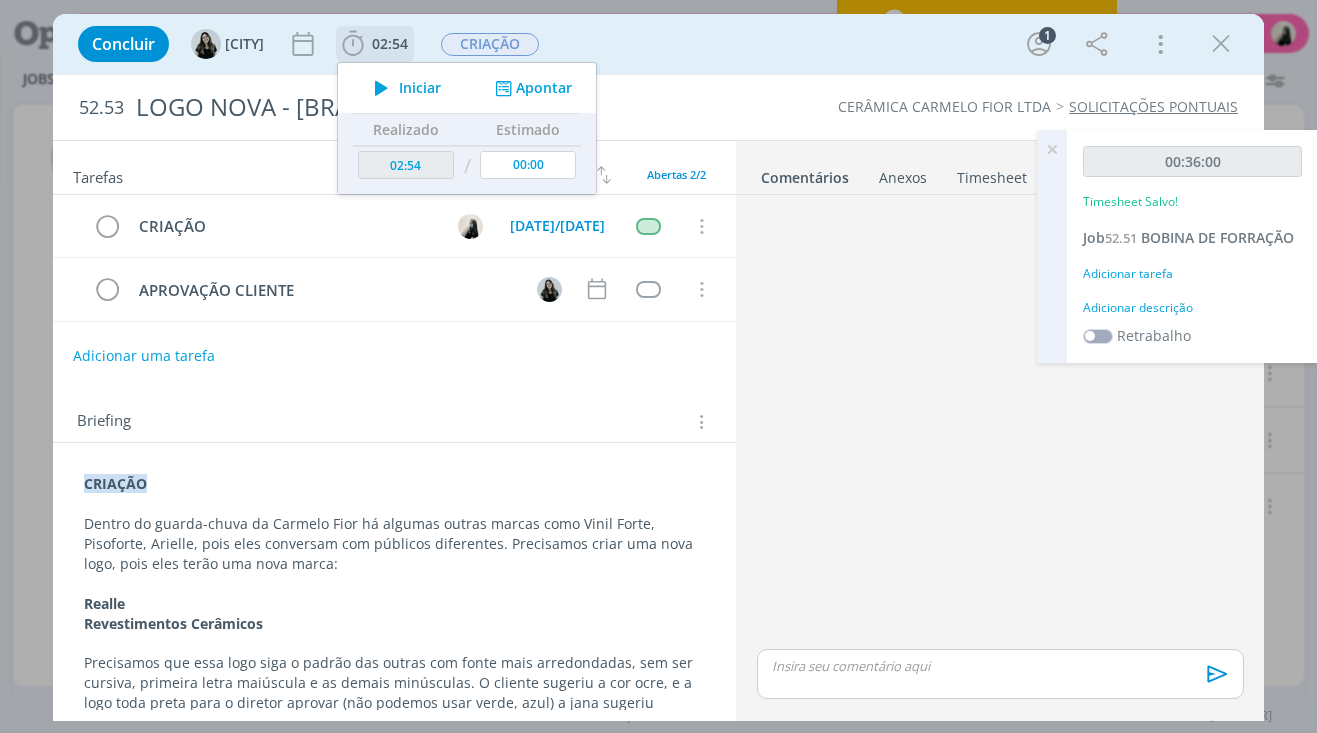 click at bounding box center [381, 88] 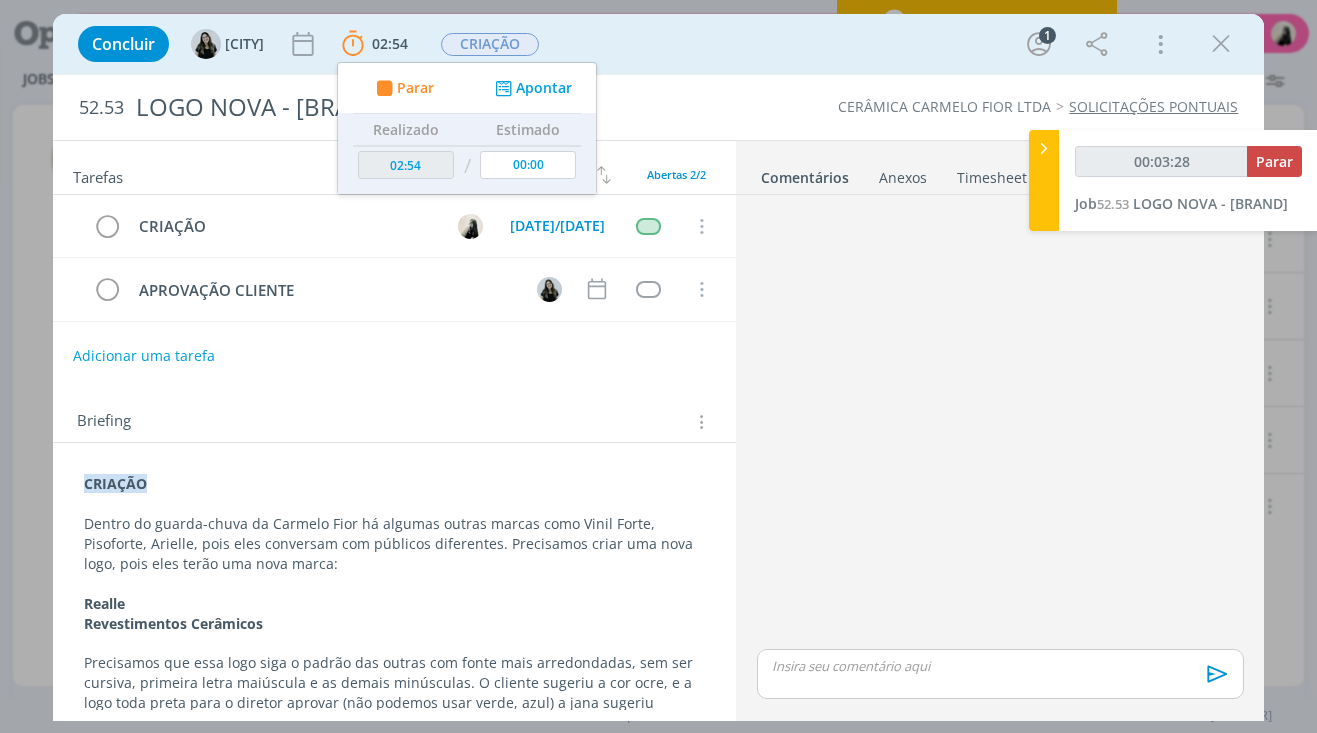 drag, startPoint x: 1231, startPoint y: 46, endPoint x: 1114, endPoint y: 155, distance: 159.90622 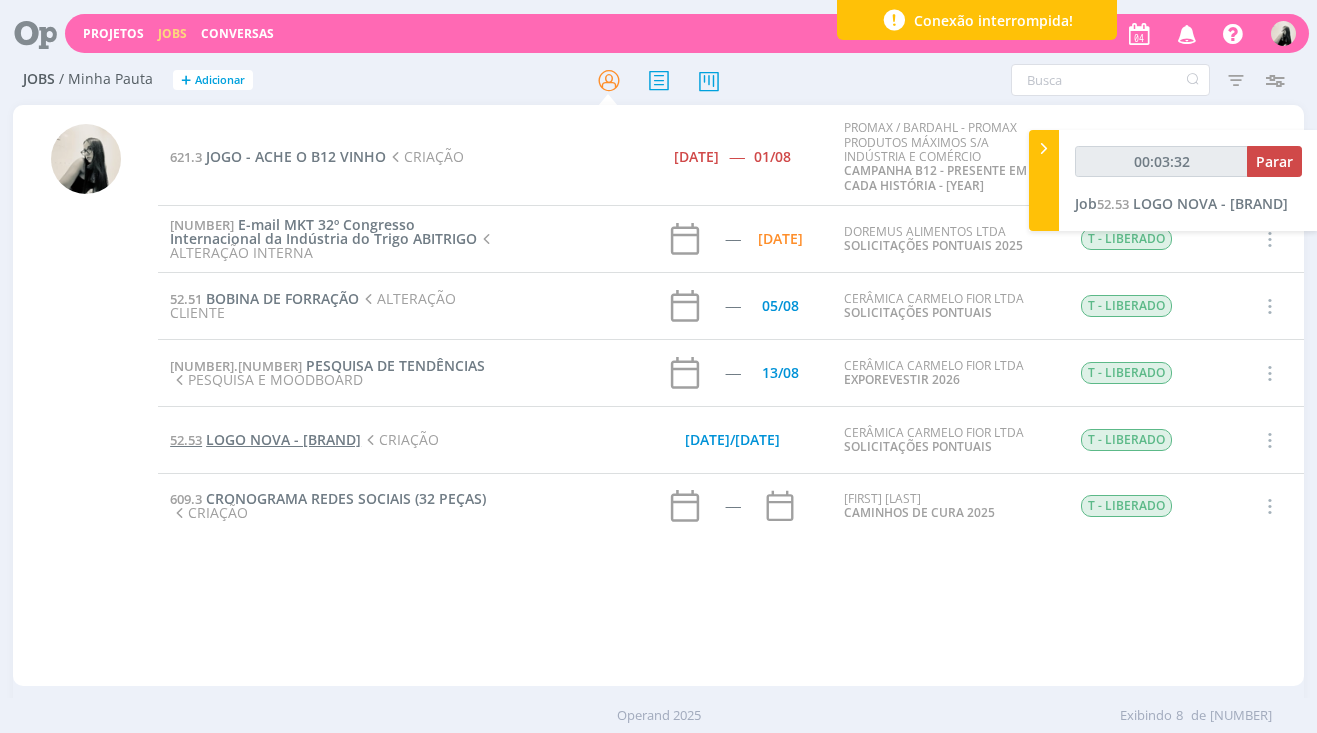 click on "LOGO NOVA - [BRAND]" at bounding box center (283, 439) 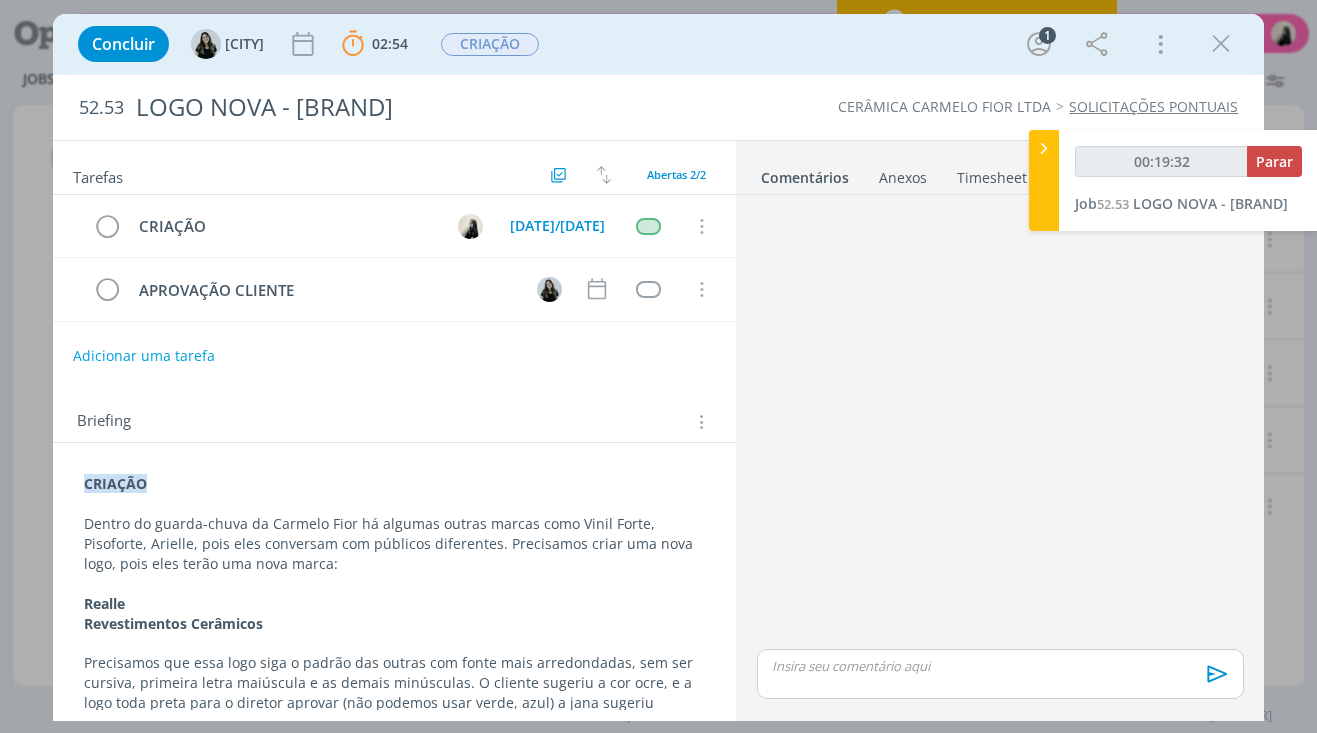 click on "Dentro do guarda-chuva da Carmelo Fior há algumas outras marcas como Vinil Forte, Pisoforte, Arielle, pois eles conversam com públicos diferentes. Precisamos criar uma nova logo, pois eles terão uma nova marca:" at bounding box center [395, 544] 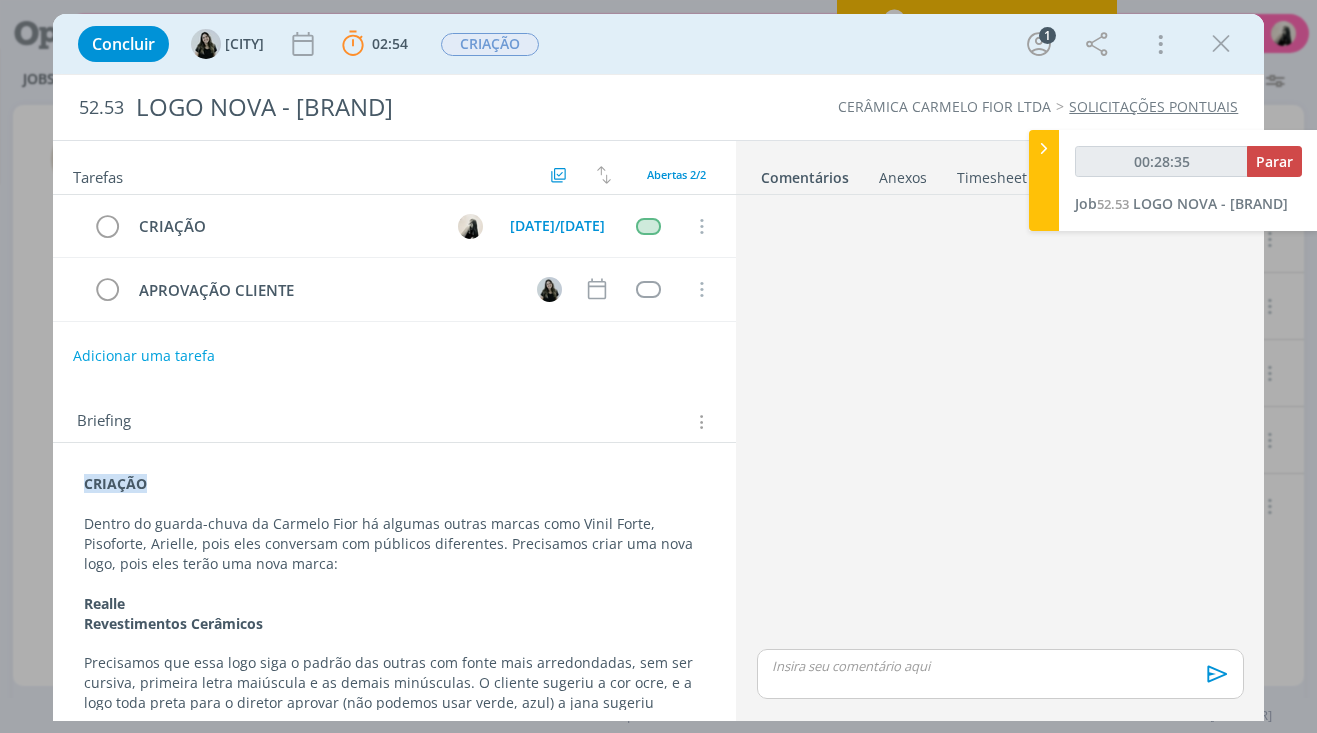 drag, startPoint x: 1220, startPoint y: 42, endPoint x: 1110, endPoint y: 254, distance: 238.83885 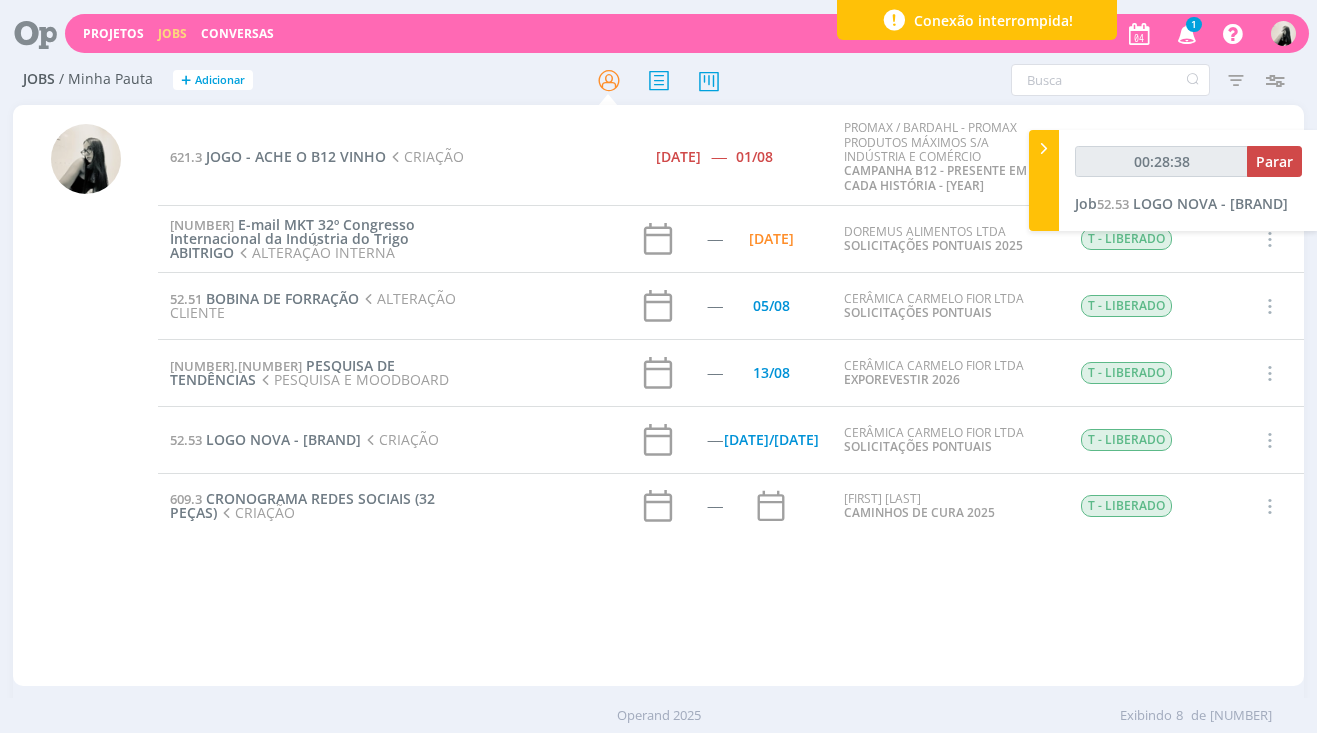 click at bounding box center (1187, 33) 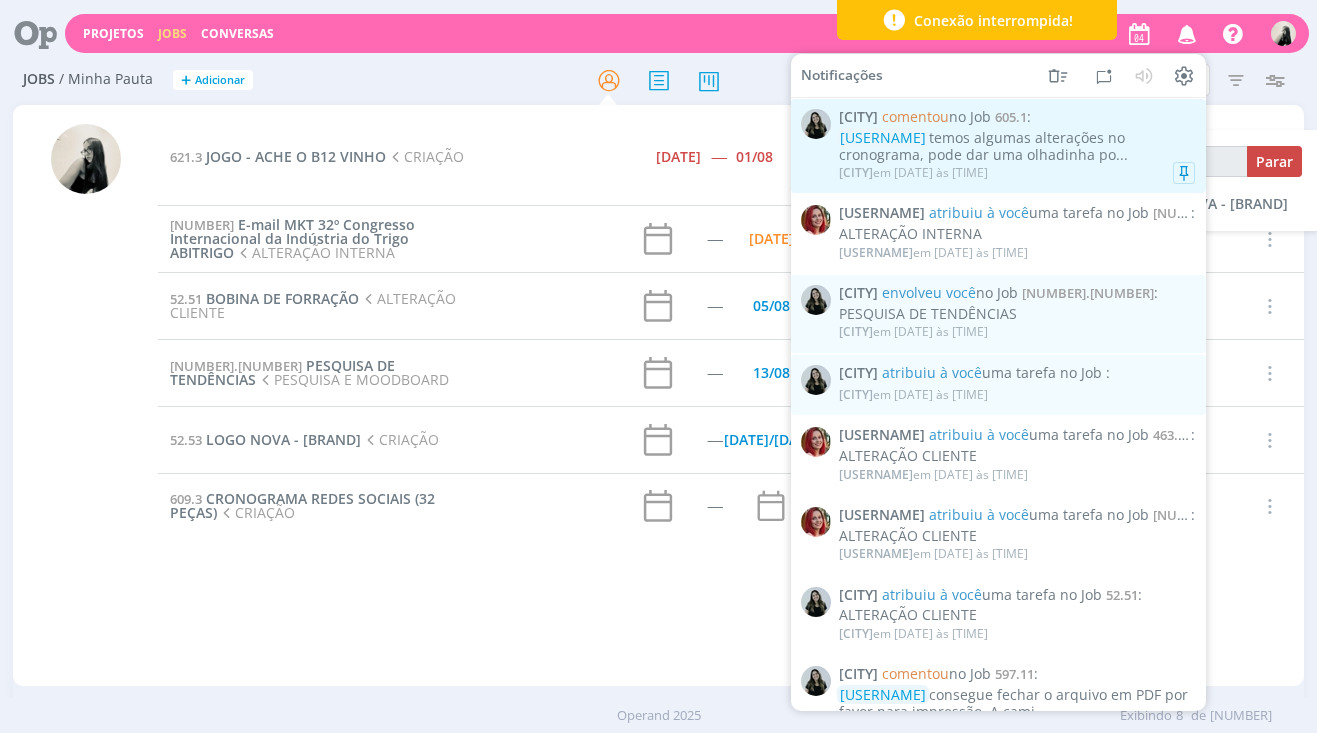 click on "VITORIA
em [DATE] às [TIME]" at bounding box center [1017, 173] 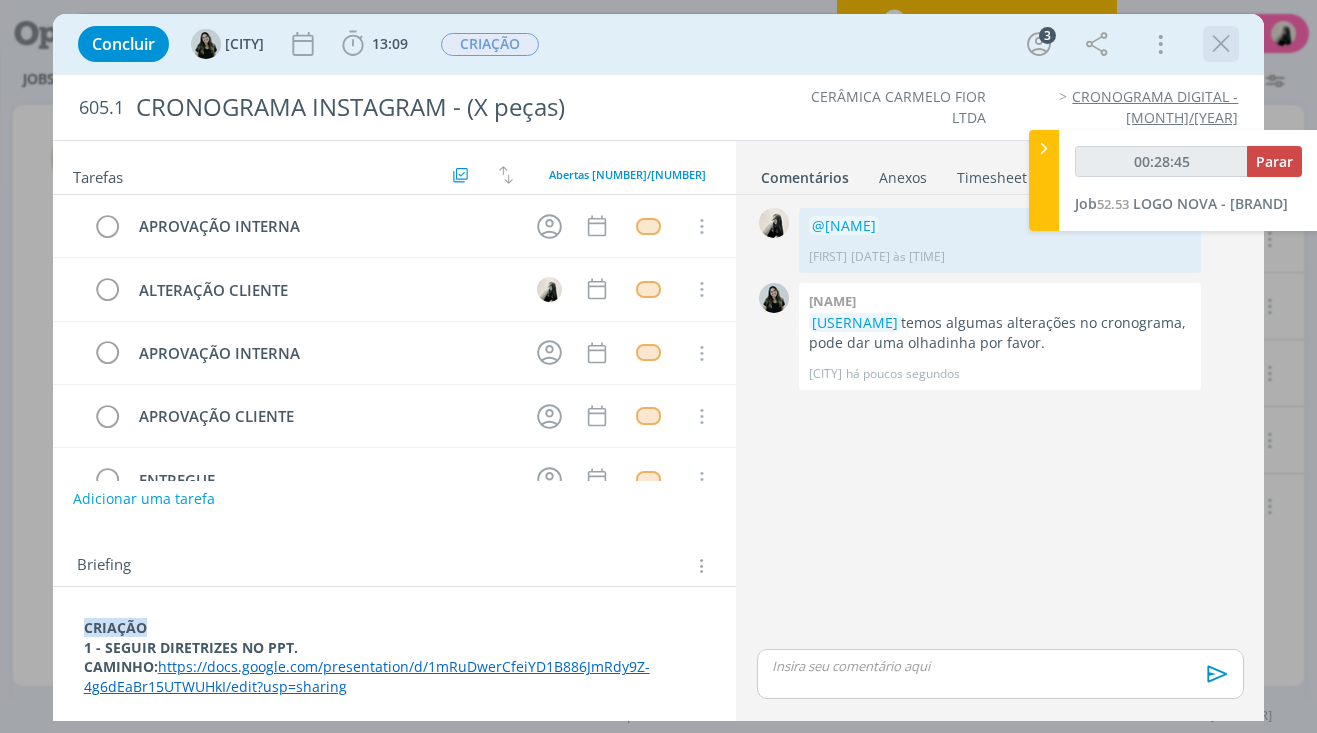 click at bounding box center (1221, 44) 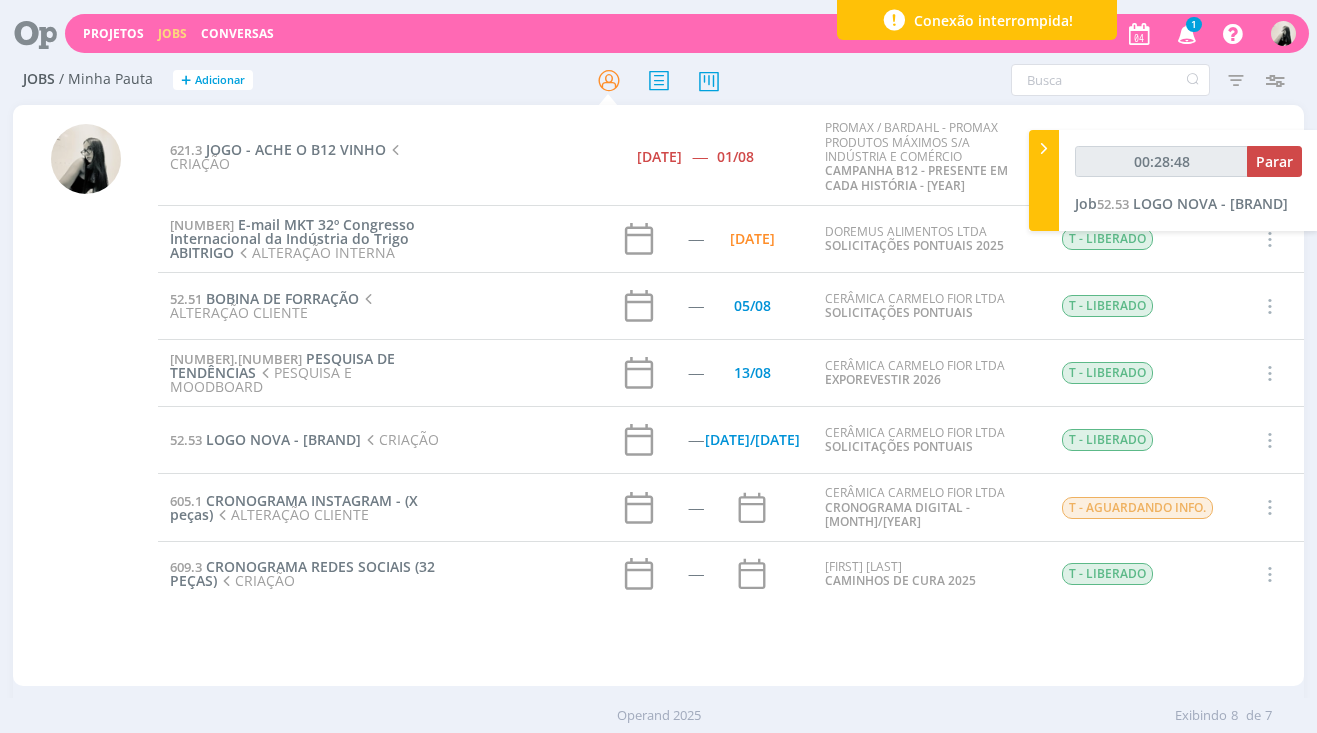 click at bounding box center (518, 574) 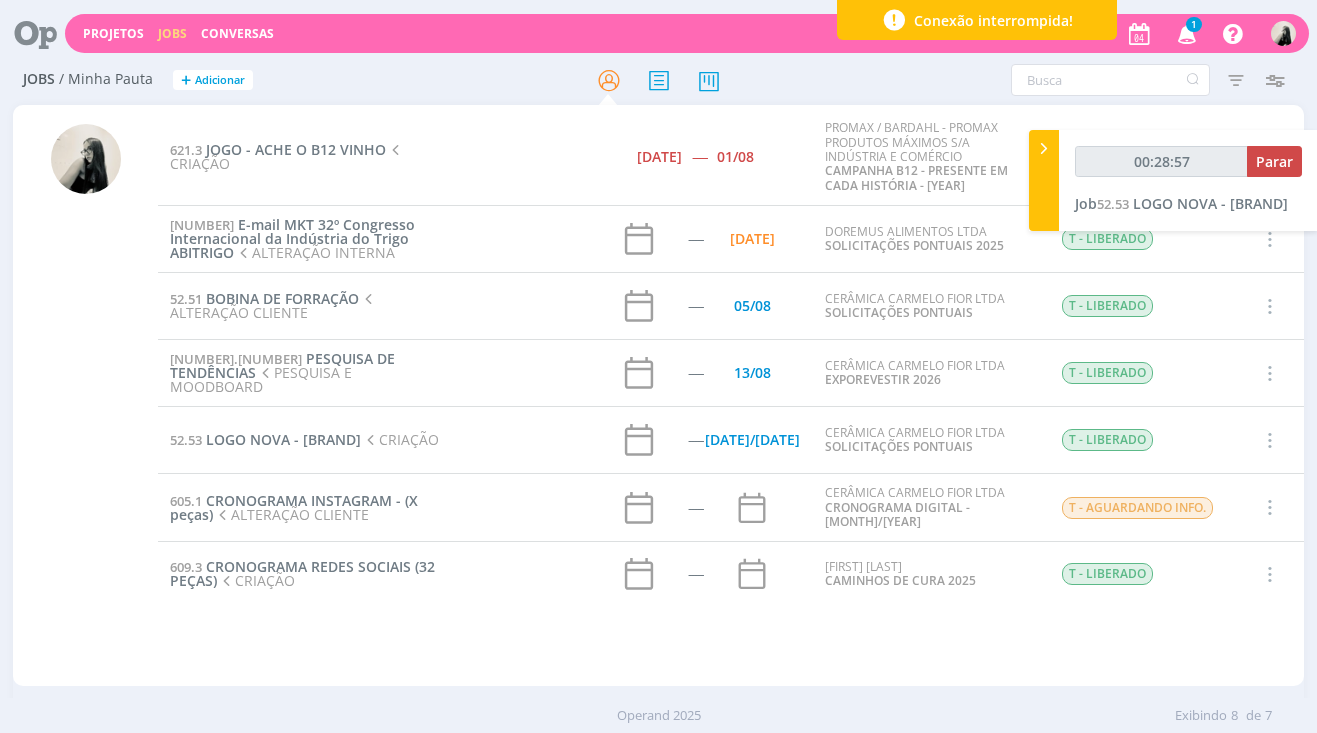 click at bounding box center (1187, 33) 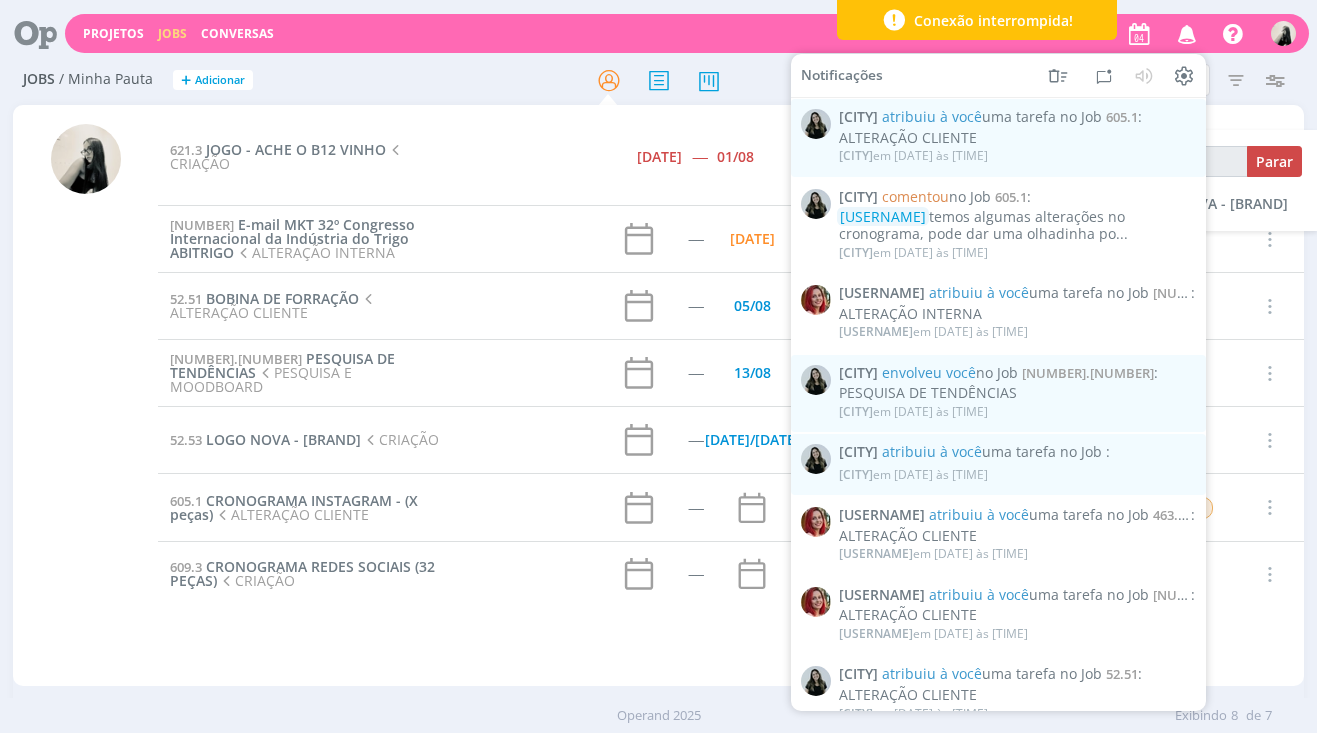 click at bounding box center (1187, 33) 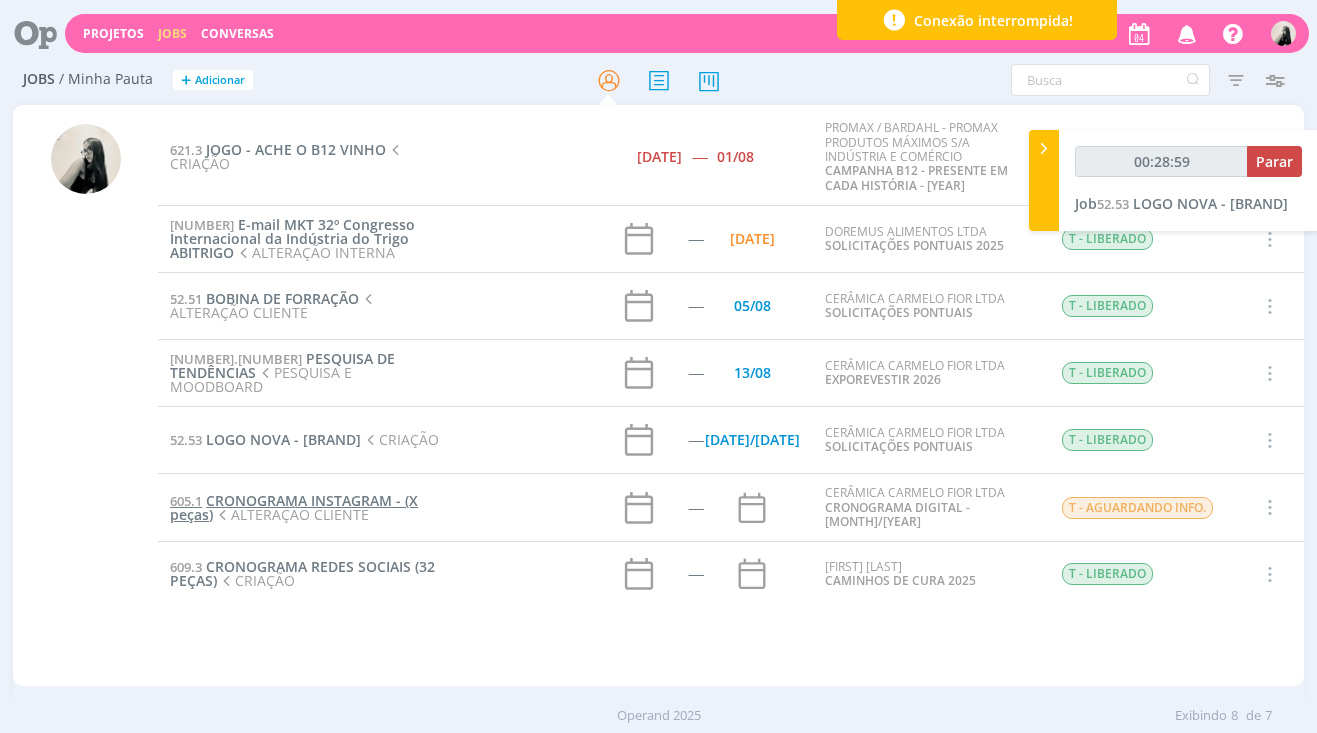 click on "CRONOGRAMA INSTAGRAM - (X peças)" at bounding box center (294, 507) 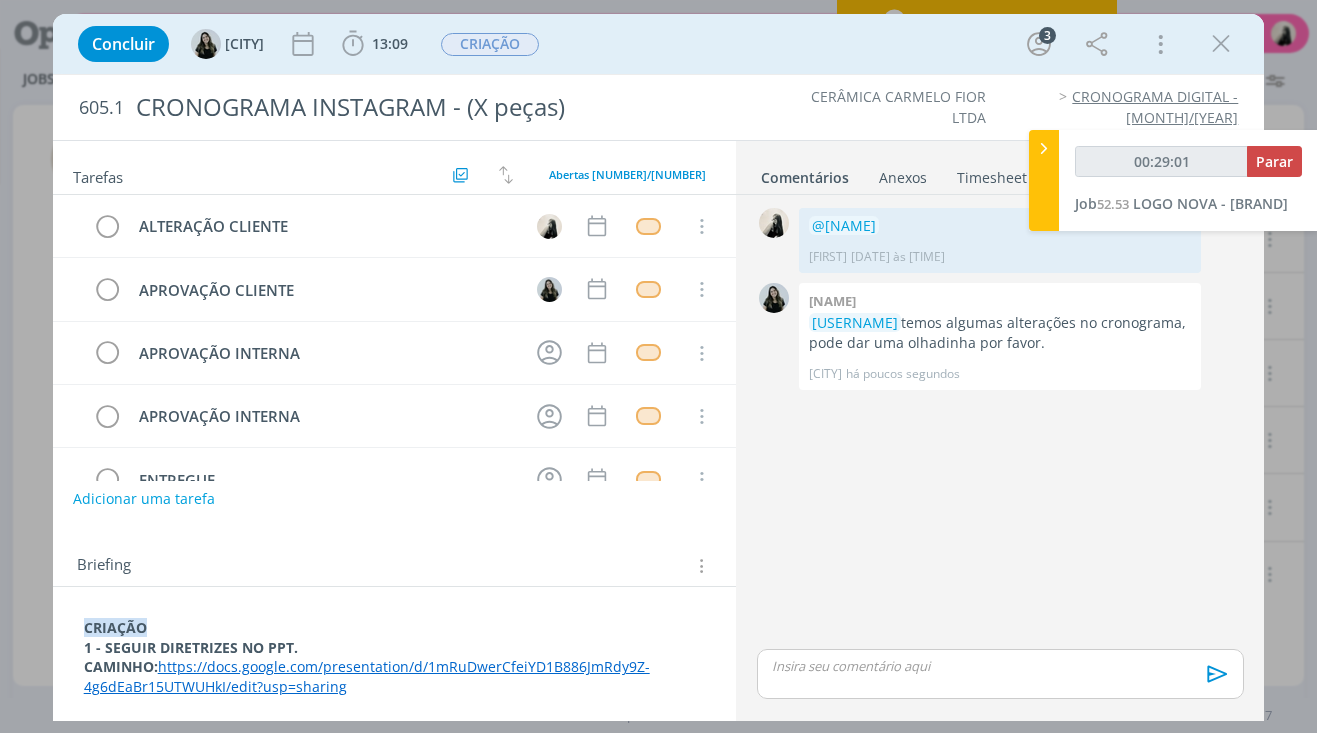 click on "https://docs.google.com/presentation/d/1mRuDwerCfeiYD1B886JmRdy9Z-4g6dEaBr15UTWUHkI/edit?usp=sharing" at bounding box center (367, 676) 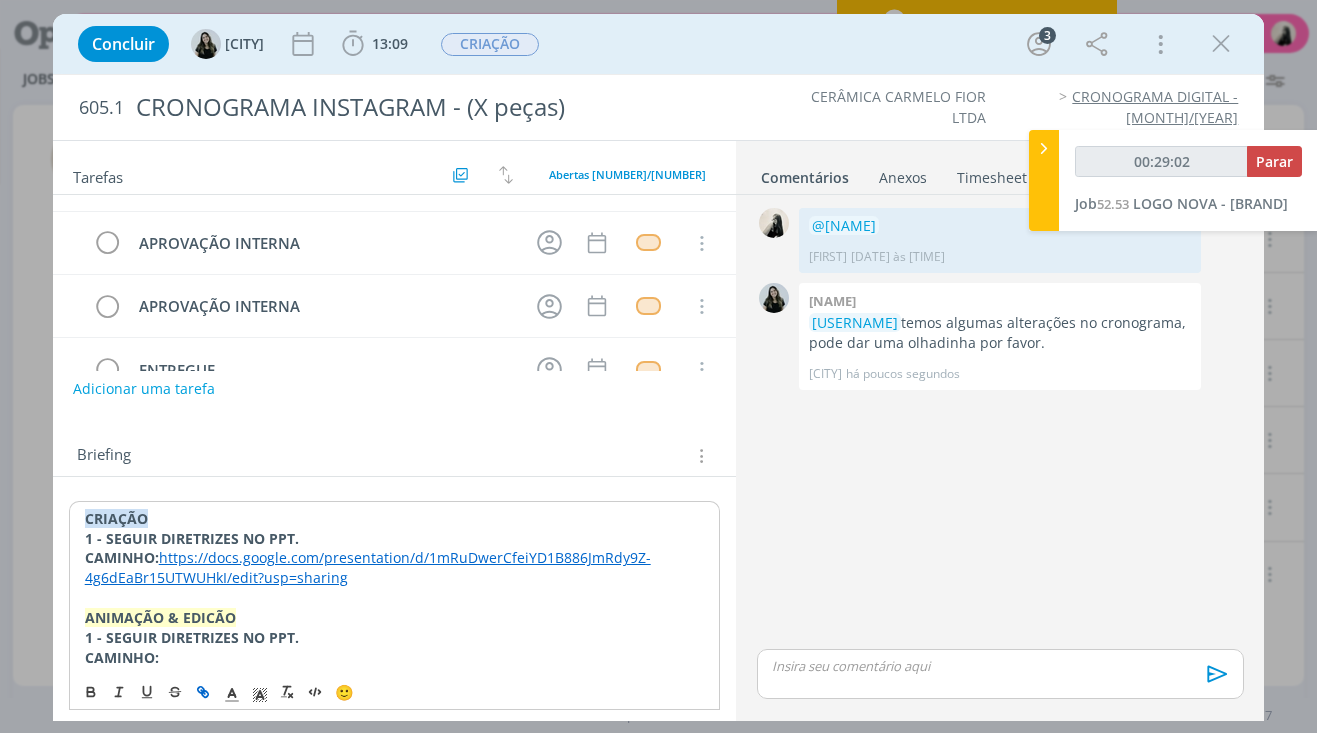 scroll, scrollTop: 200, scrollLeft: 0, axis: vertical 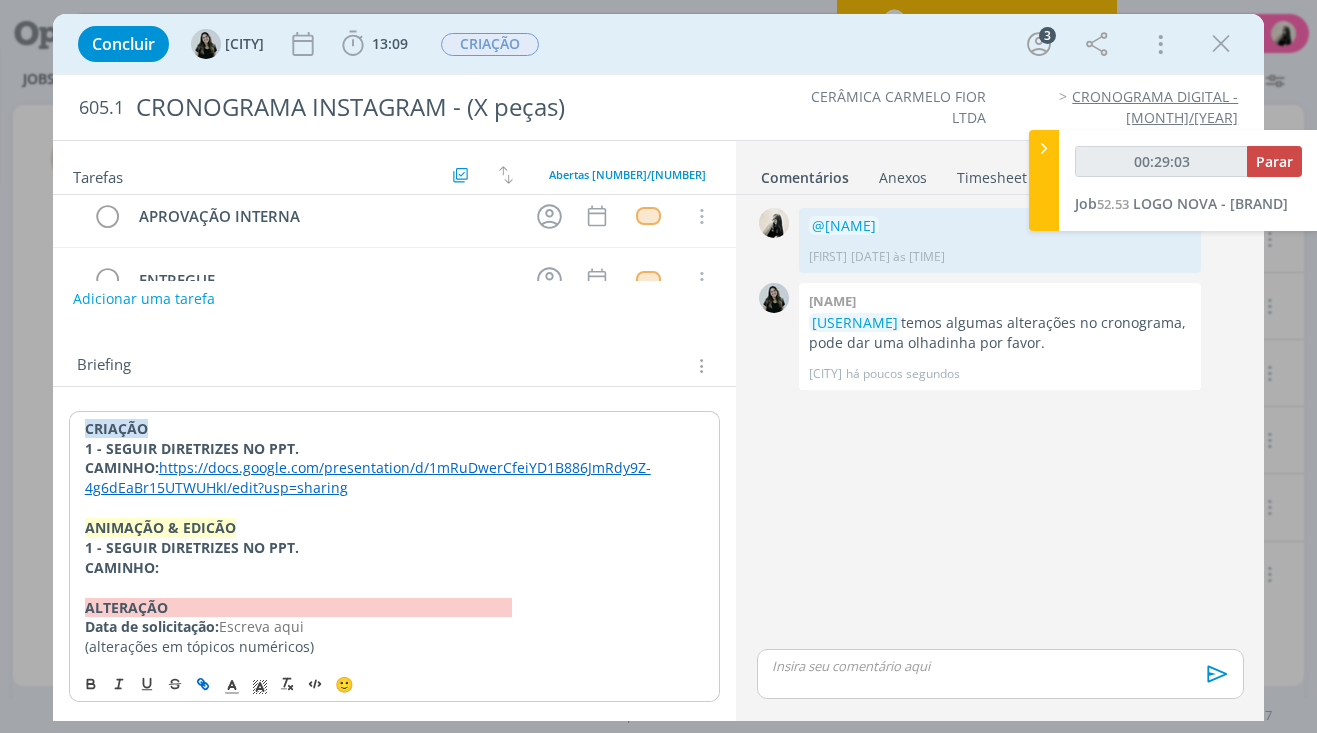 click on "https://docs.google.com/presentation/d/1mRuDwerCfeiYD1B886JmRdy9Z-4g6dEaBr15UTWUHkI/edit?usp=sharing" at bounding box center (368, 477) 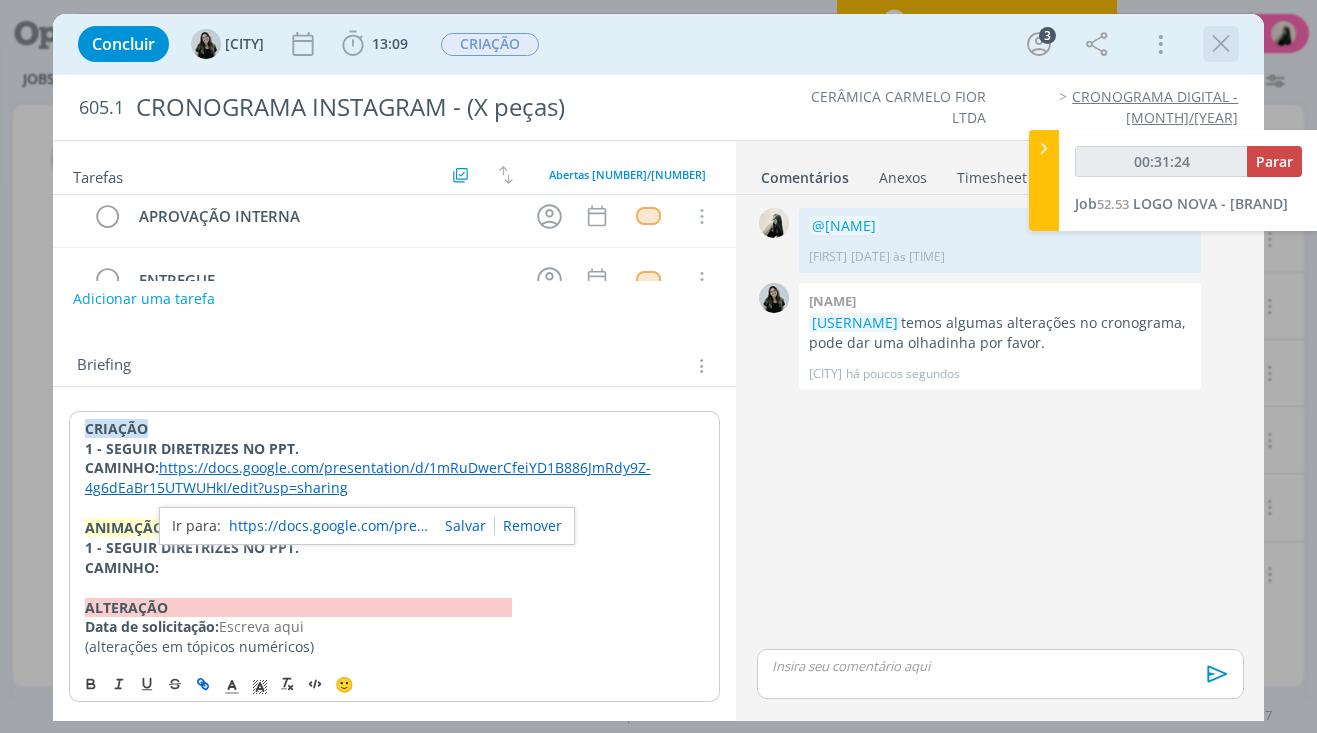 click at bounding box center (1221, 44) 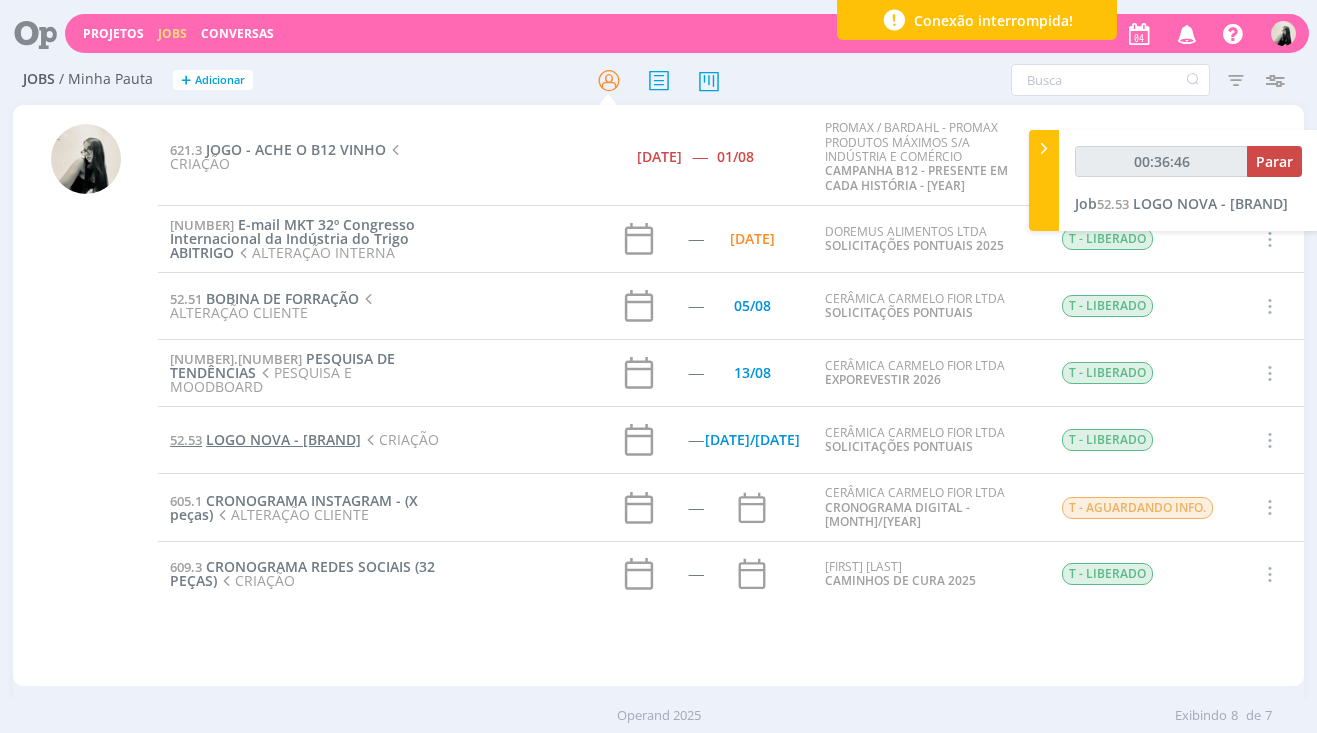 click on "LOGO NOVA - [BRAND]" at bounding box center [283, 439] 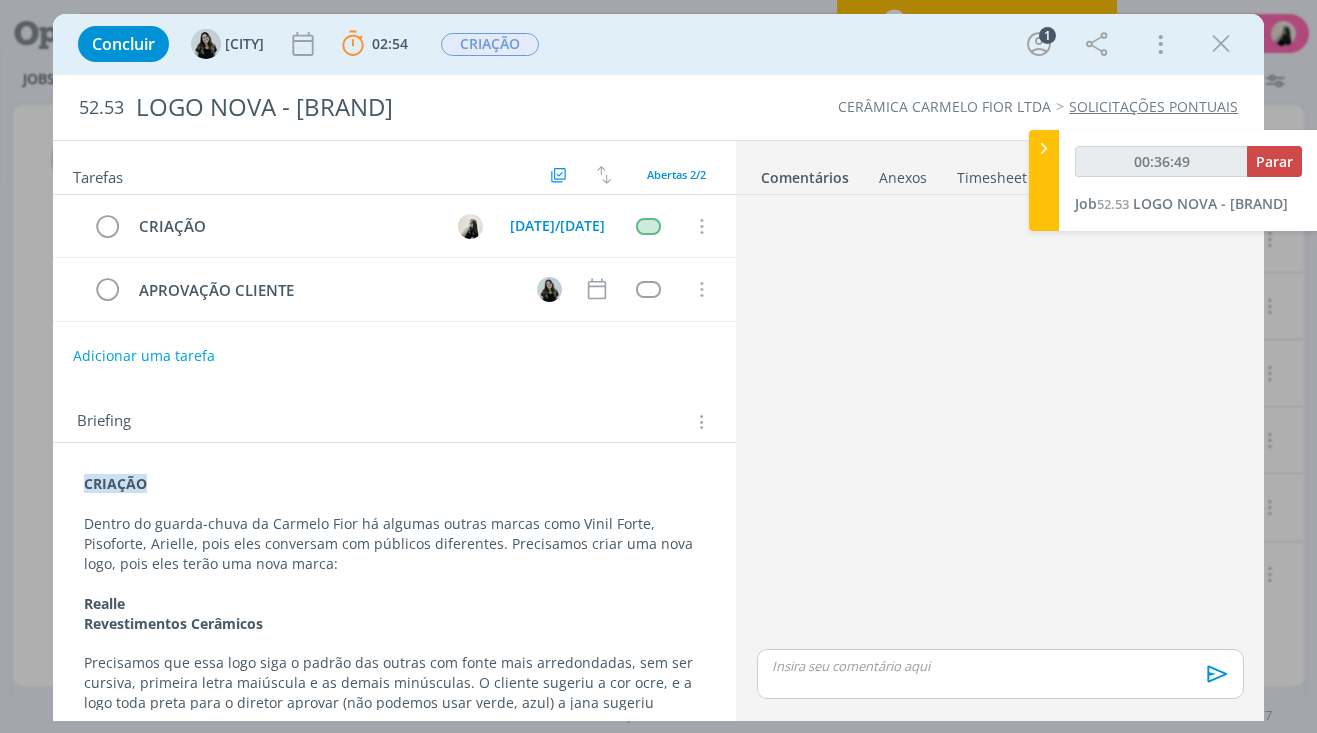 click at bounding box center (1000, 674) 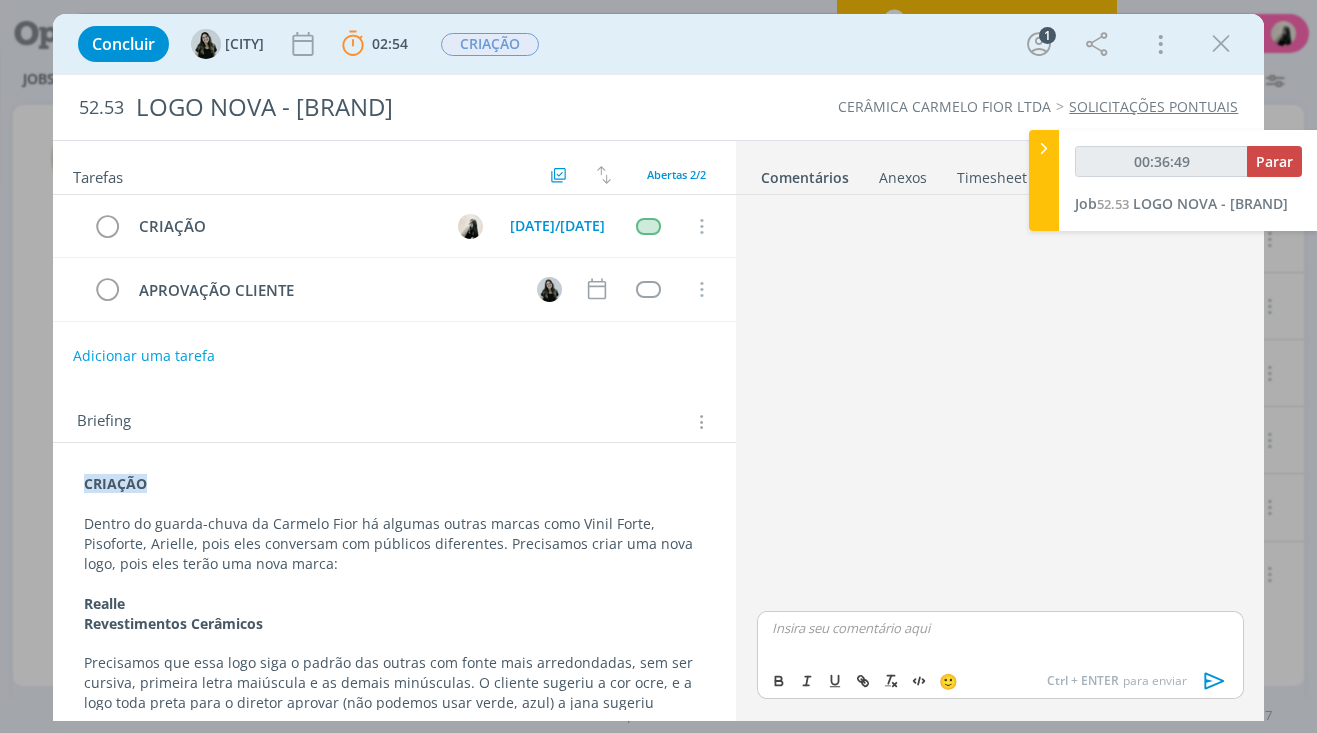 type on "00:36:50" 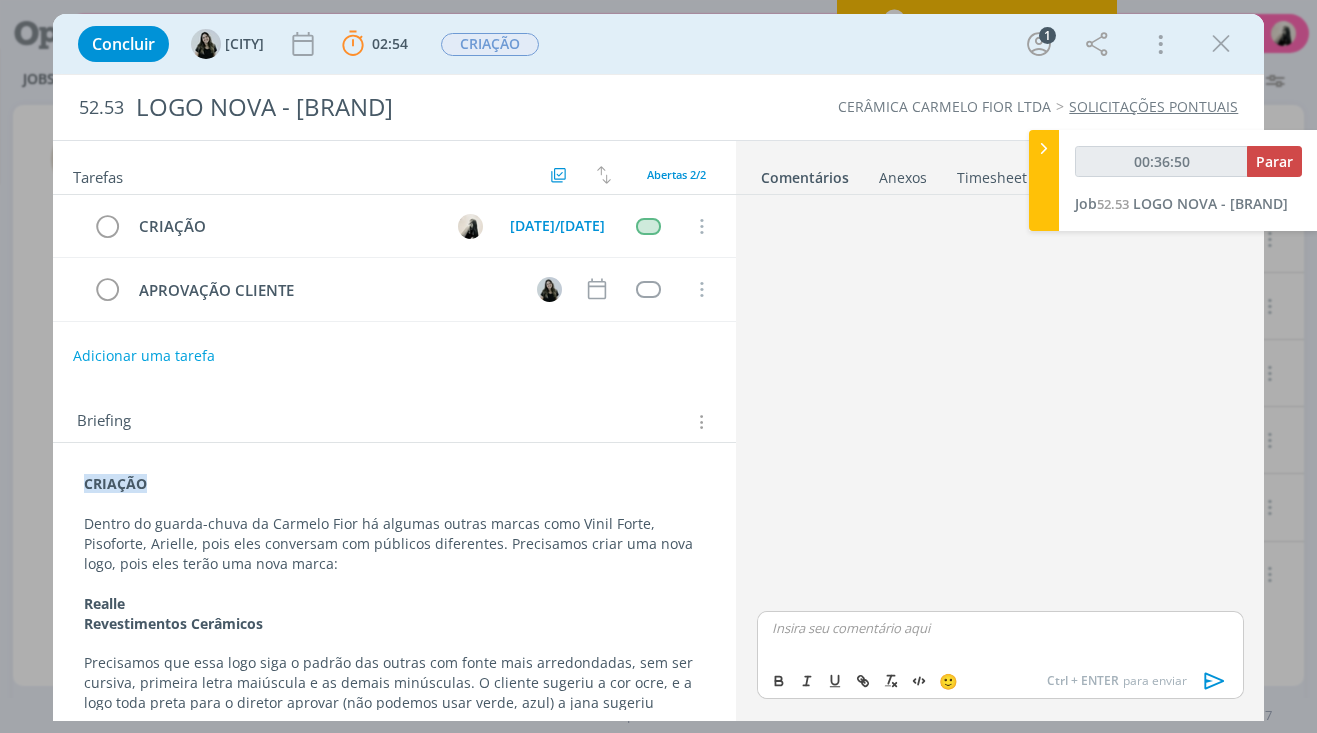type 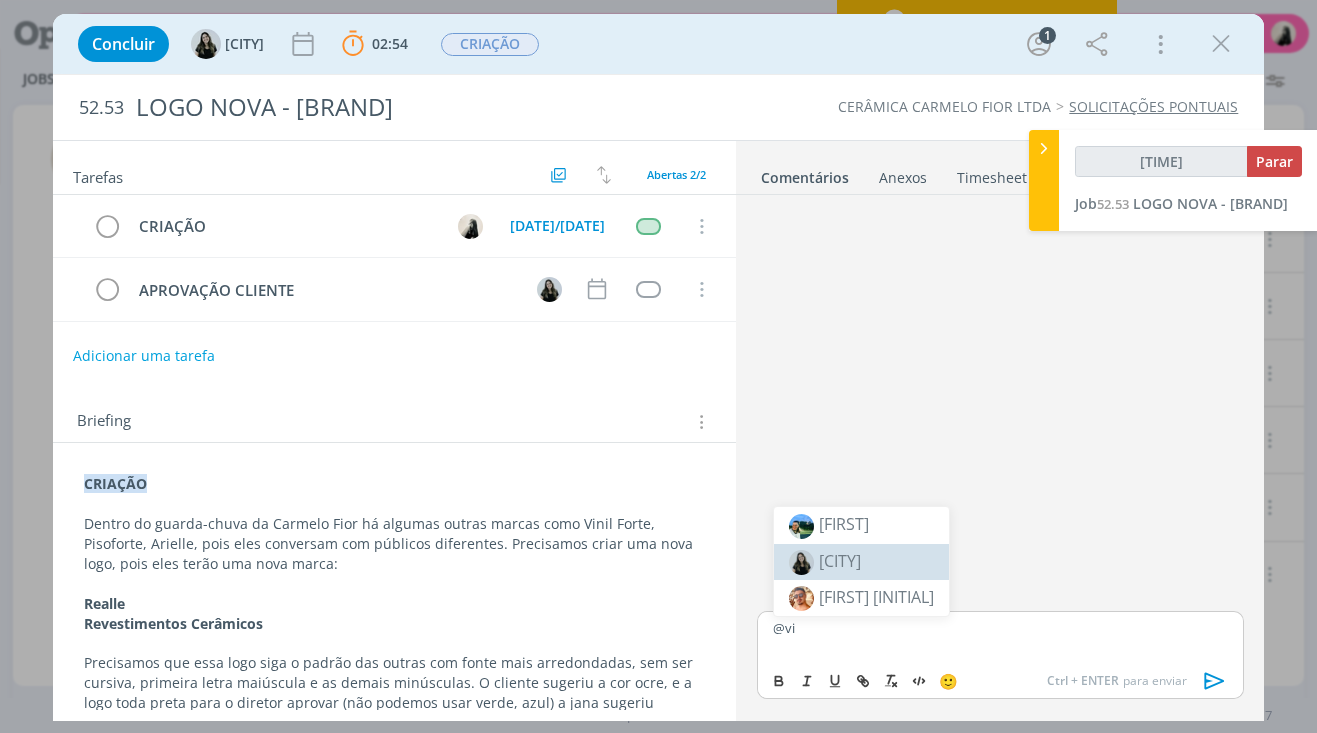 click on "[CITY]" at bounding box center [840, 561] 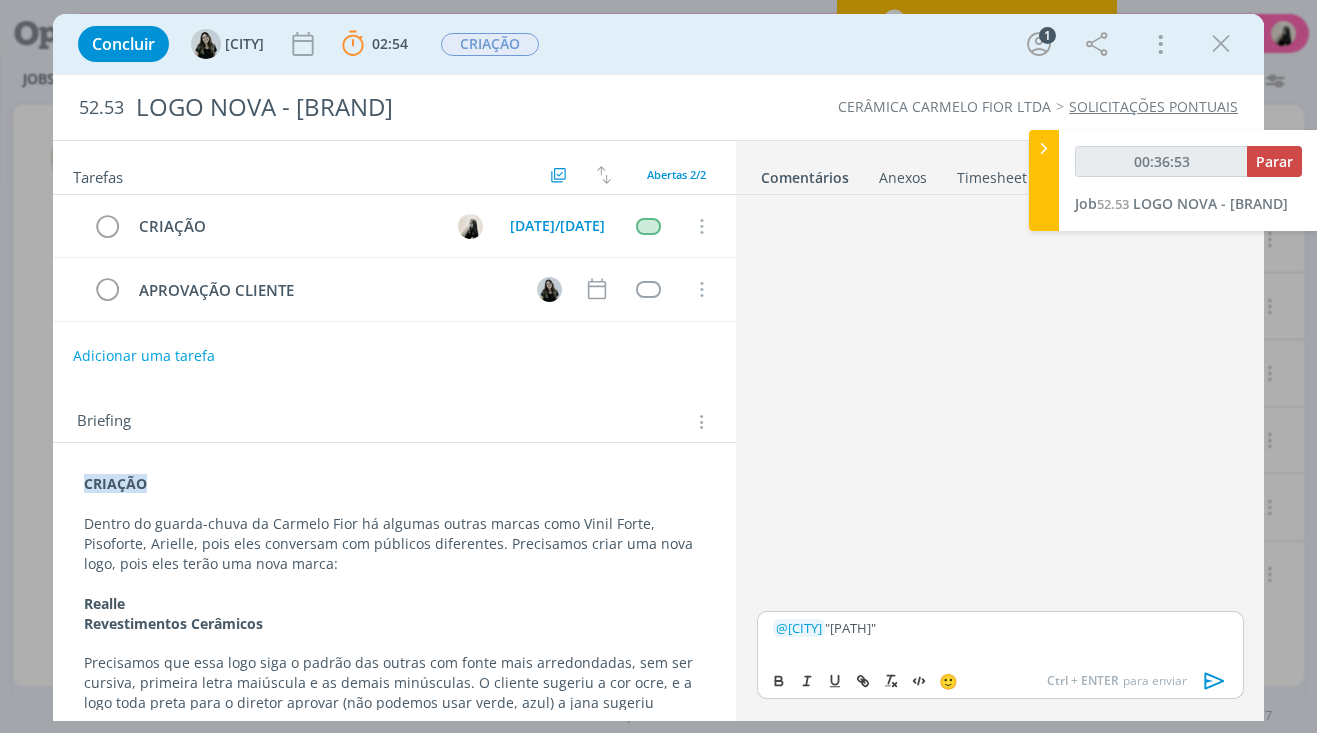 click 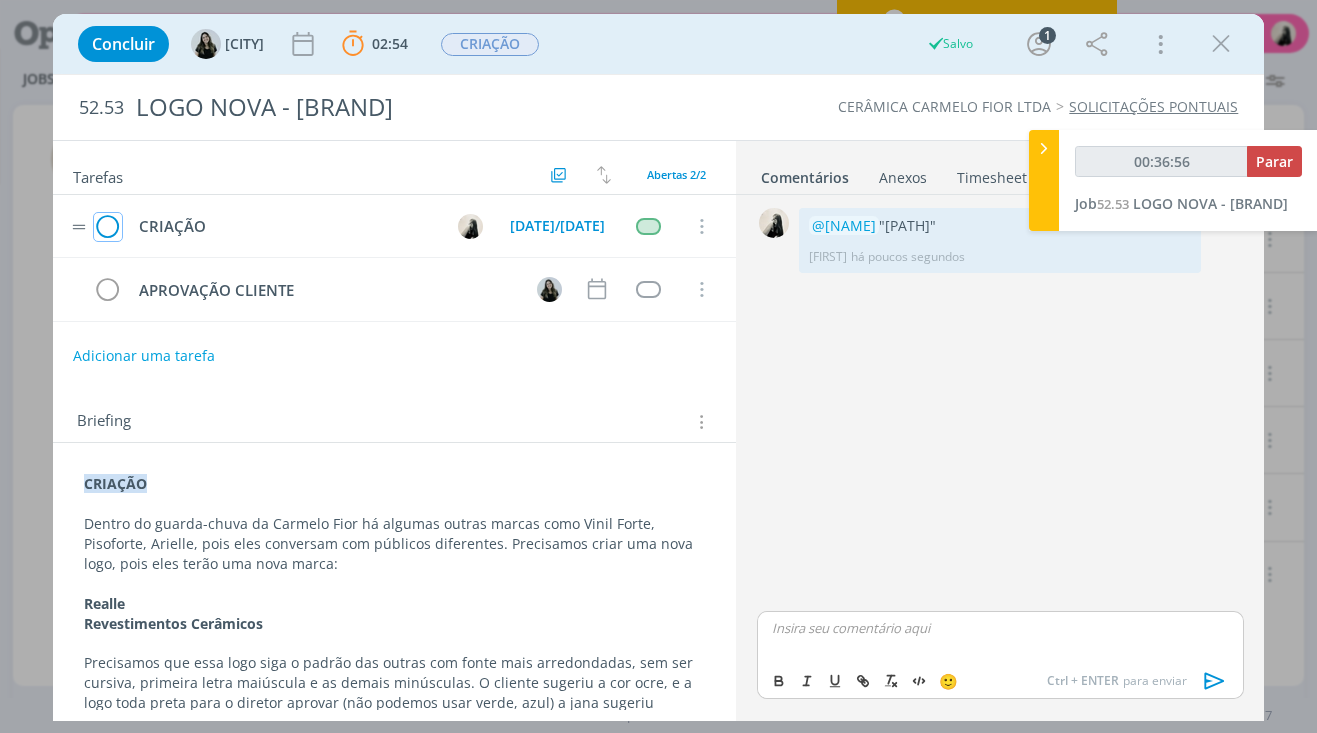 click at bounding box center (108, 227) 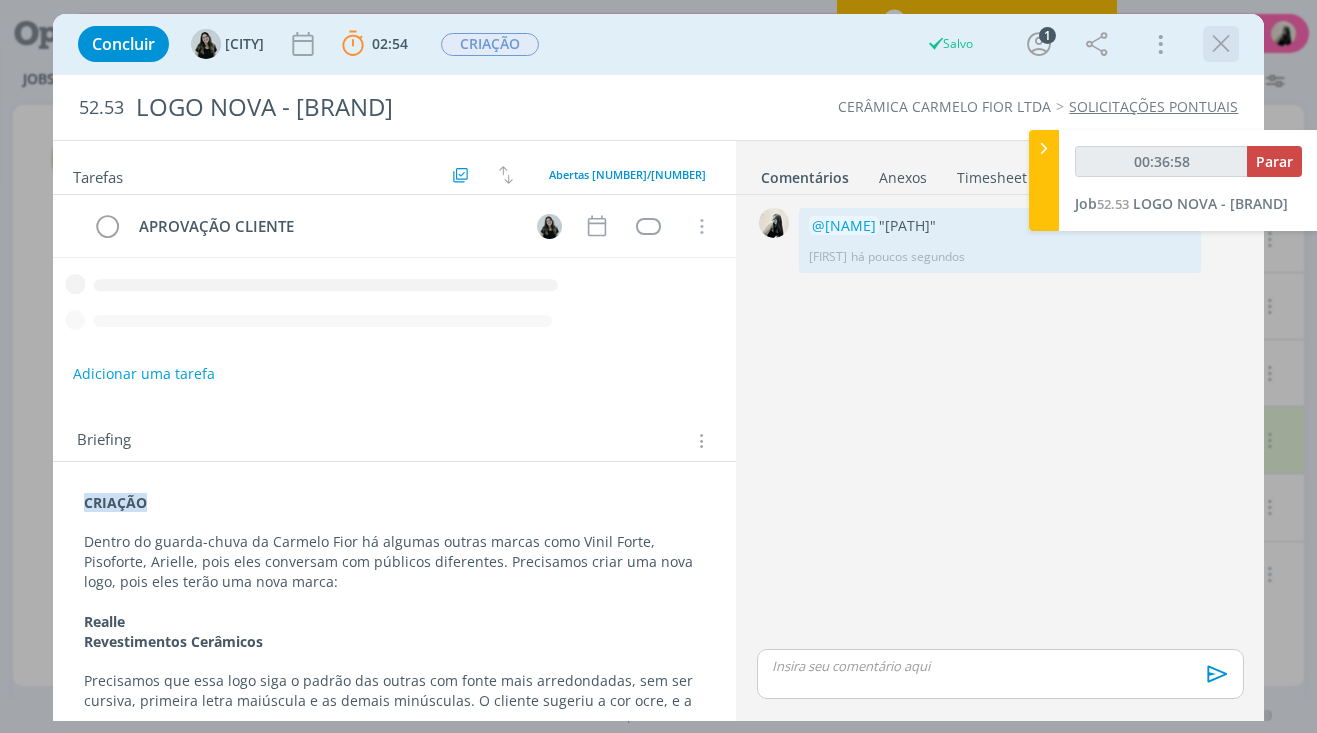 click at bounding box center [1221, 44] 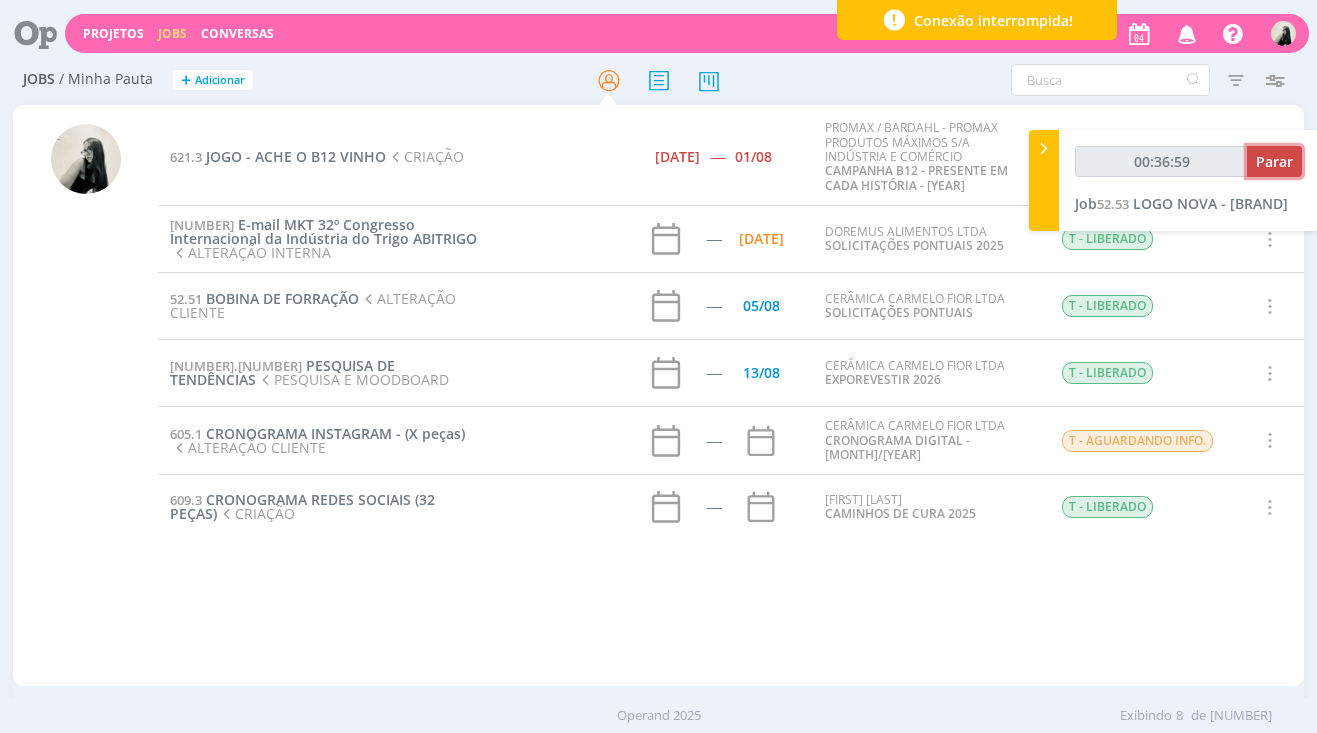 click on "Parar" at bounding box center (1274, 161) 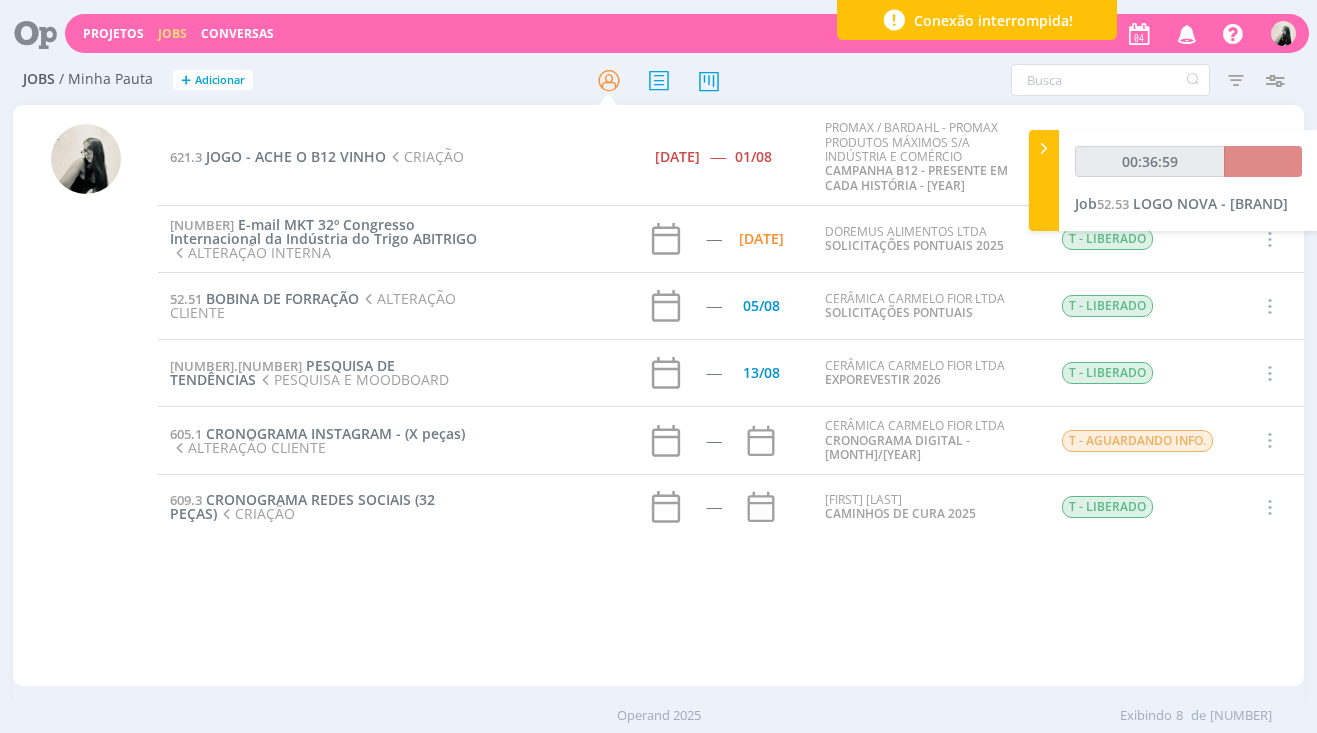 type on "[TIME]" 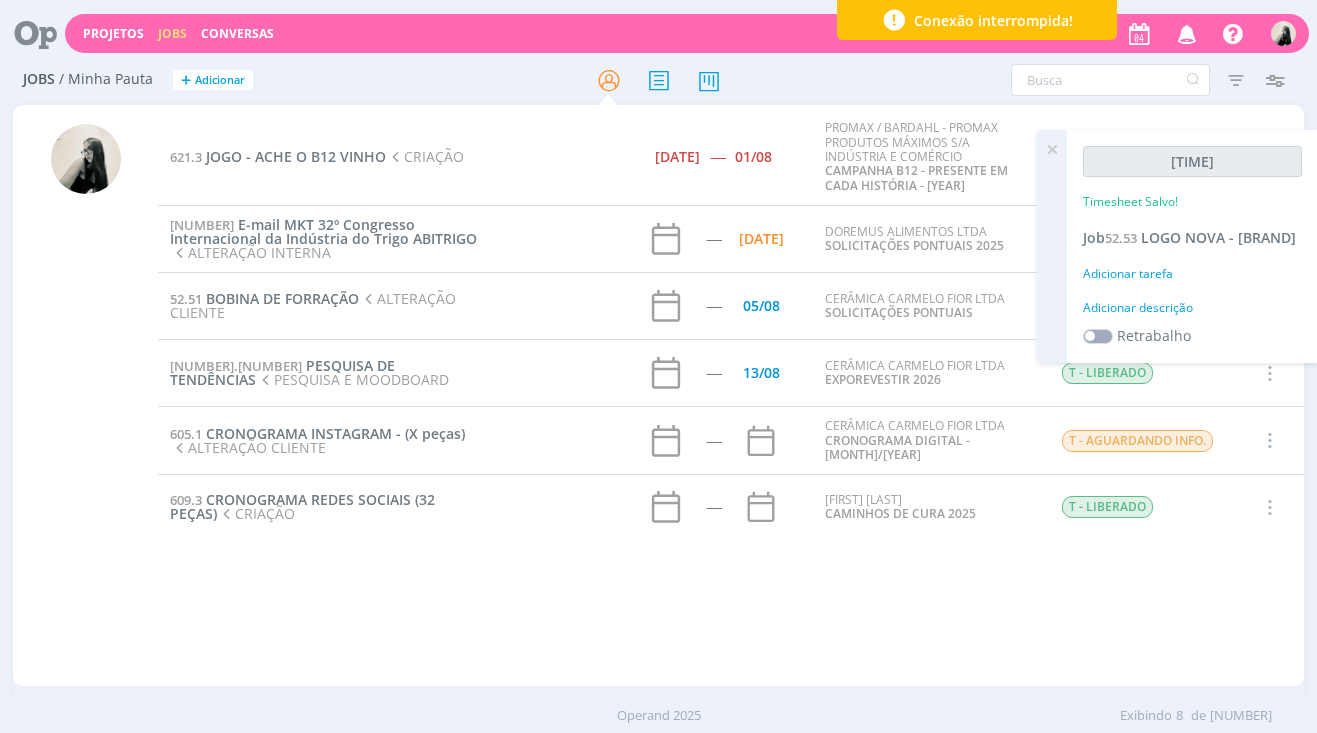 click on "[JOB_ID] [JOB_TITLE] [DATE] [COMPANY_NAME] [JOB_TYPE] [JOB_ID] [JOB_TITLE] [COMPANY_NAME] [JOB_TYPE] [JOB_ID] [JOB_TITLE] [JOB_TYPE]" at bounding box center [731, 395] 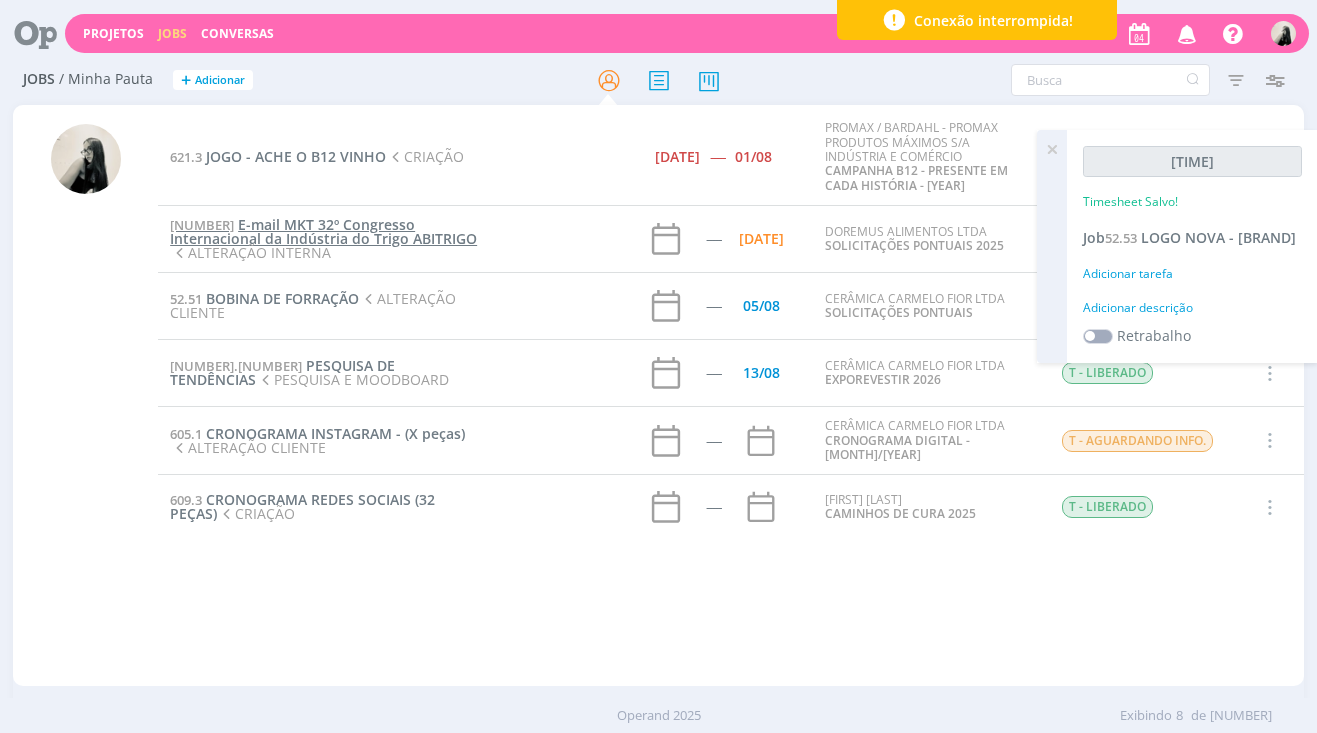 click on "E-mail MKT 32º Congresso Internacional da Indústria do Trigo ABITRIGO" at bounding box center [323, 231] 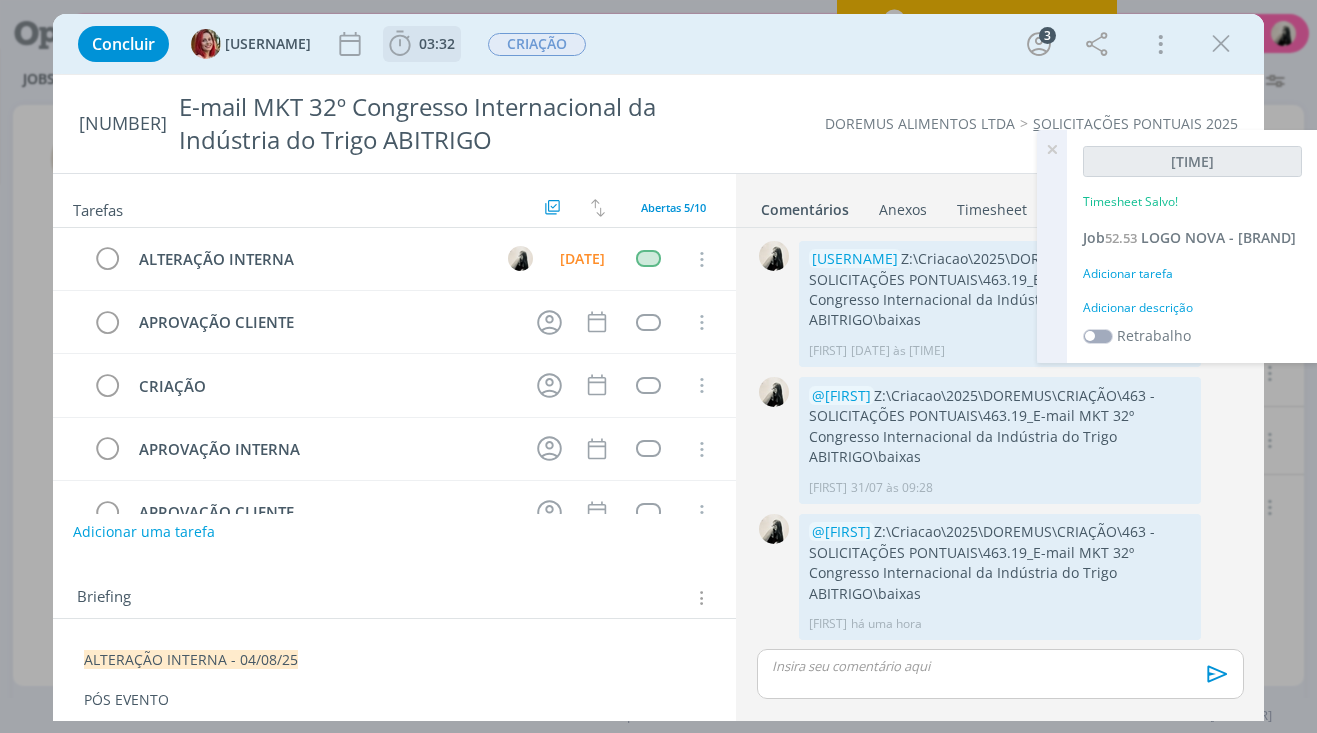 click 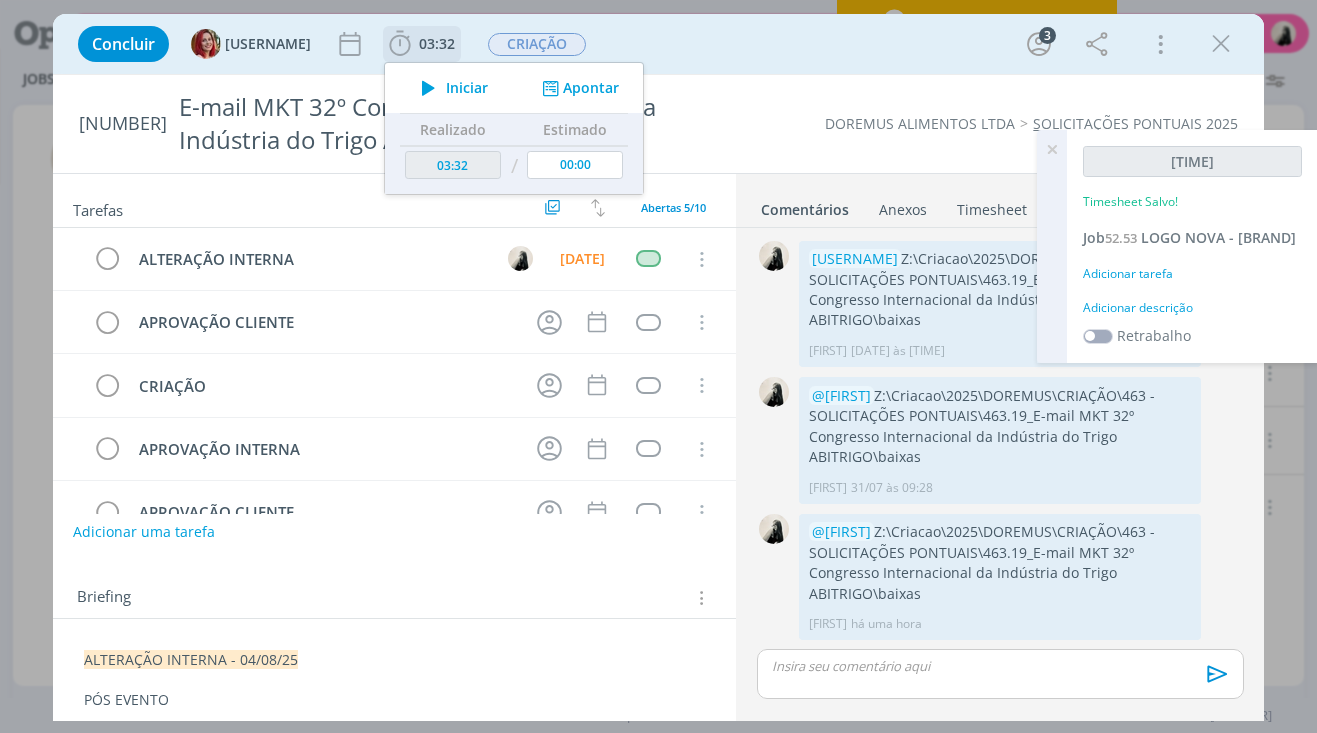 click at bounding box center [428, 88] 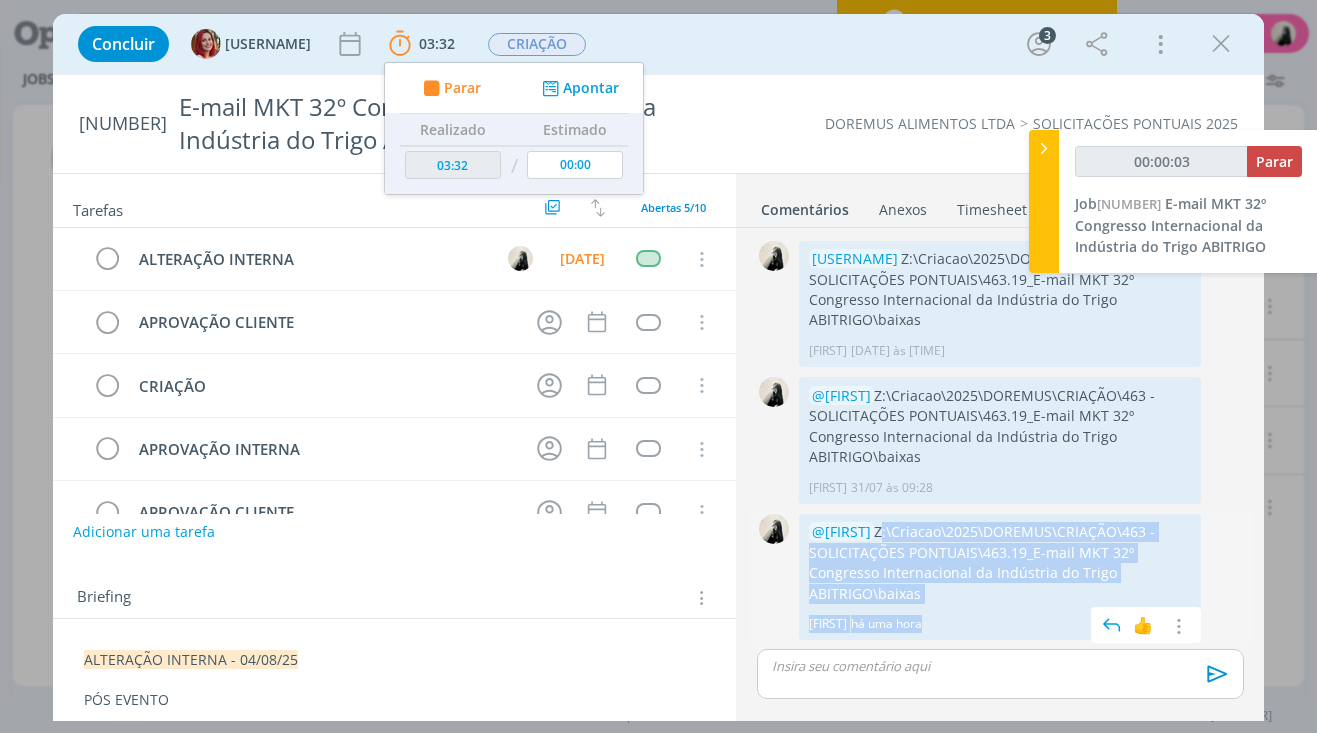 drag, startPoint x: 893, startPoint y: 508, endPoint x: 996, endPoint y: 590, distance: 131.65485 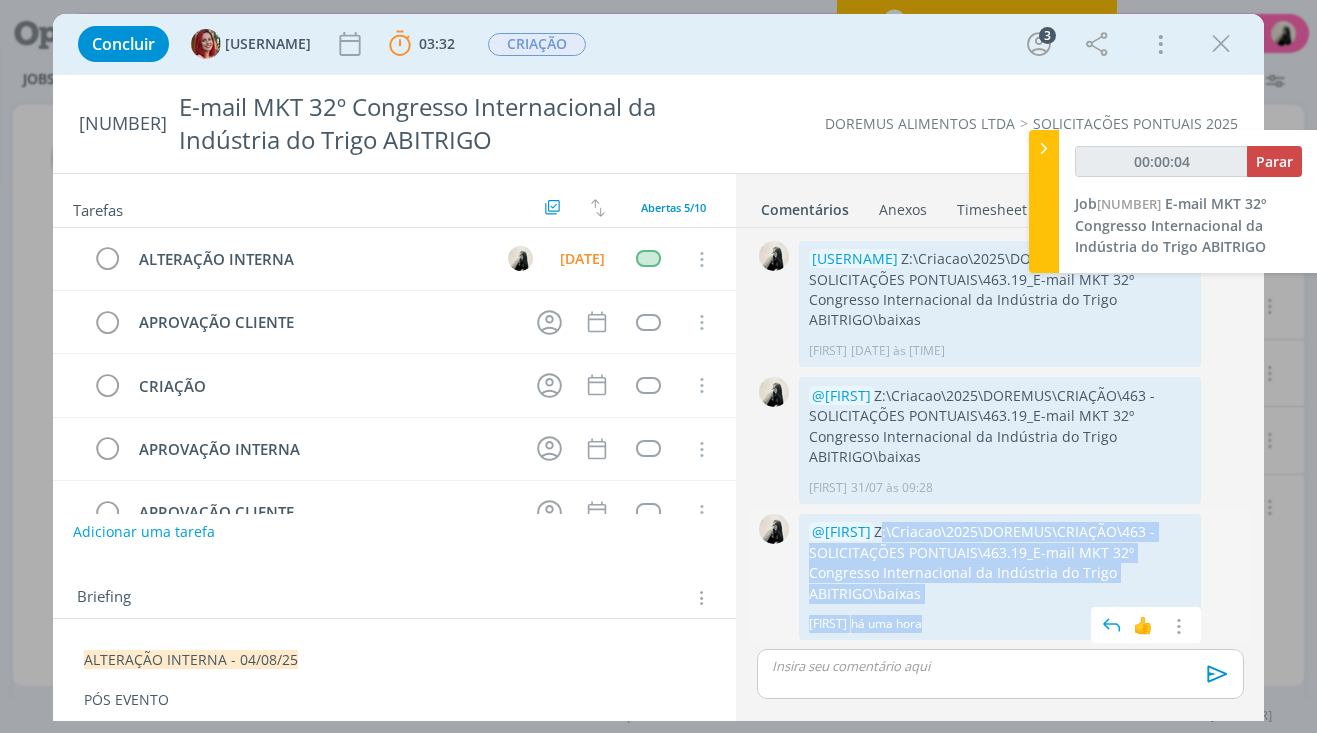 drag, startPoint x: 971, startPoint y: 570, endPoint x: 949, endPoint y: 562, distance: 23.409399 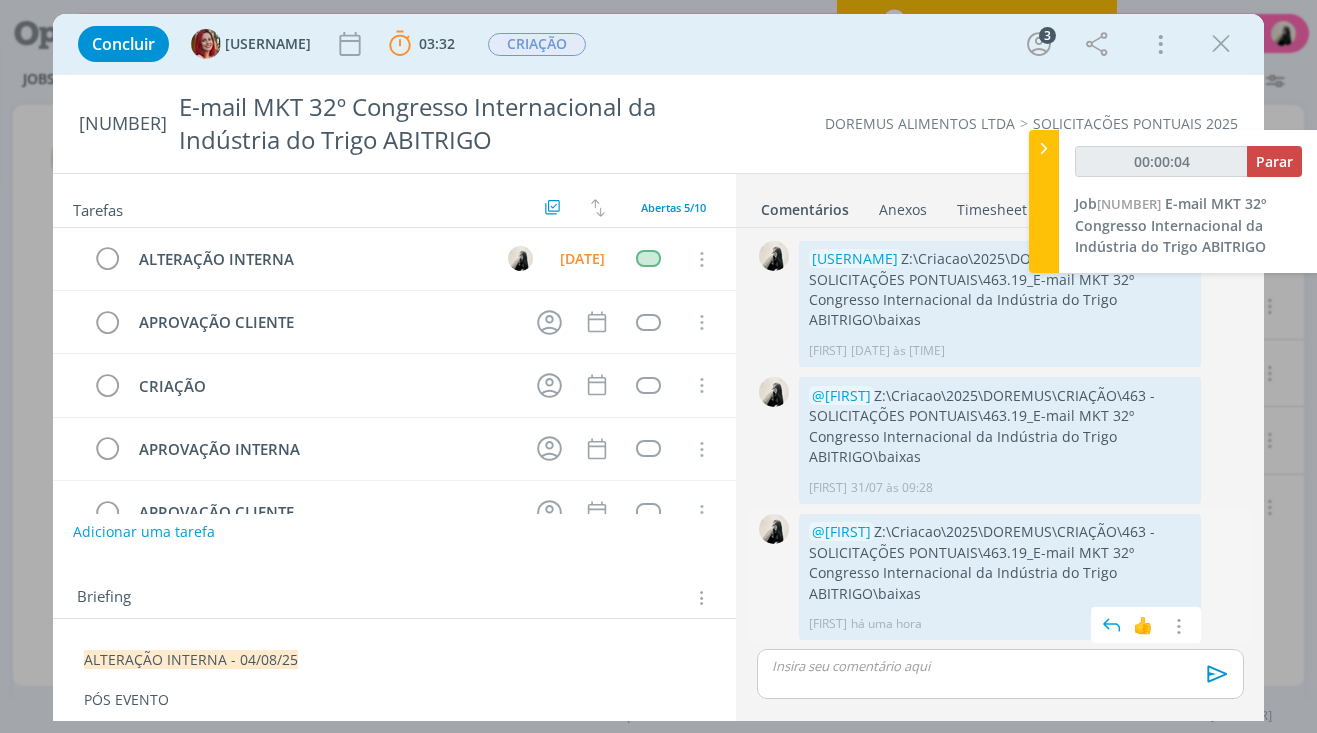 click on "Z:\Criacao\2025\DOREMUS\CRIAÇÃO\463 - SOLICITAÇÕES PONTUAIS\463.19_E-mail MKT 32º Congresso Internacional da Indústria do Trigo ABITRIGO\baixas" at bounding box center (1000, 563) 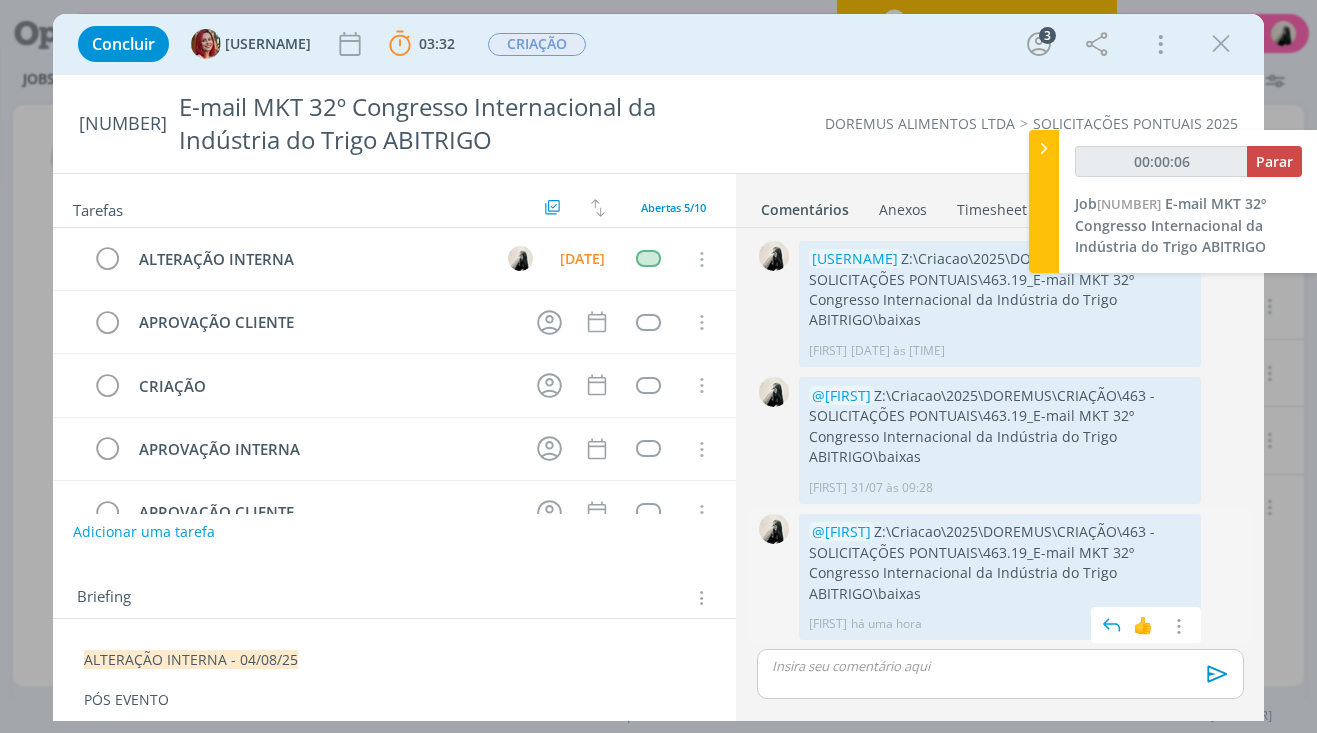drag, startPoint x: 892, startPoint y: 510, endPoint x: 948, endPoint y: 568, distance: 80.622574 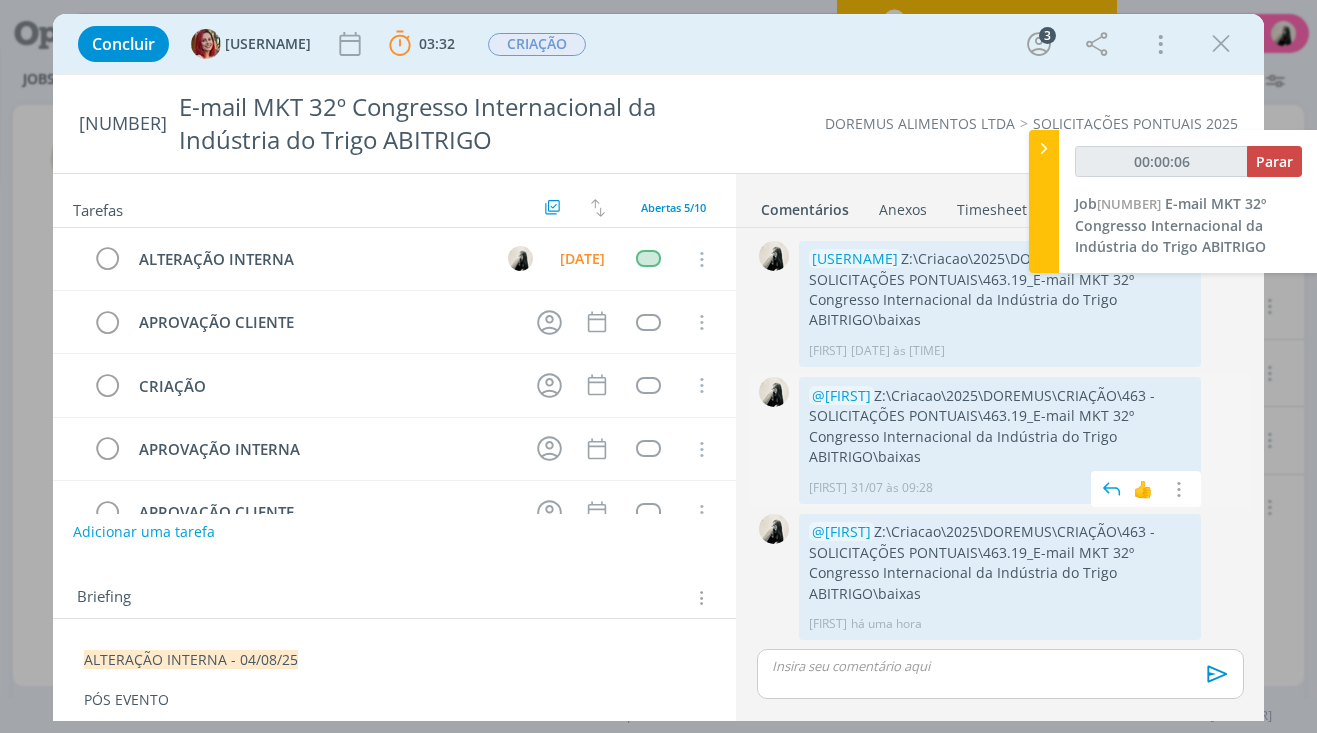 copy on "Z:\Criacao\2025\DOREMUS\CRIAÇÃO\463 - SOLICITAÇÕES PONTUAIS\463.19_E-mail MKT 32º Congresso Internacional da Indústria do Trigo ABITRIGO\baixas" 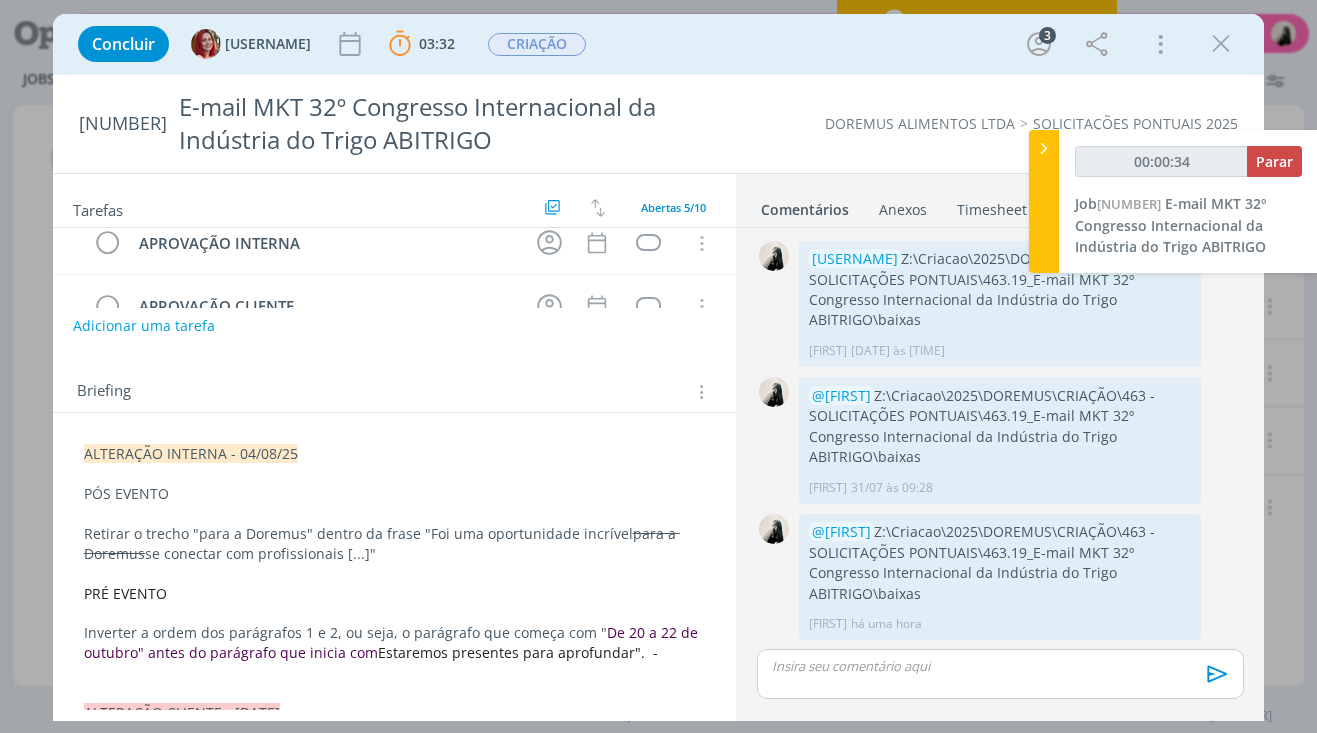 scroll, scrollTop: 300, scrollLeft: 0, axis: vertical 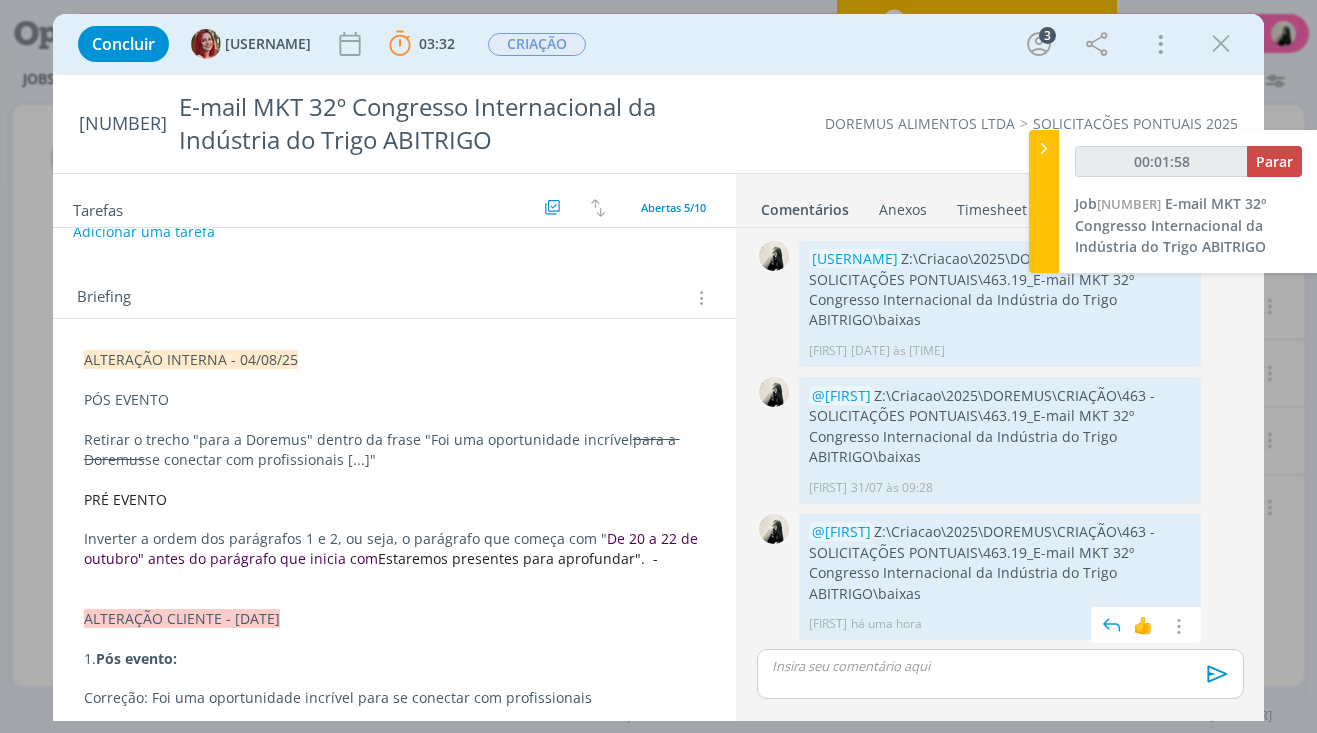 copy on "Z:\Criacao\2025\DOREMUS\CRIAÇÃO\463 - SOLICITAÇÕES PONTUAIS\463.19_E-mail MKT 32º Congresso Internacional da Indústria do Trigo ABITRIGO\baixas" 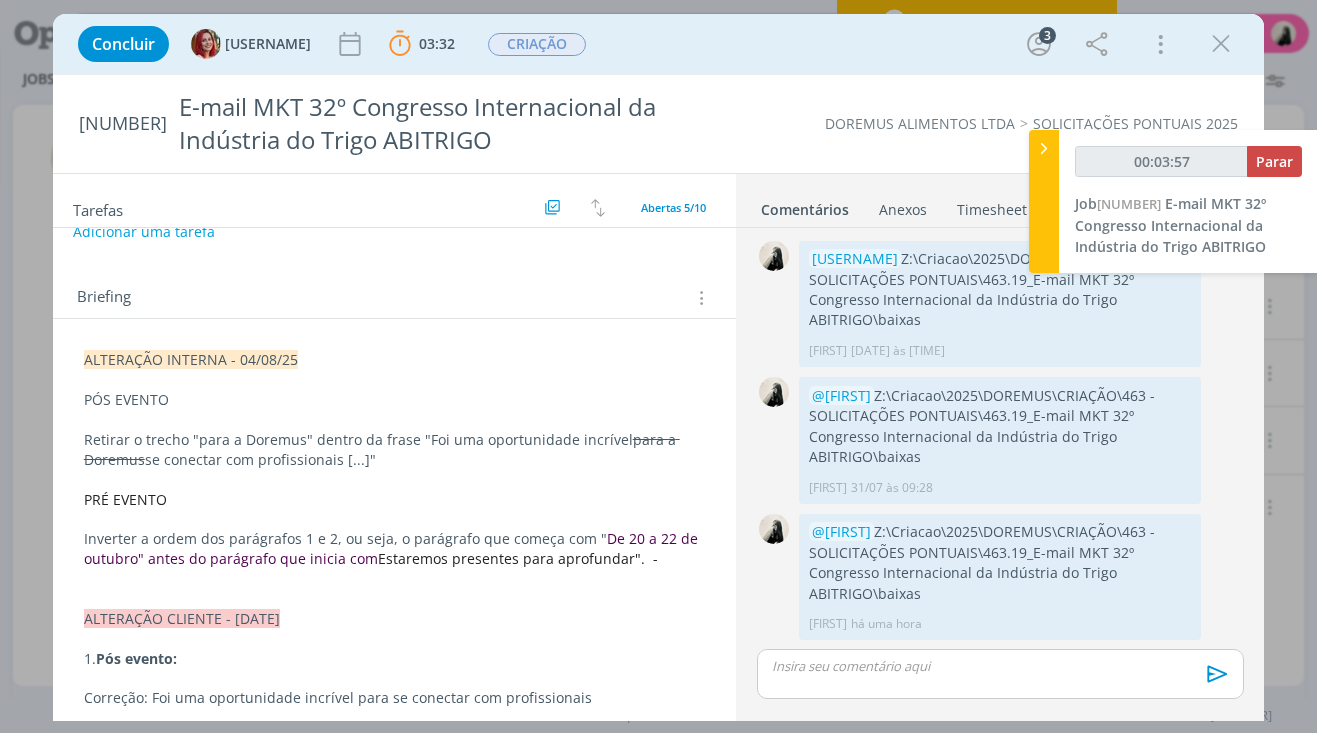 click at bounding box center [1000, 666] 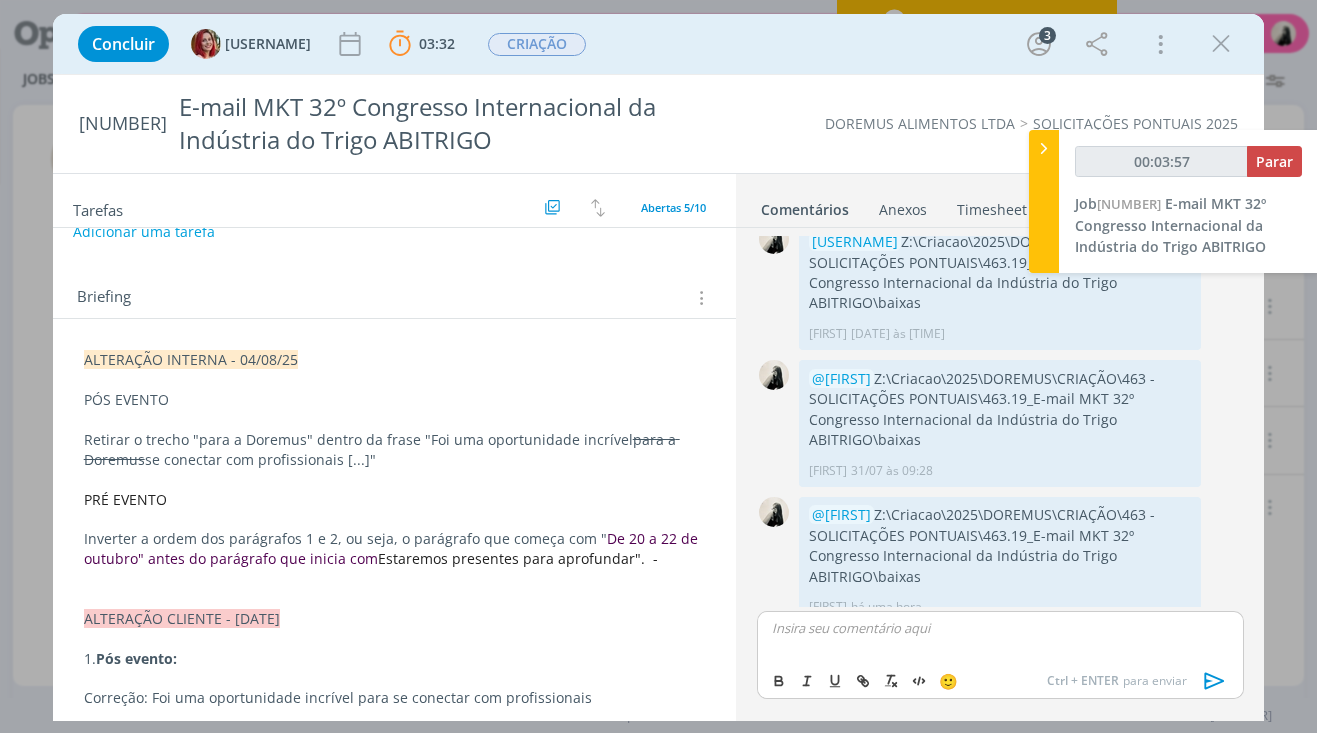 type on "00:03:58" 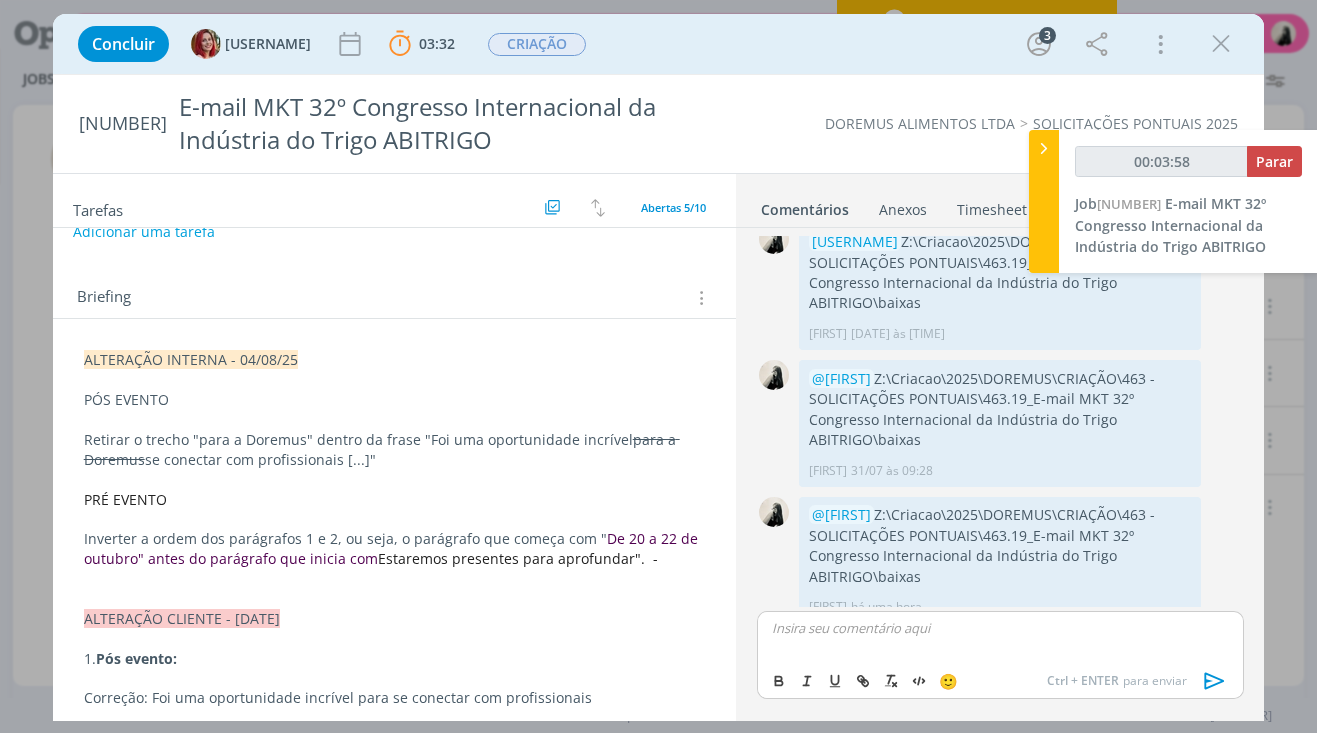 type 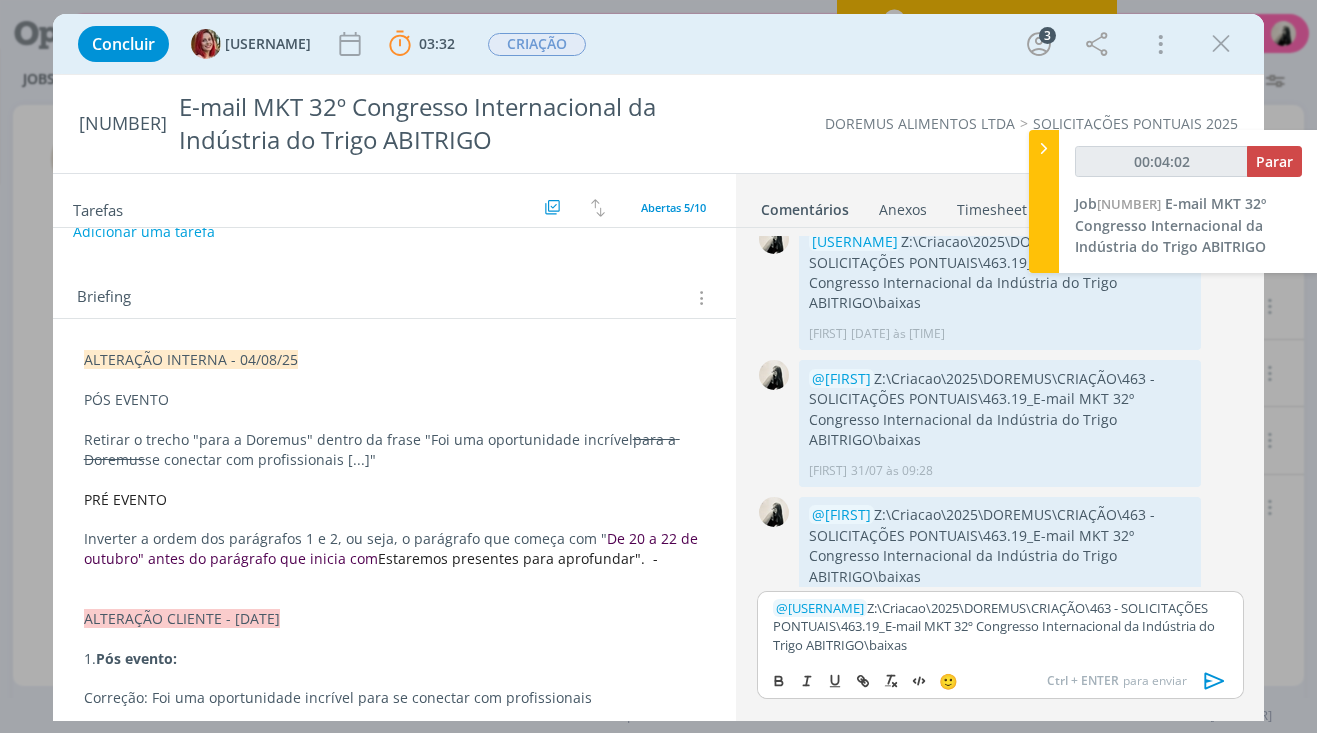 click 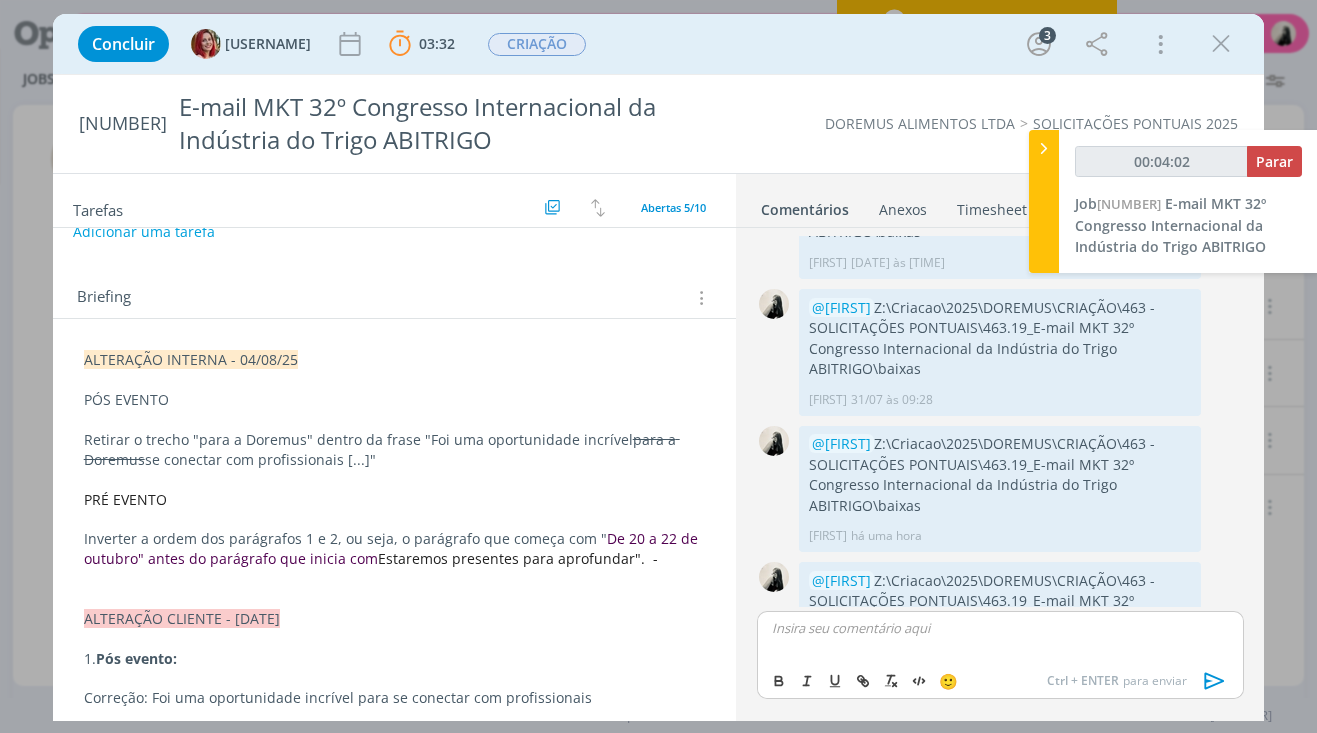 scroll, scrollTop: 154, scrollLeft: 0, axis: vertical 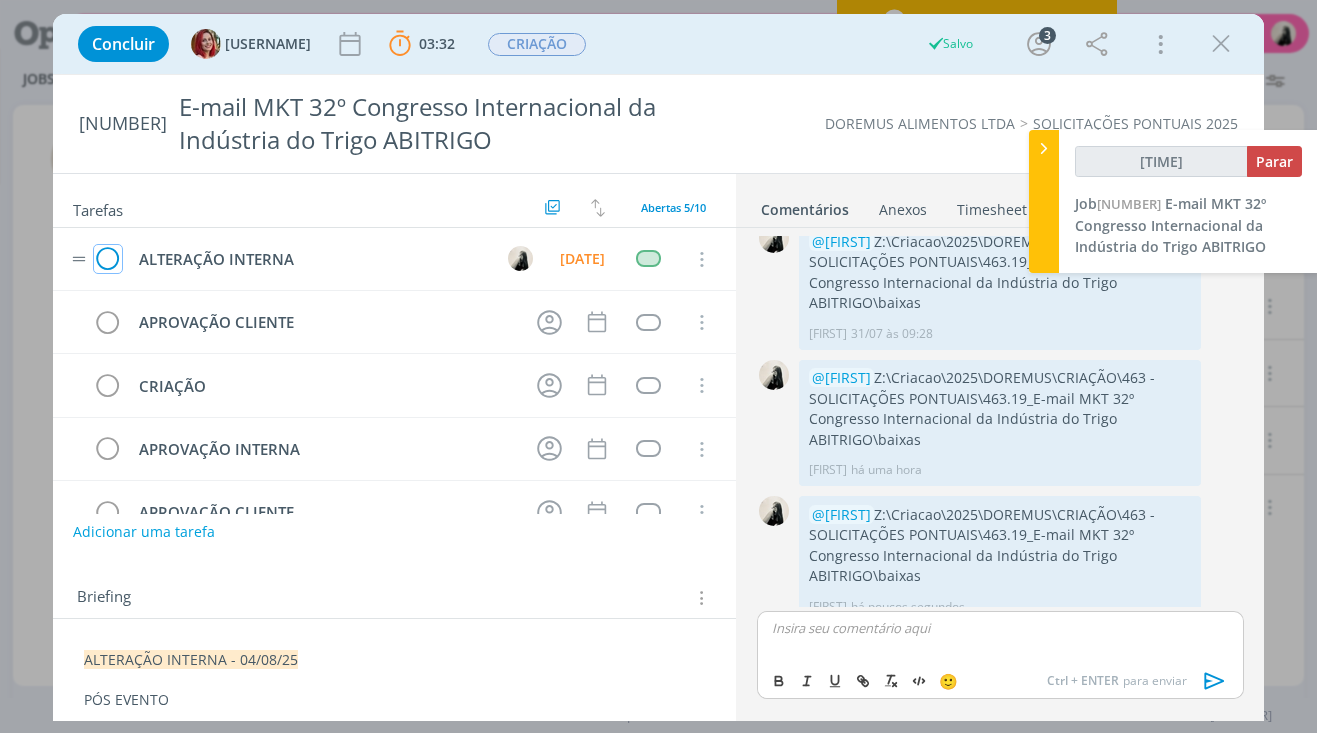 click at bounding box center [108, 260] 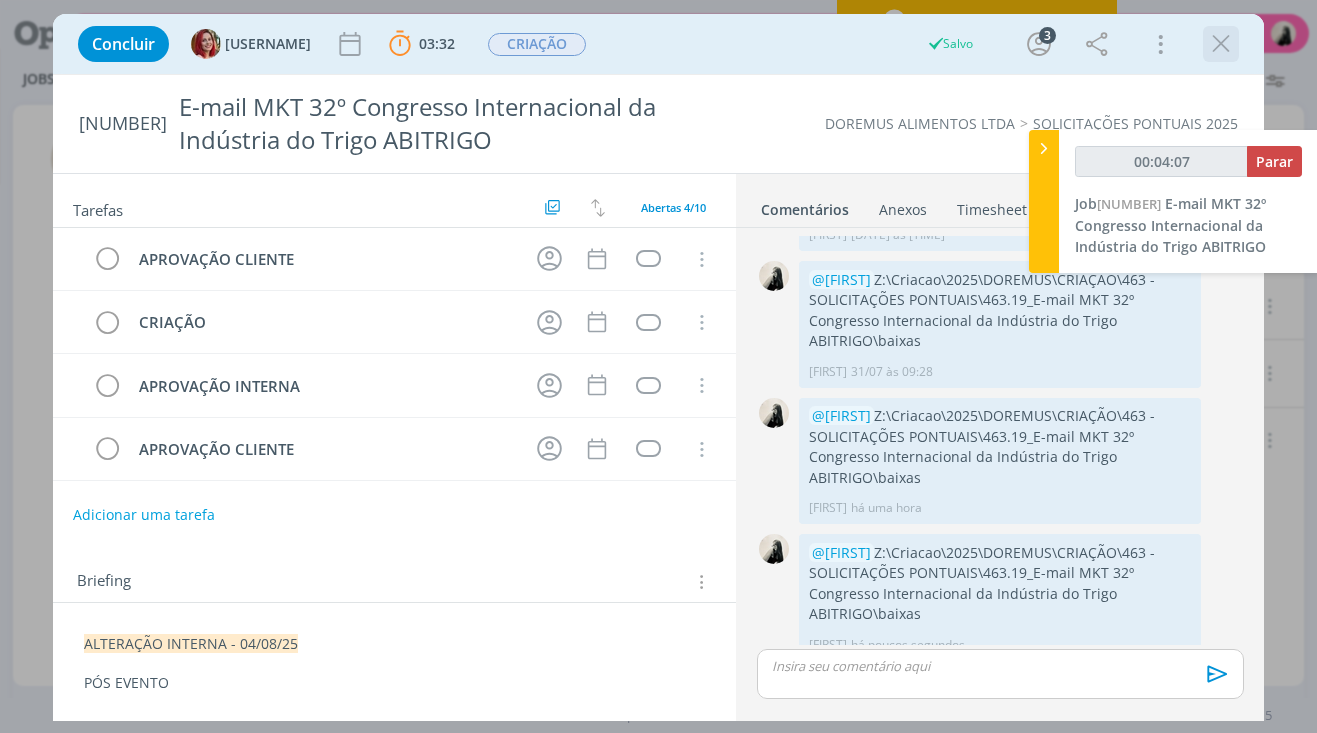 click at bounding box center [1221, 44] 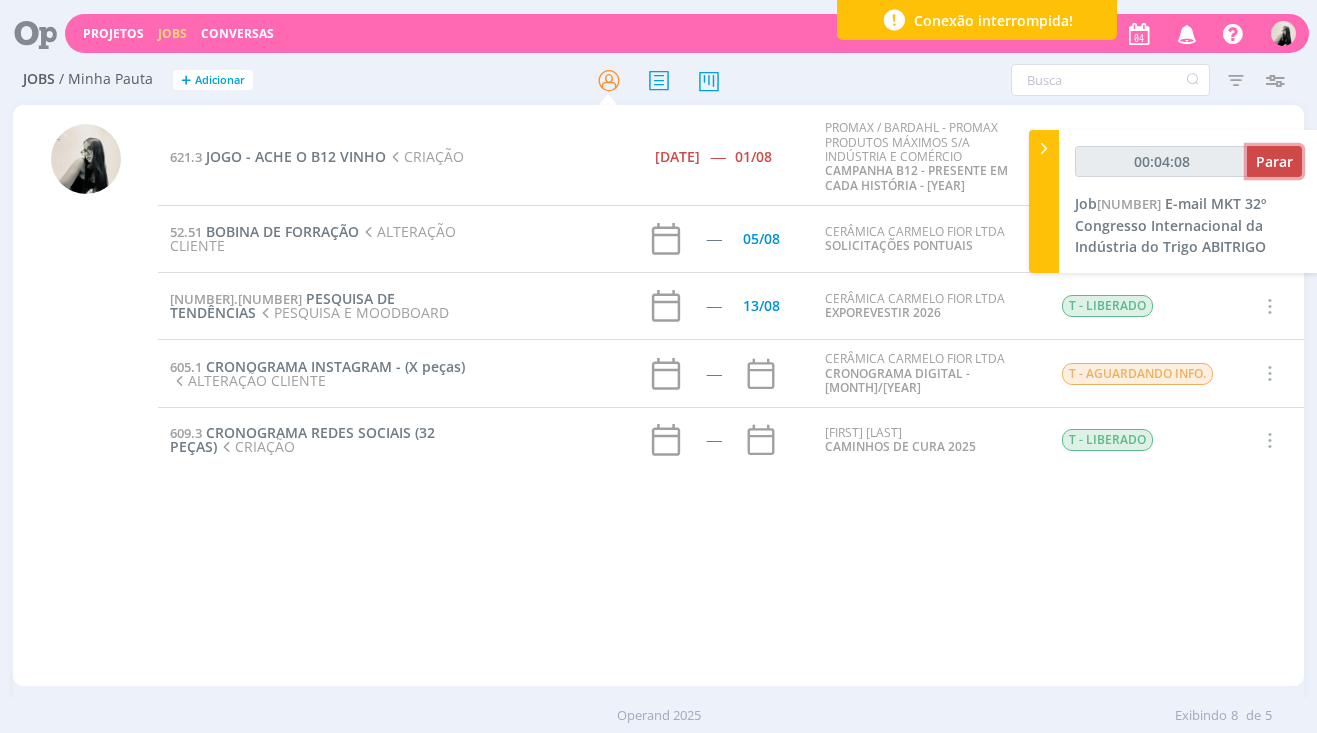 click on "Parar" at bounding box center (1274, 161) 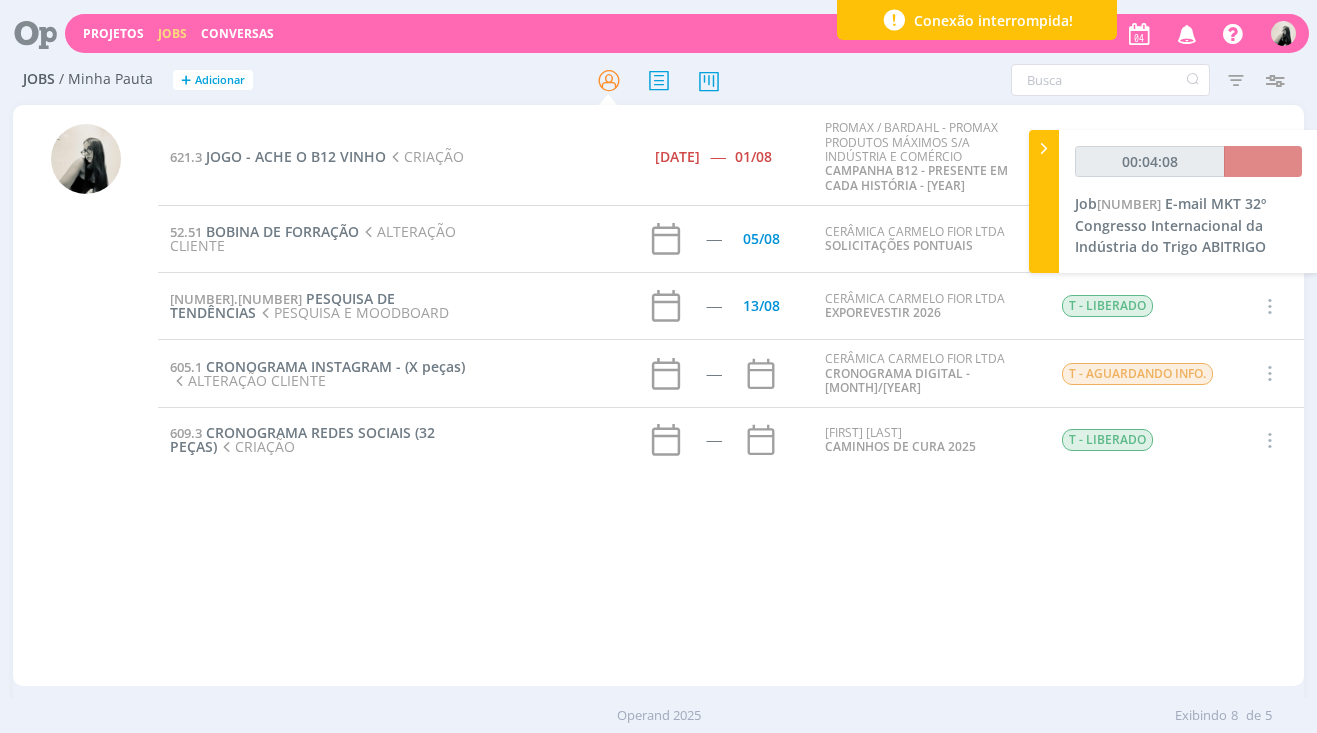 click on "621.3 JOGO - ACHE O B12 VINHO  CRIAÇÃO  29/07 ----- 01/08 PROMAX / BARDAHL - PROMAX PRODUTOS MÁXIMOS S/A INDÚSTRIA E COMÉRCIO CAMPANHA B12 - PRESENTE EM CADA HISTÓRIA - 2025 CRIAÇÃO Selecionar Concluir Cancelar Iniciar timesheet 52.51 BOBINA DE FORRAÇÃO  ALTERAÇÃO CLIENTE
-----
05/08 CERÂMICA CARMELO FIOR LTDA SOLICITAÇÕES PONTUAIS T - LIBERADO Selecionar Concluir Cancelar Iniciar timesheet 587.8 PESQUISA DE TENDÊNCIAS  PESQUISA E MOODBOARD
-----
13/08 CERÂMICA CARMELO FIOR LTDA EXPOREVESTIR 2026 T - LIBERADO Selecionar Concluir Cancelar Iniciar timesheet 605.1 CRONOGRAMA INSTAGRAM - (X peças)  ALTERAÇÃO CLIENTE
-----
CERÂMICA CARMELO FIOR LTDA CRONOGRAMA DIGITAL - AGO/2025 T - AGUARDANDO INFO. Selecionar Concluir Cancelar Iniciar timesheet 609.3 CRONOGRAMA REDES SOCIAIS (32 PEÇAS)  CRIAÇÃO
-----" at bounding box center [731, 395] 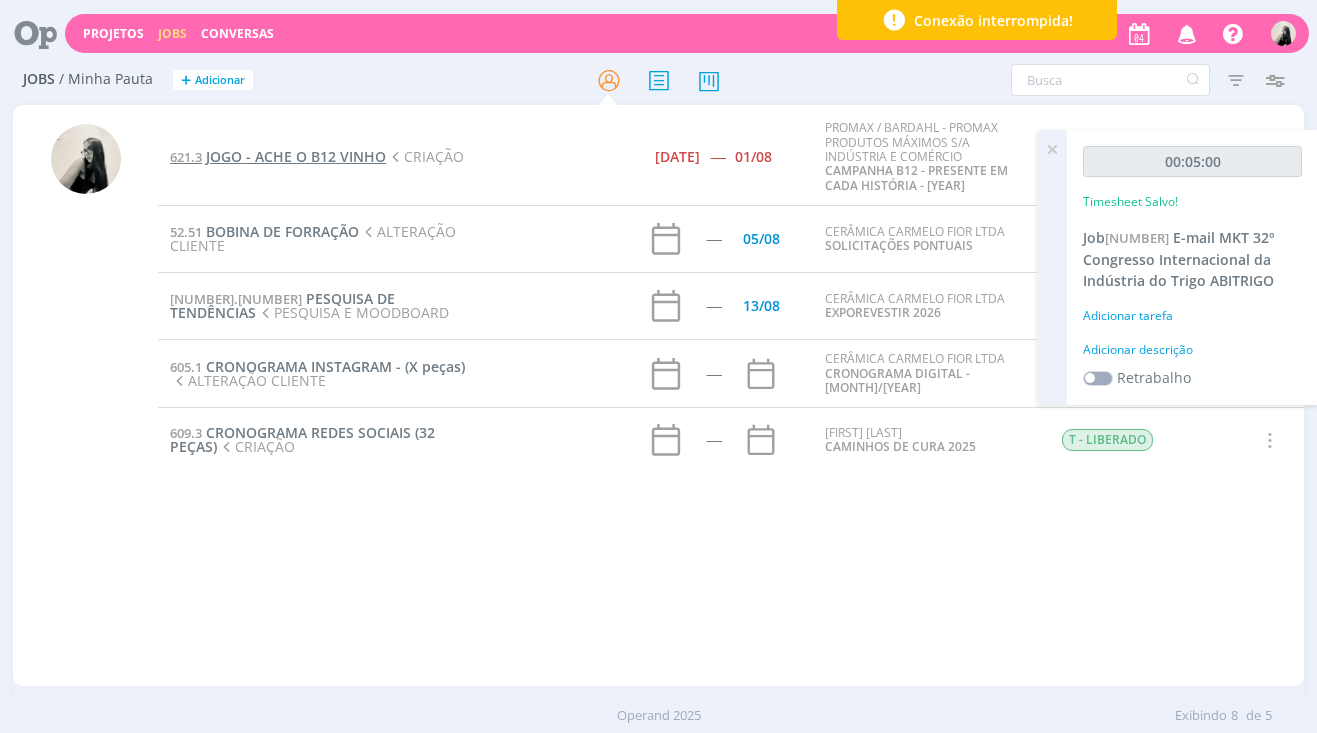 click on "JOGO - ACHE O B12 VINHO" at bounding box center (296, 156) 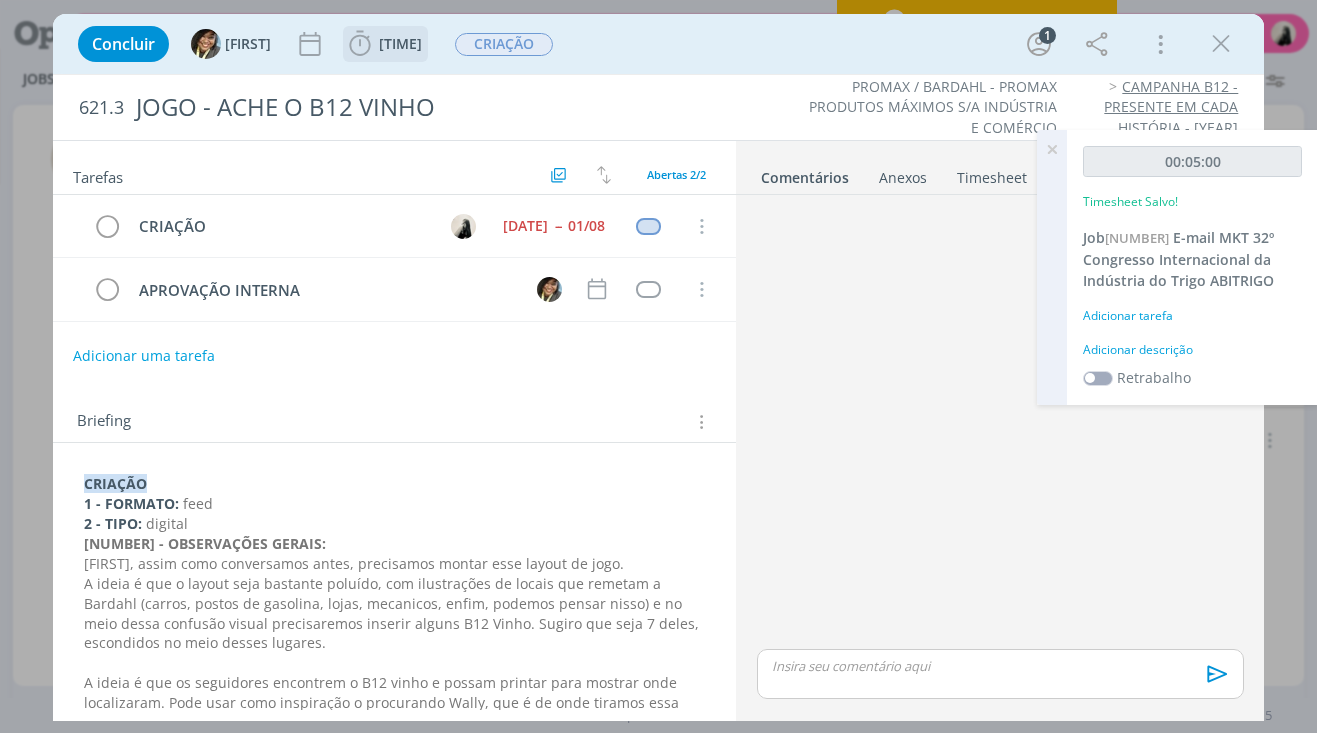 click 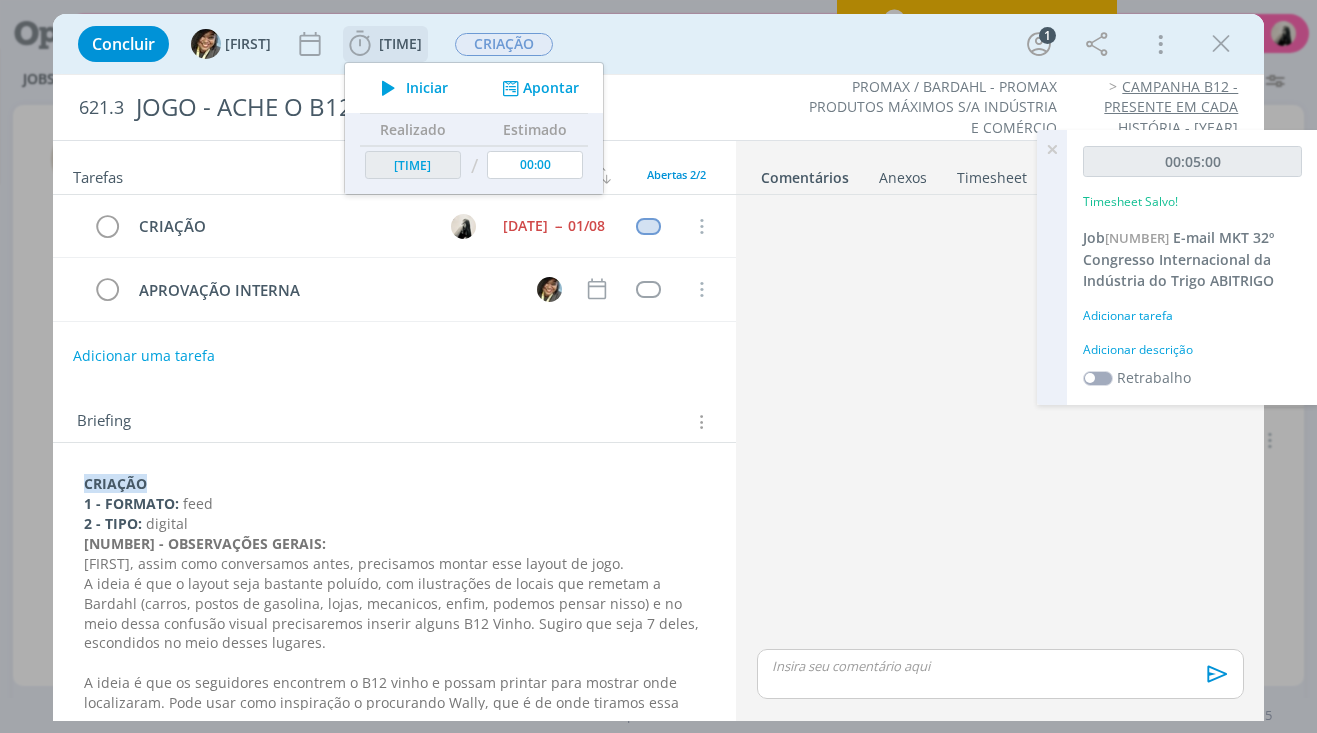 click at bounding box center [388, 88] 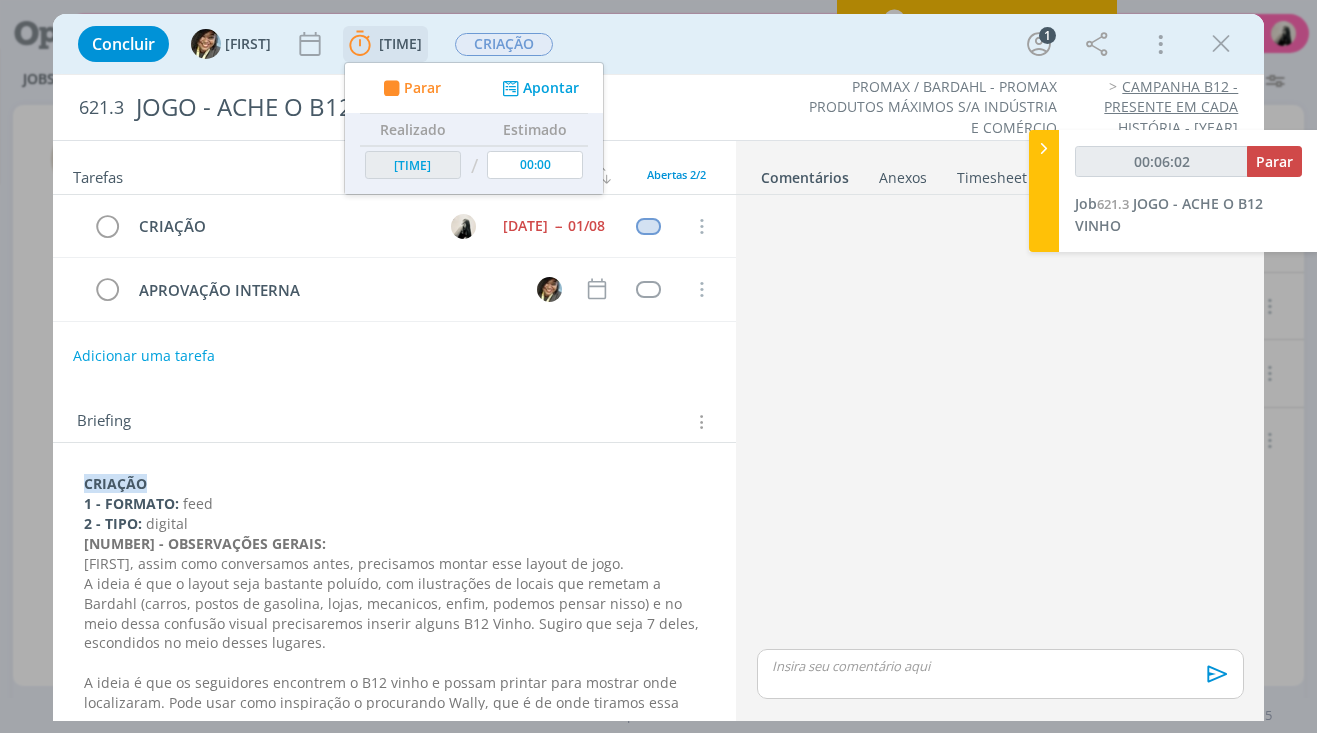 type on "00:06:50" 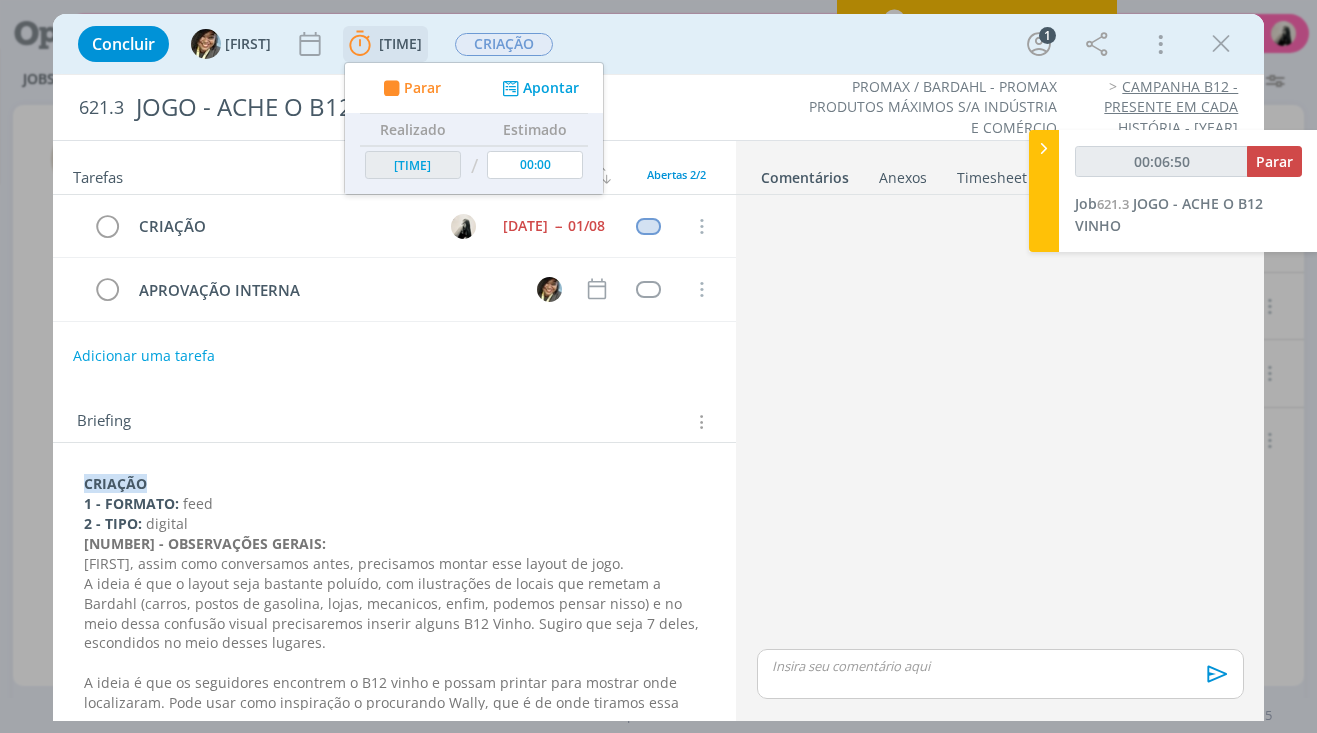type 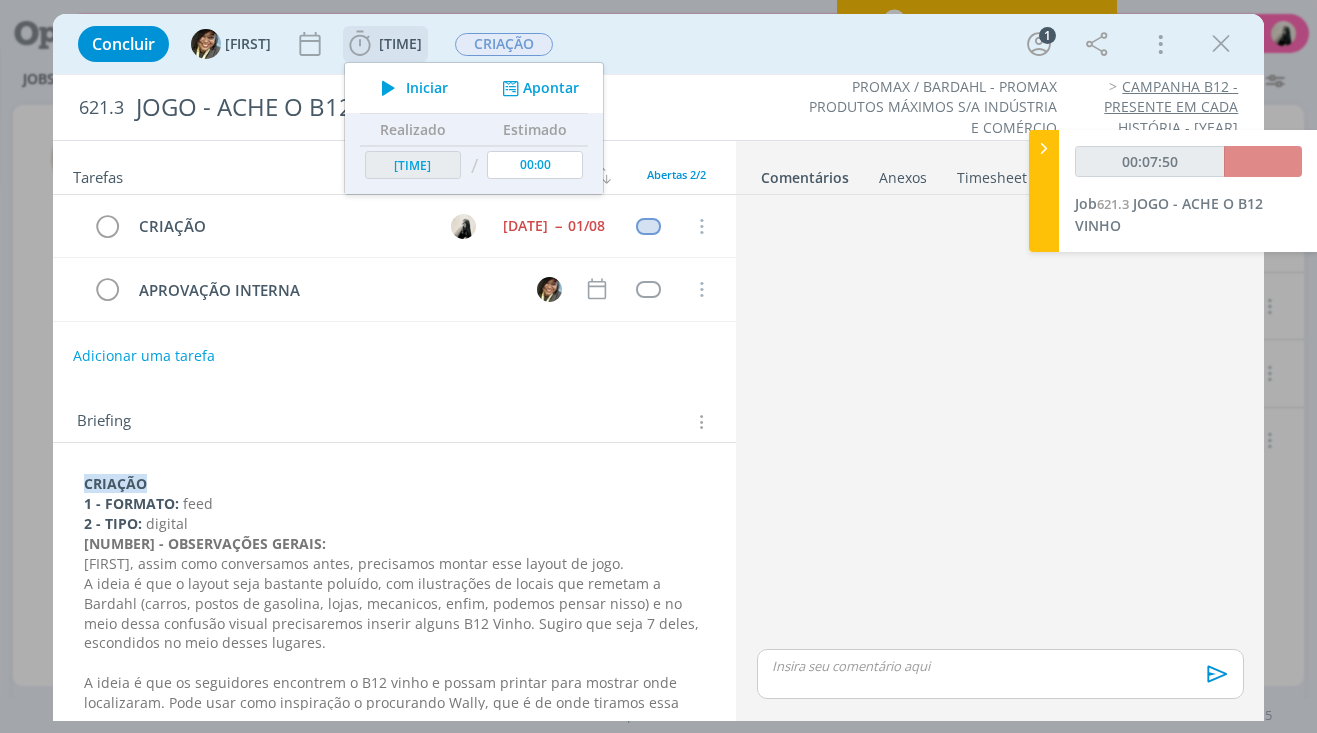 type on "14:39" 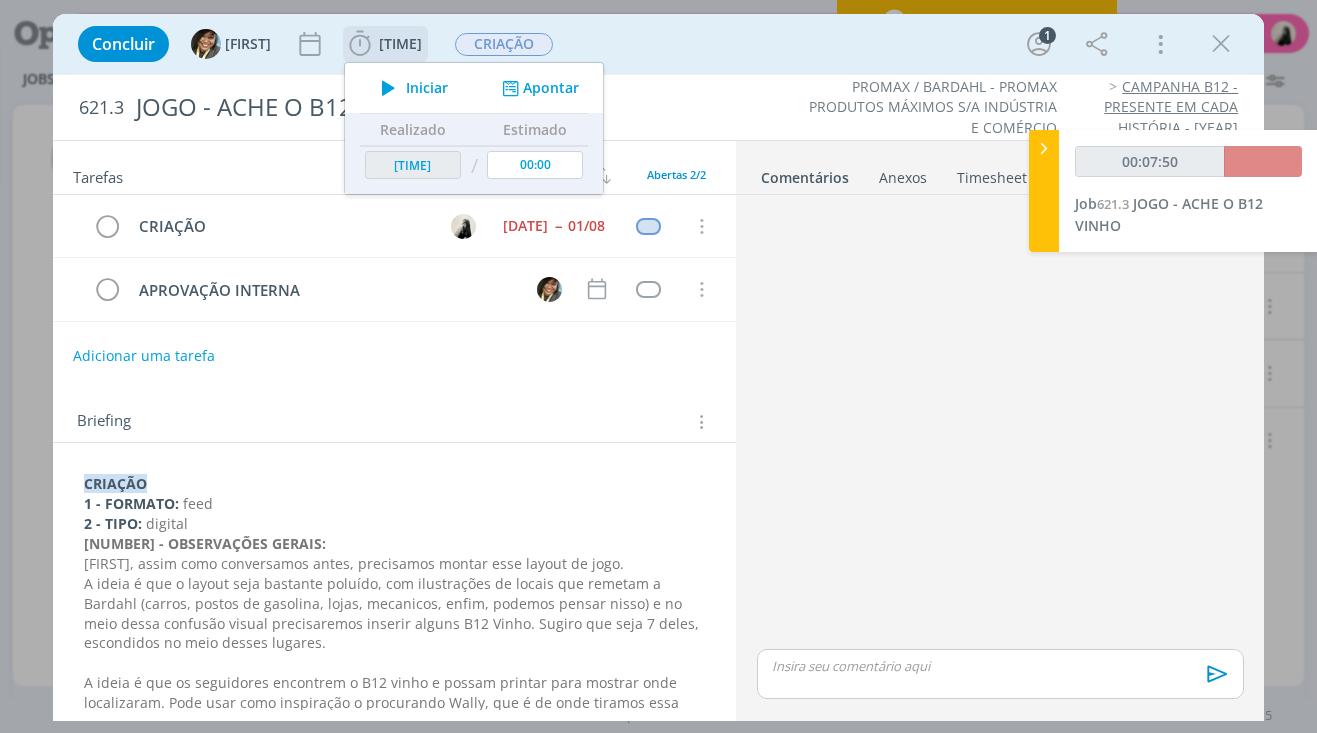type on "00:09:00" 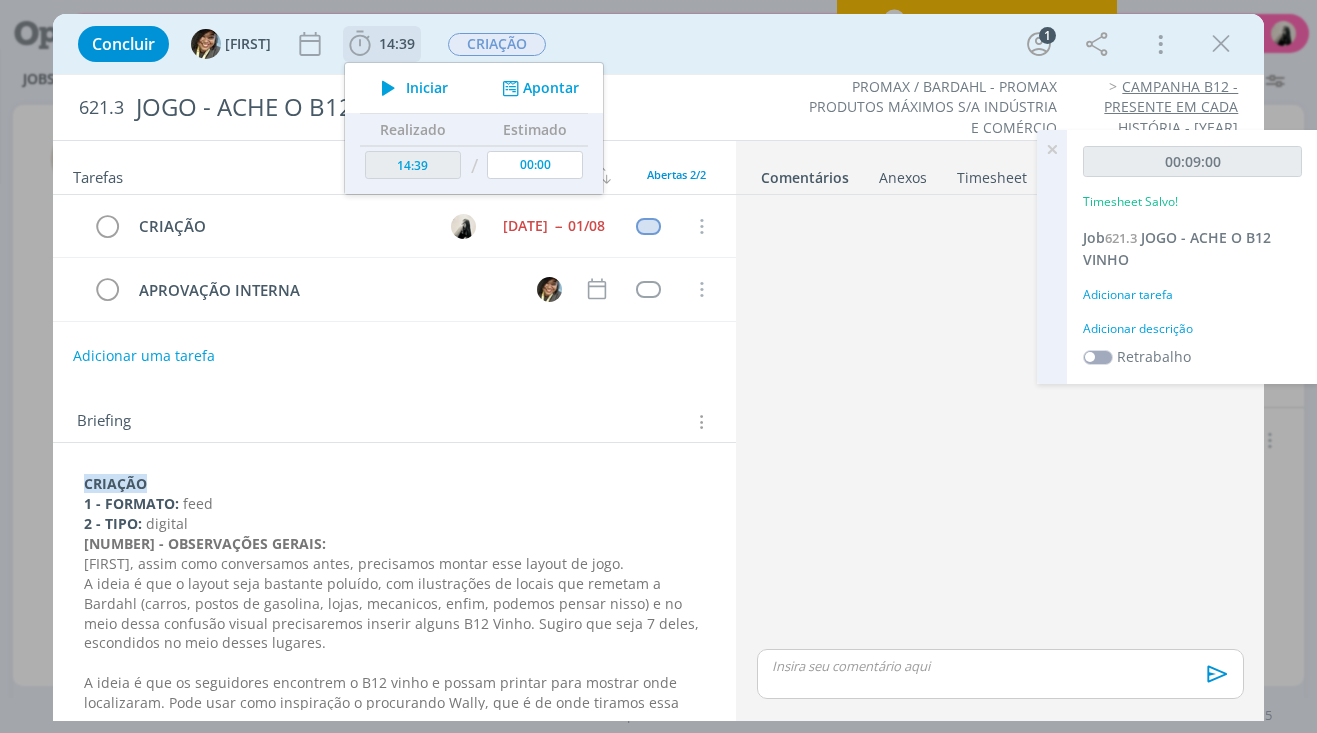 click on "Iniciar" at bounding box center [409, 88] 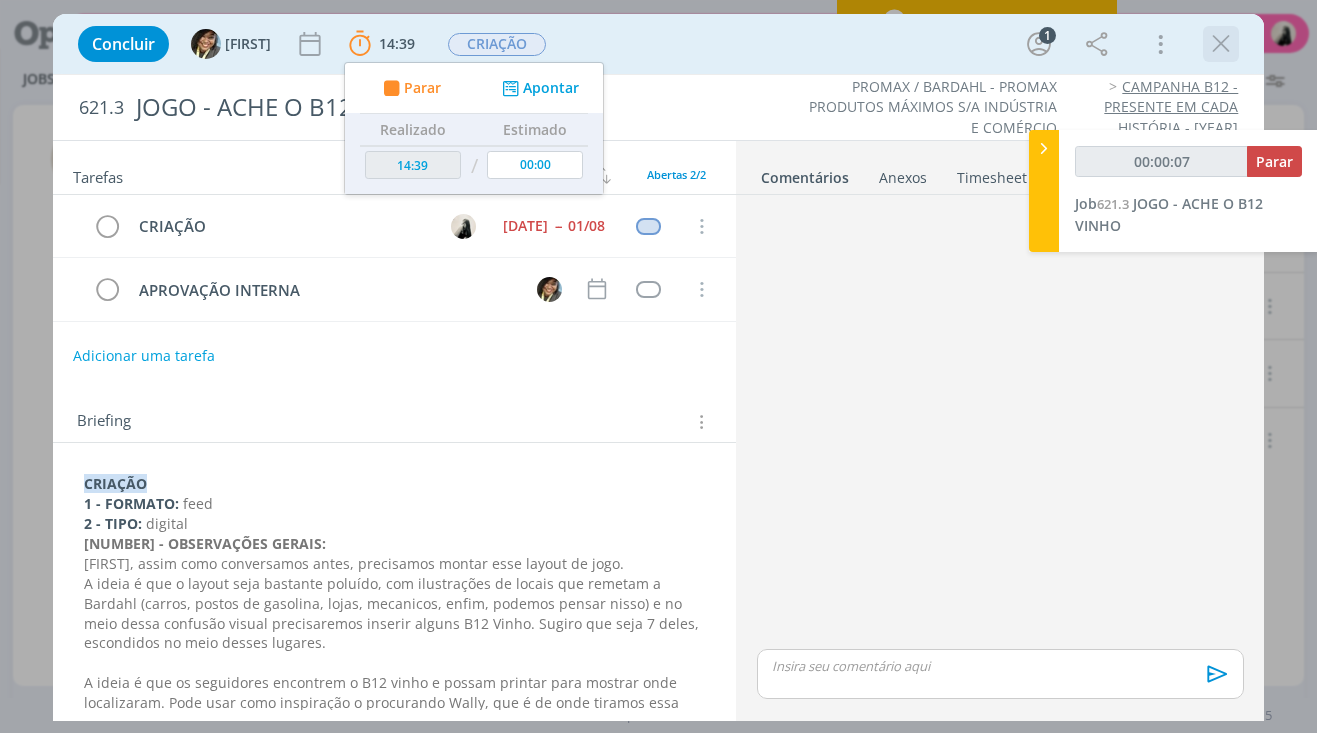 click at bounding box center (1221, 44) 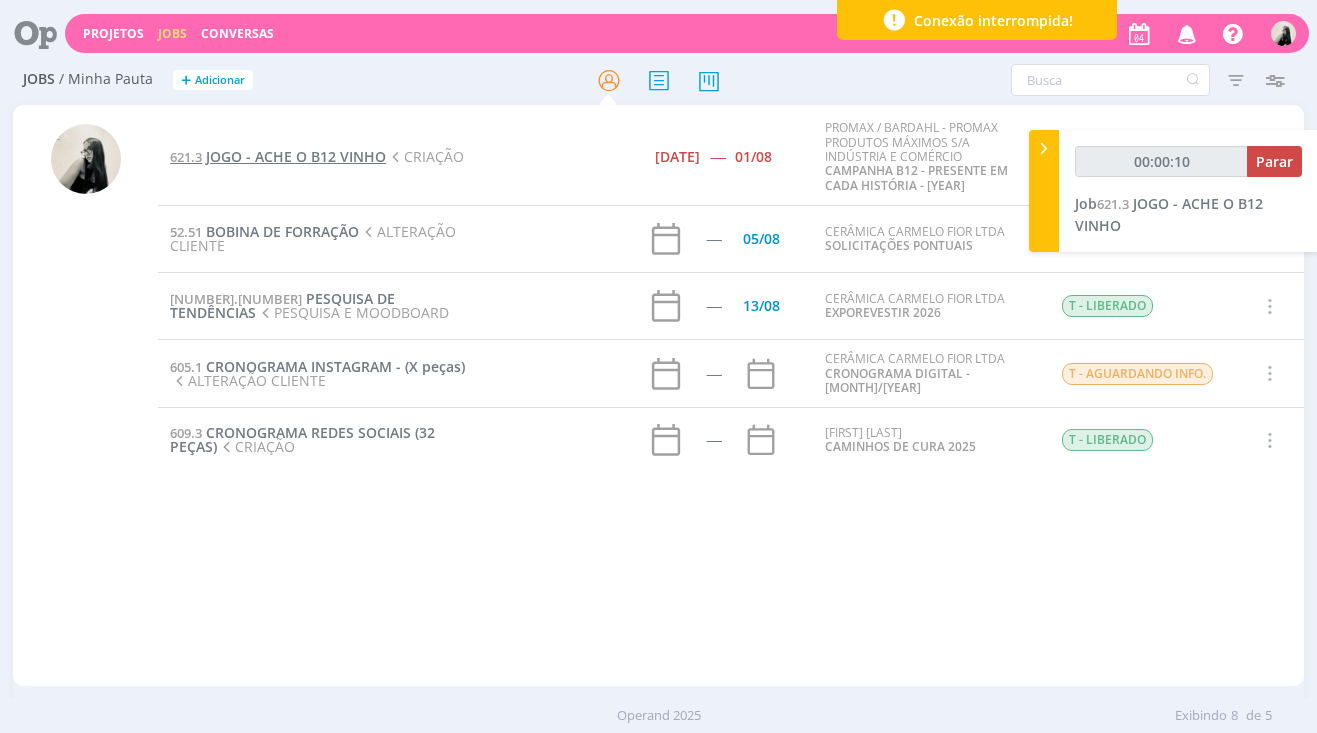 click on "JOGO - ACHE O B12 VINHO" at bounding box center [296, 156] 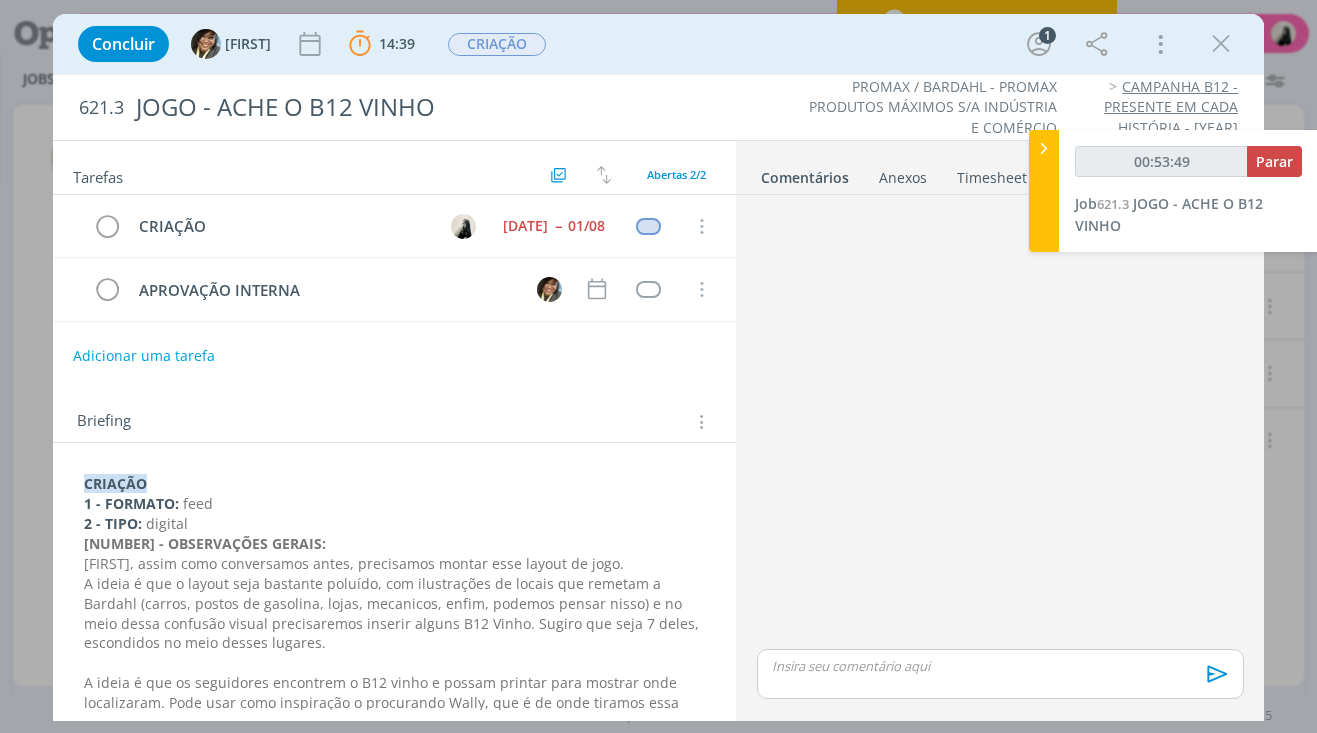 type on "00:53:50" 